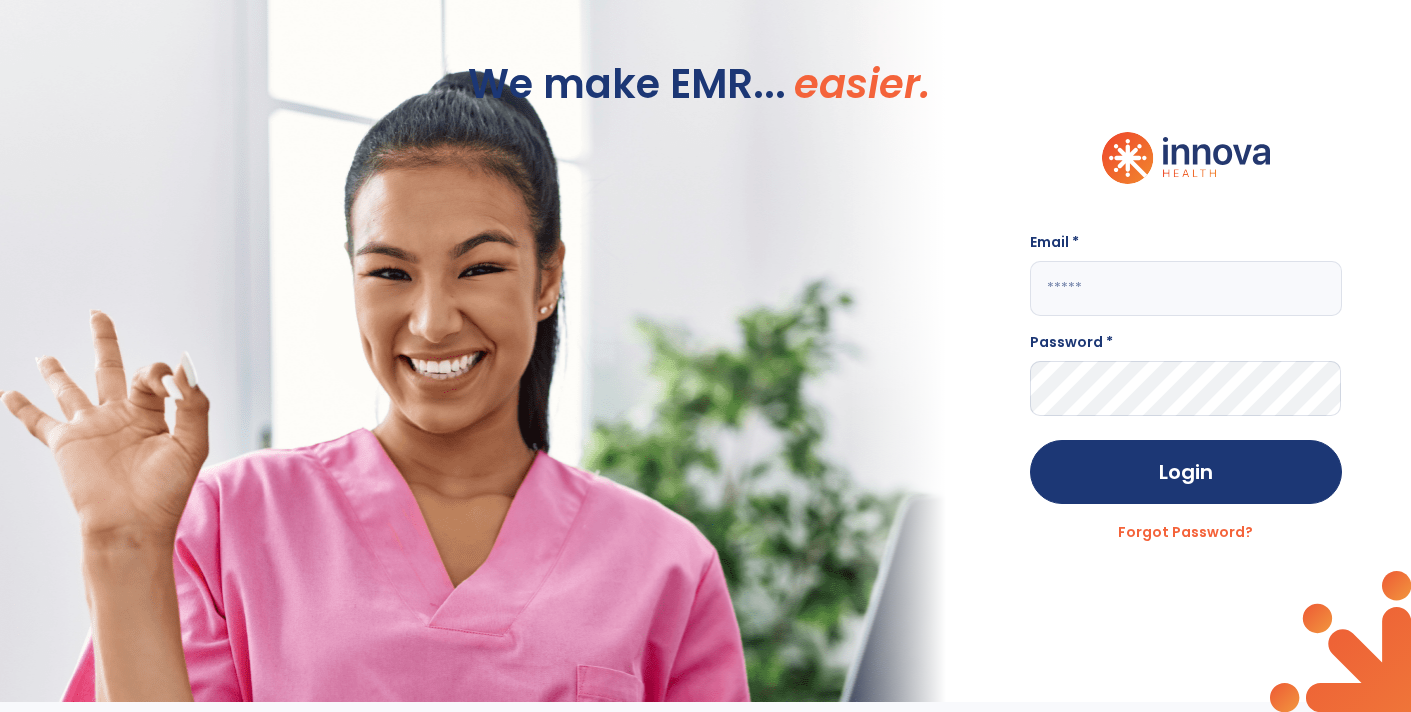 scroll, scrollTop: 0, scrollLeft: 0, axis: both 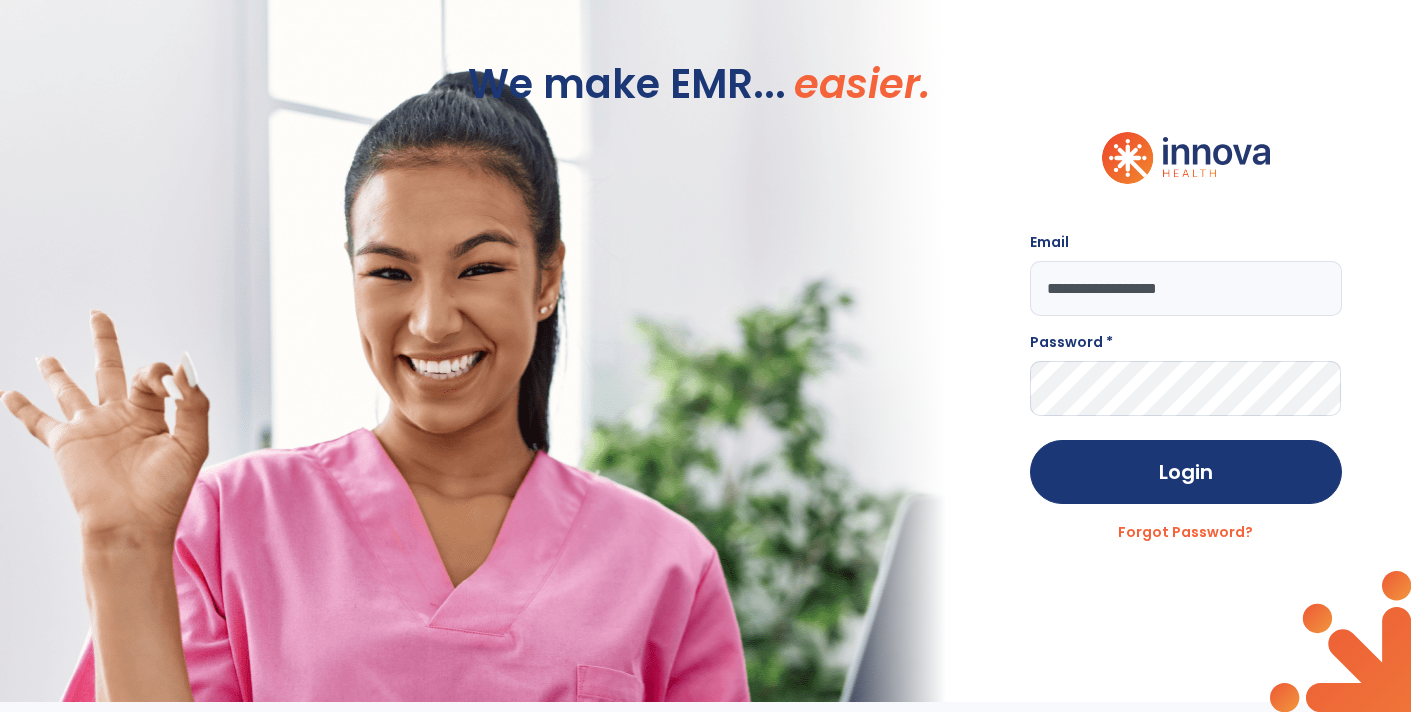 type on "**********" 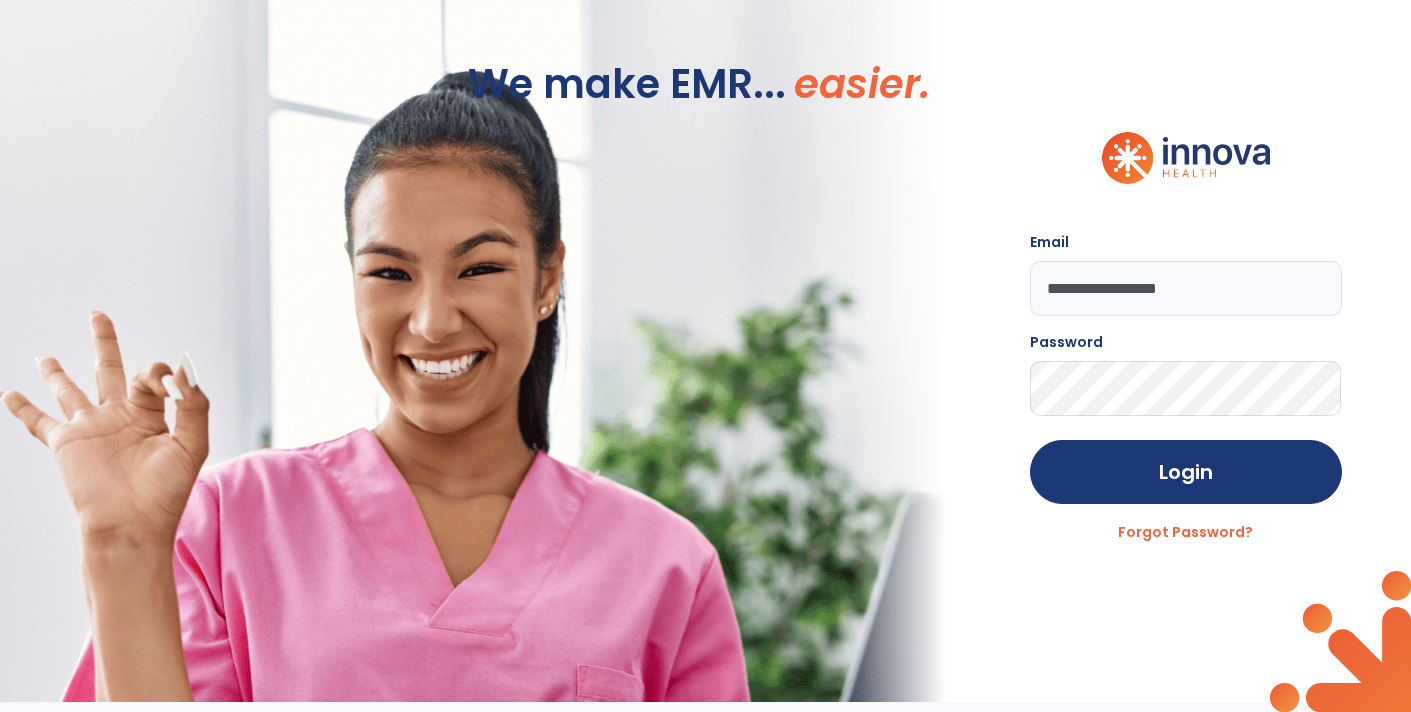 click on "Login" 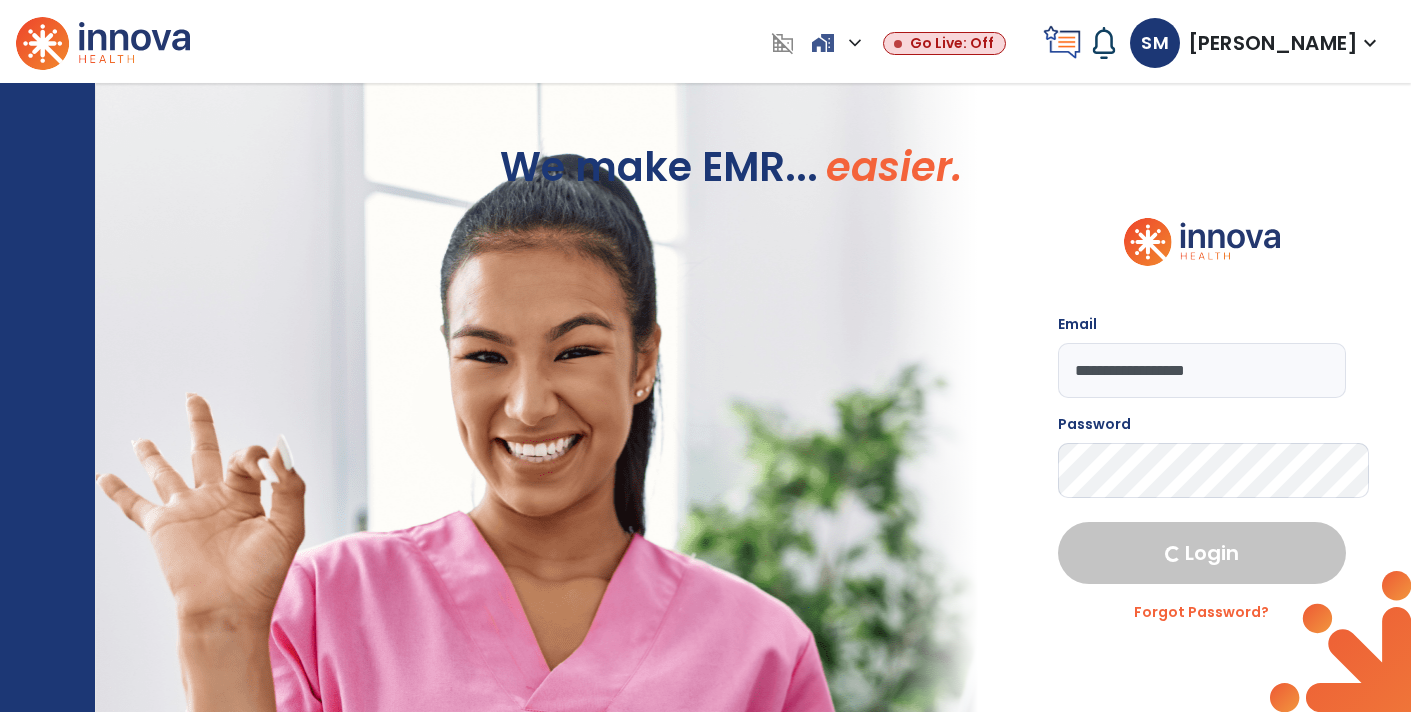 select on "****" 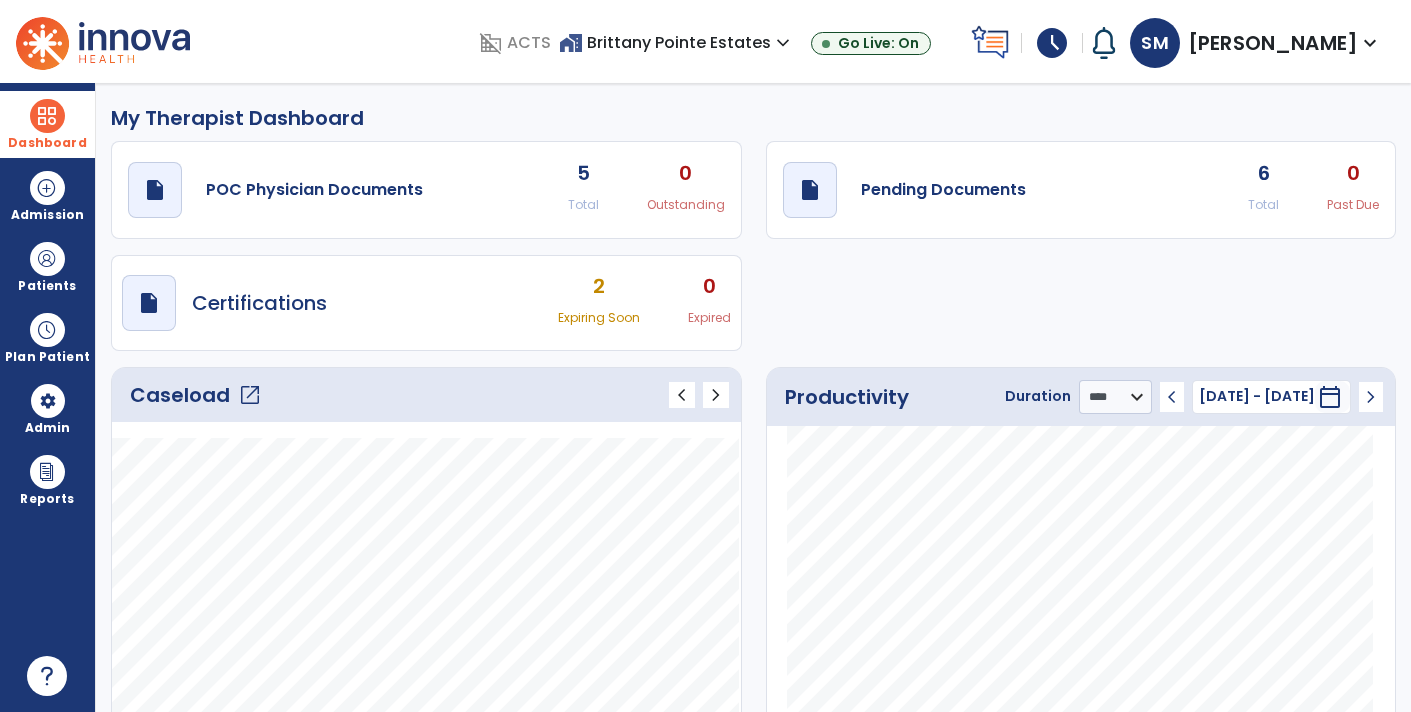 click on "Dashboard" at bounding box center (47, 143) 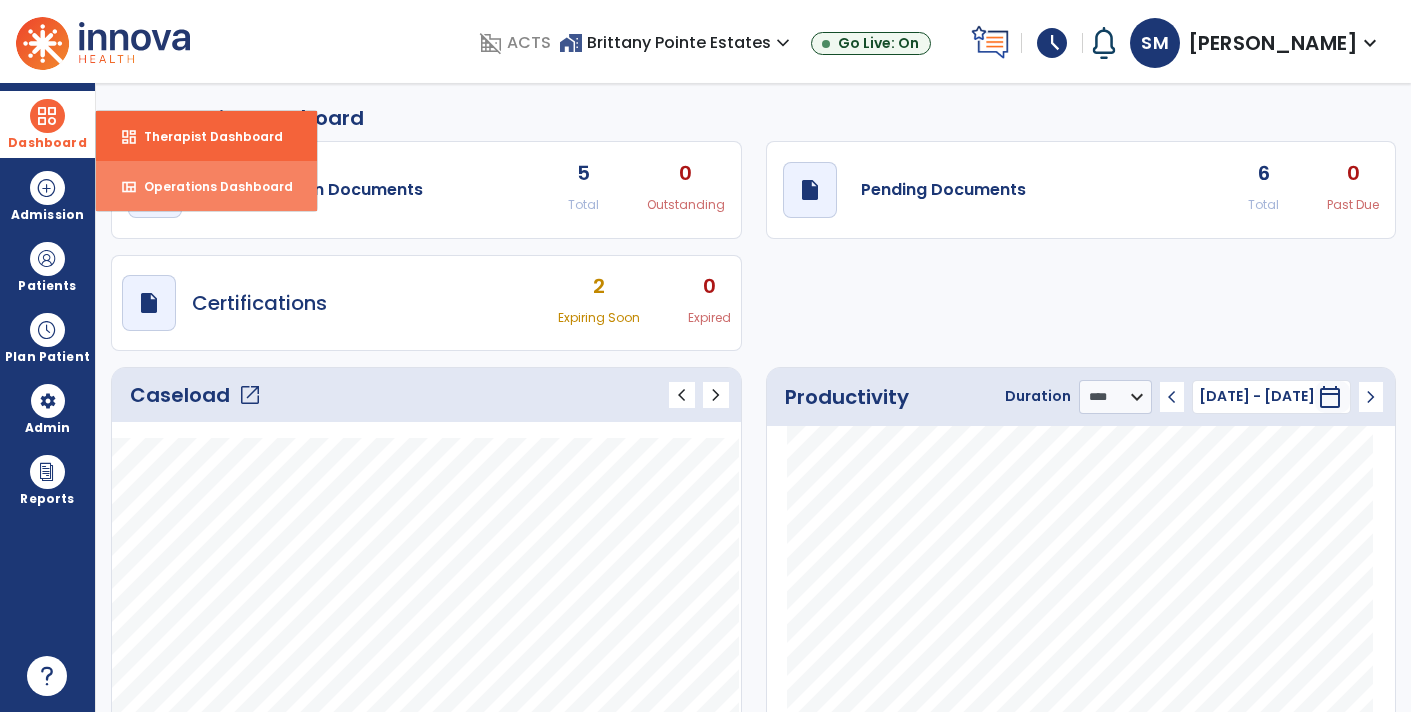 click on "Operations Dashboard" at bounding box center [210, 186] 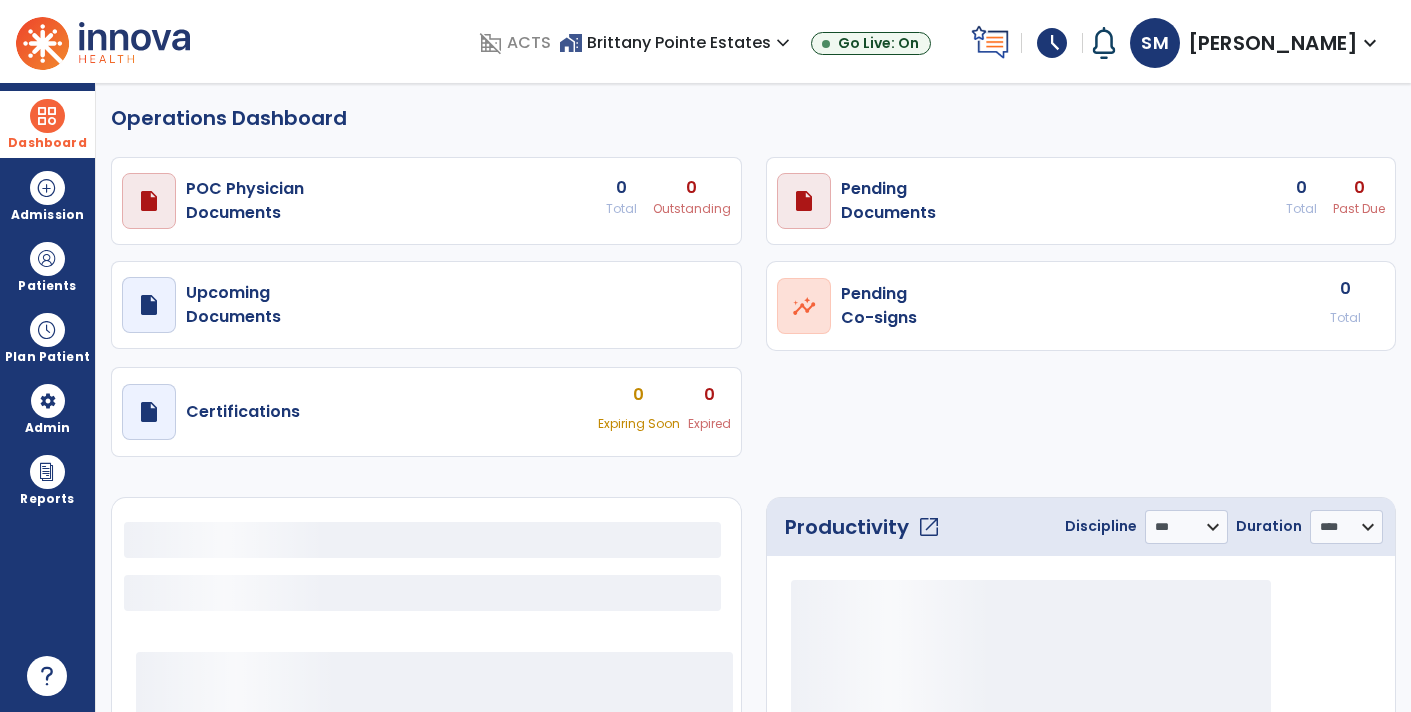 select on "***" 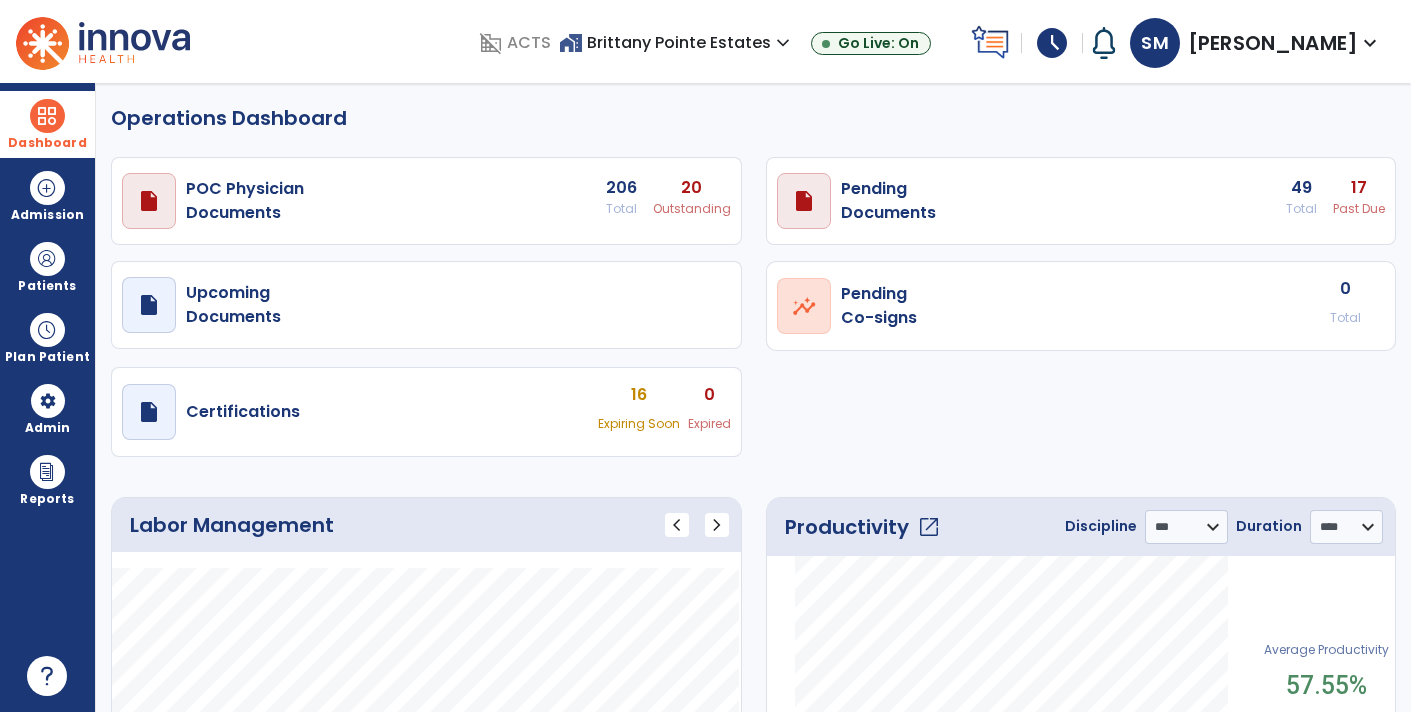 click on "open_in_new" 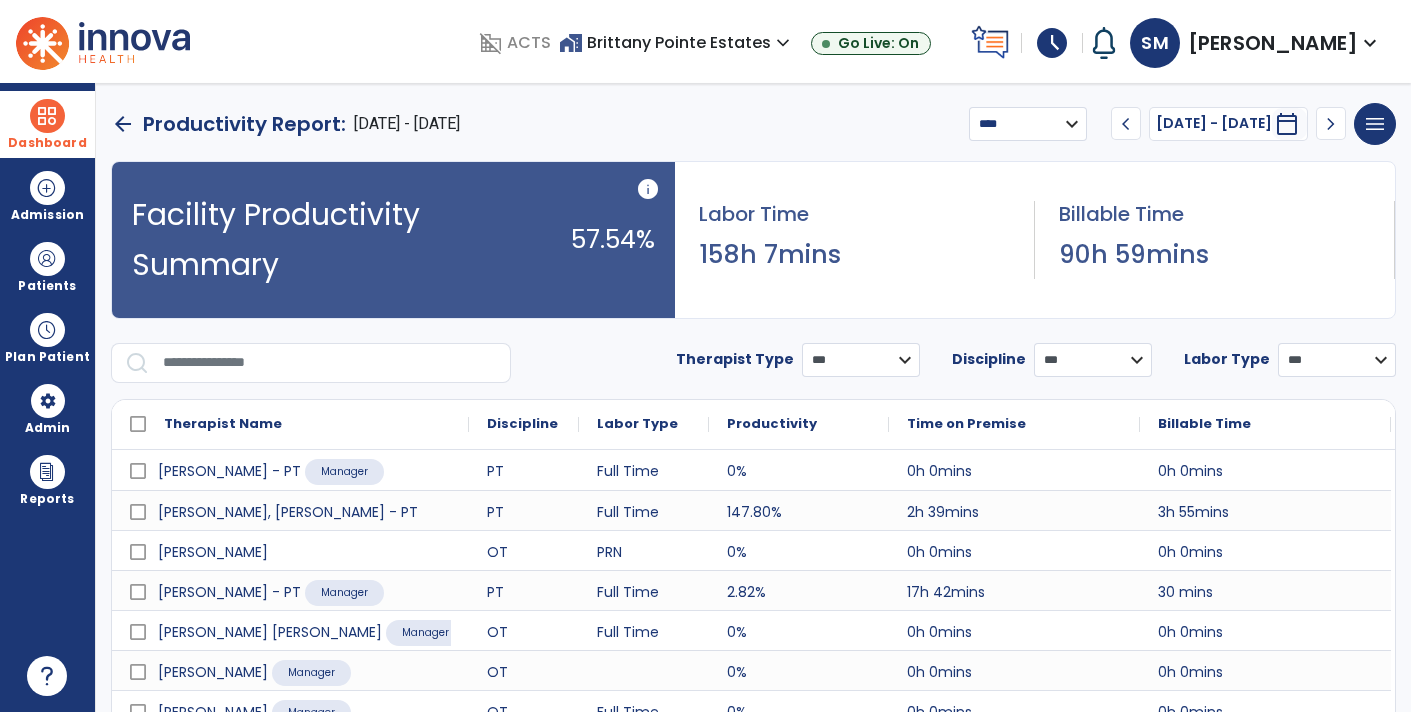click on "chevron_left" at bounding box center [1126, 124] 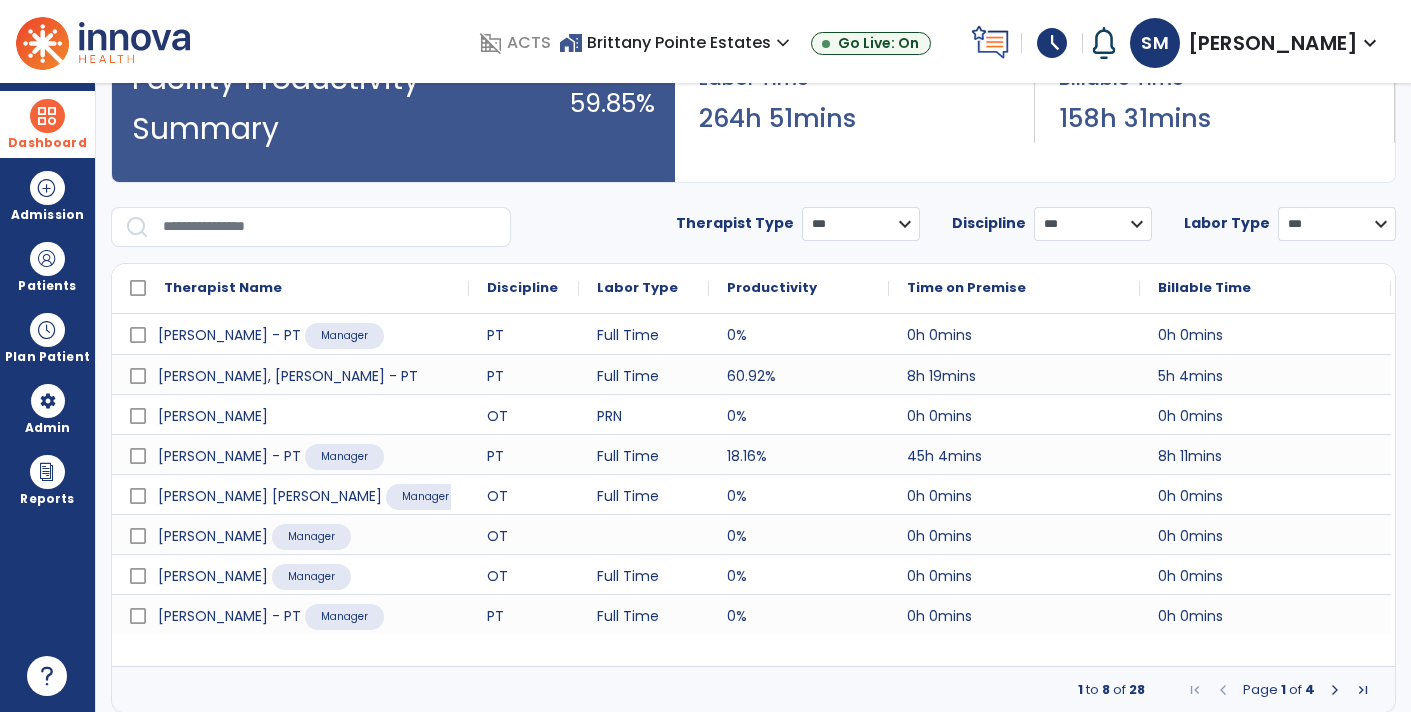 scroll, scrollTop: 135, scrollLeft: 0, axis: vertical 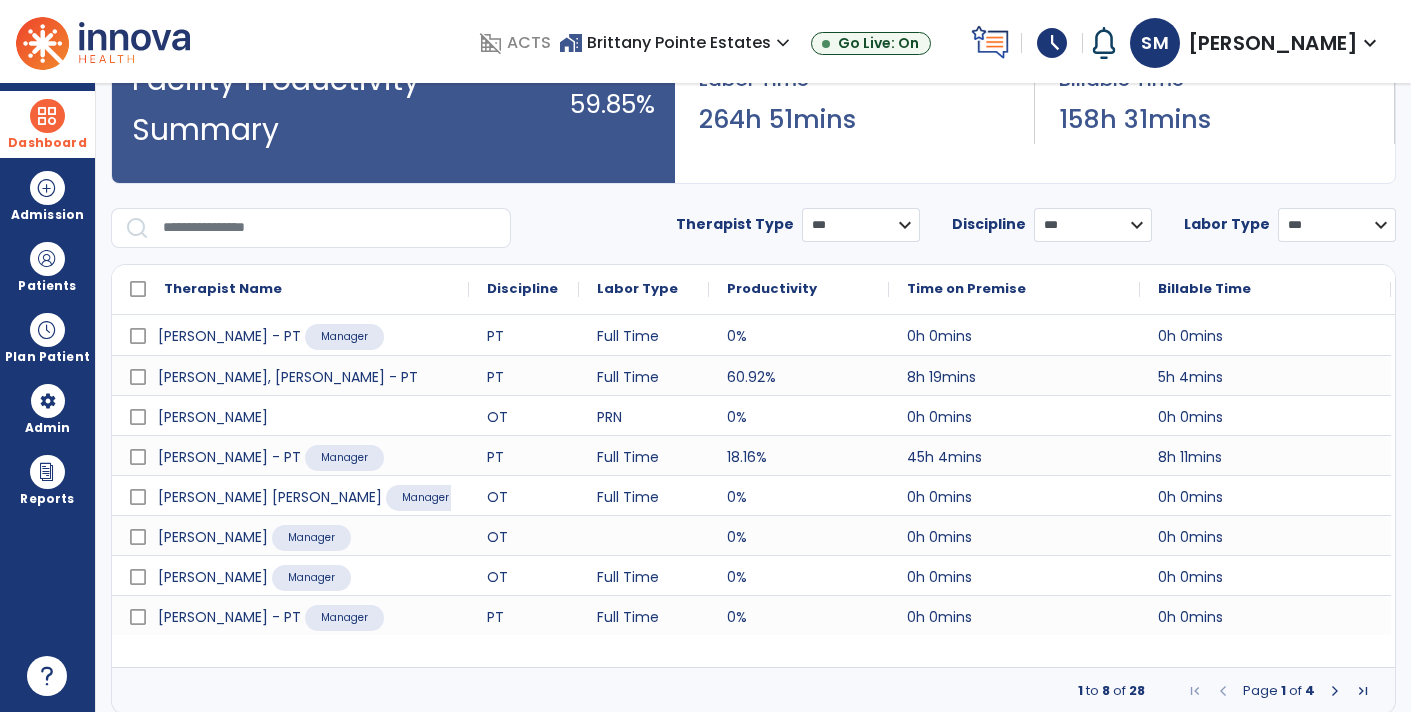 click at bounding box center (1335, 691) 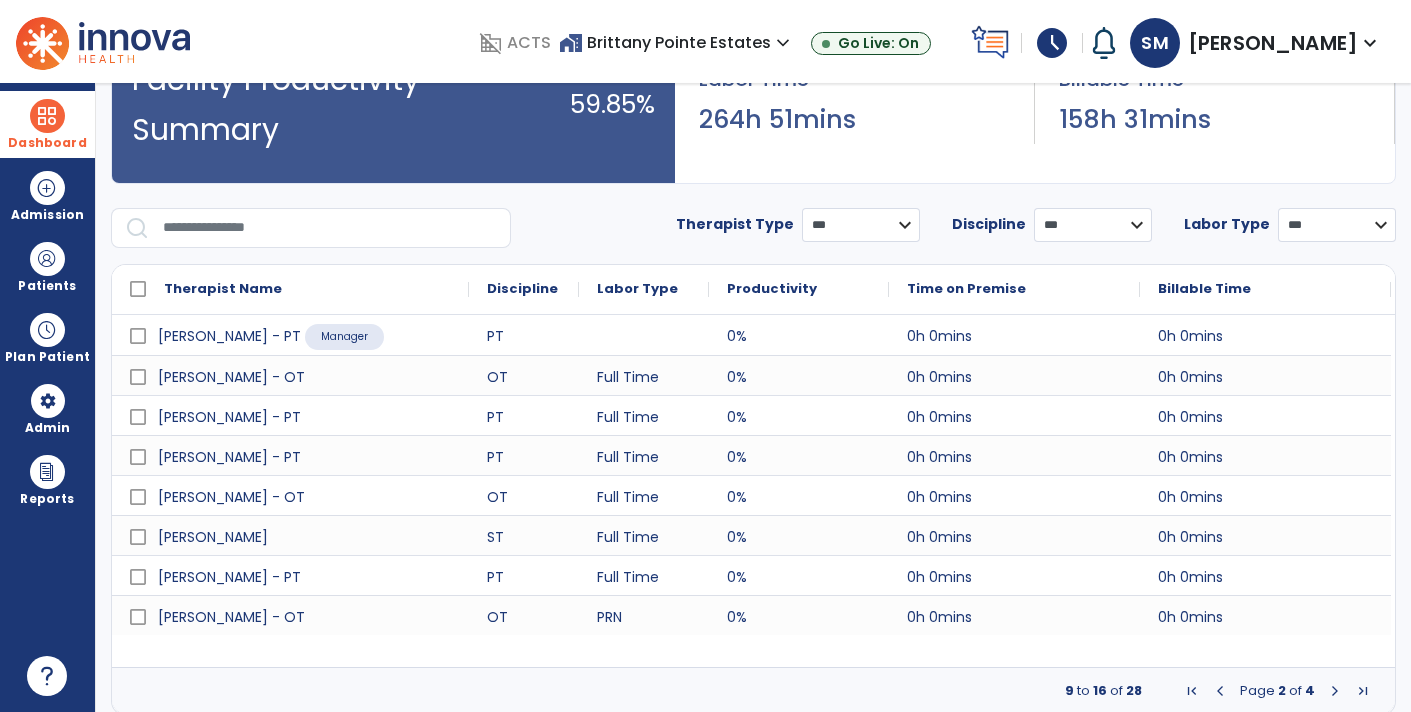 click at bounding box center [1335, 691] 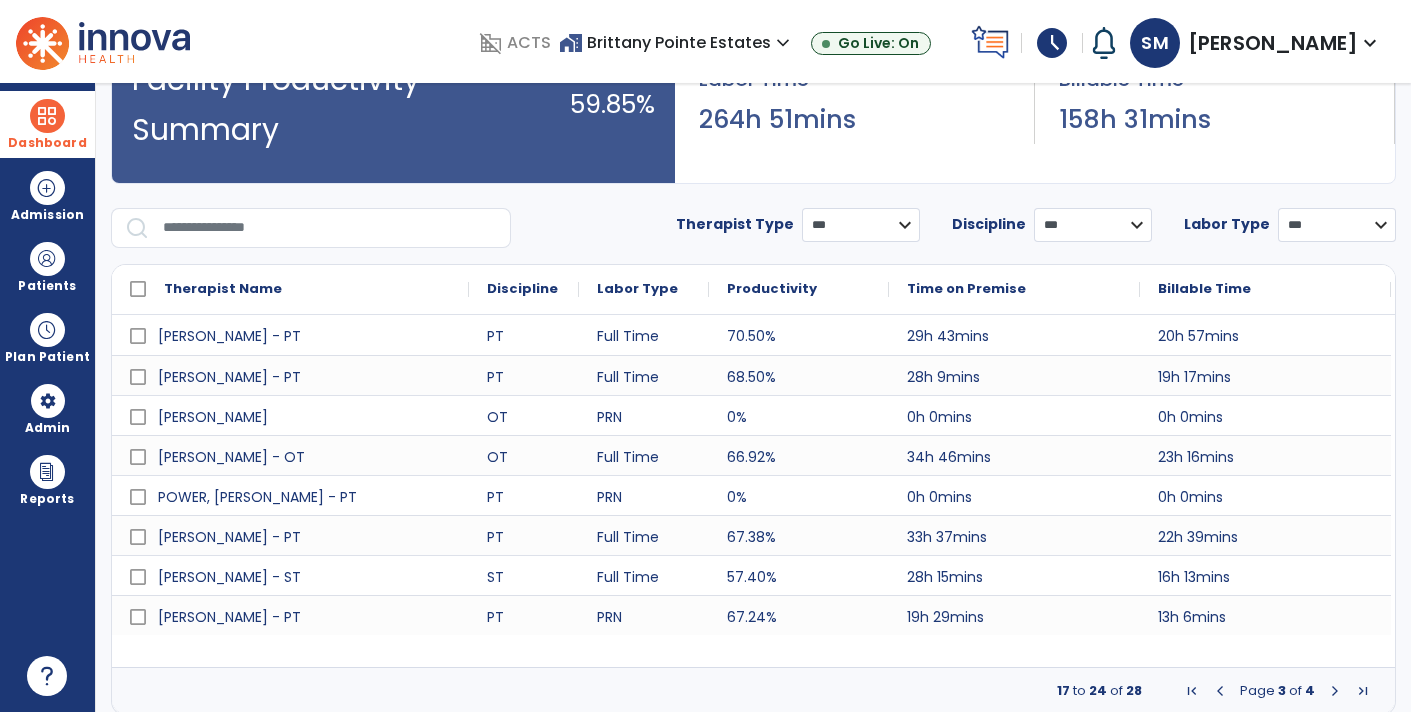 click at bounding box center (1335, 691) 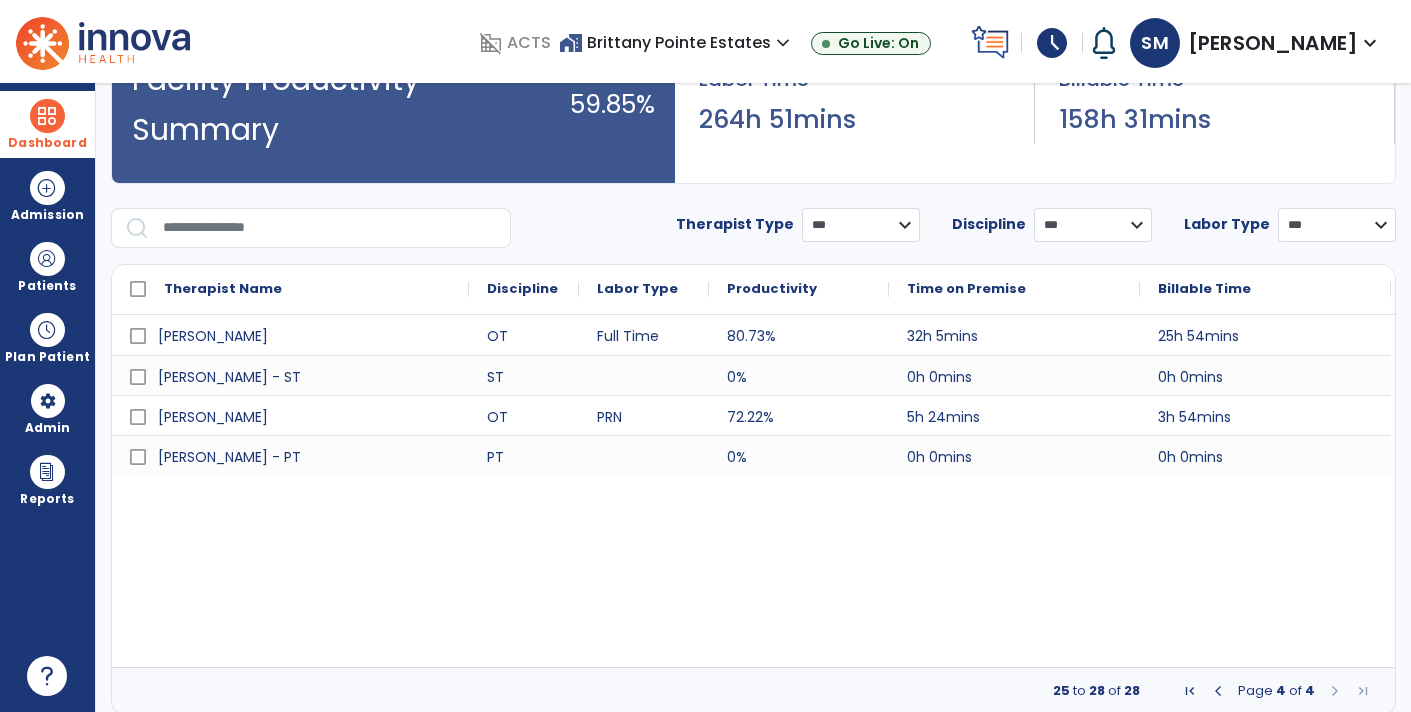 click at bounding box center [47, 116] 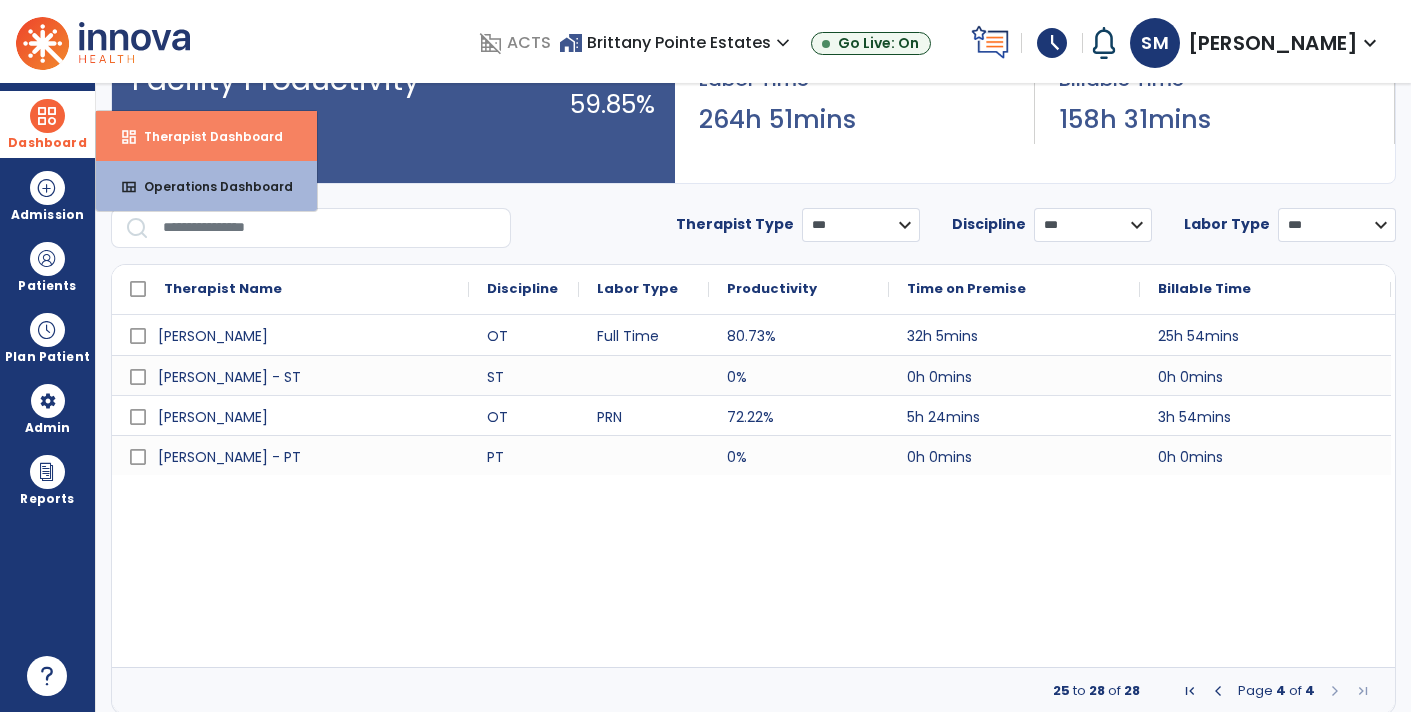 click on "dashboard  Therapist Dashboard" at bounding box center (206, 136) 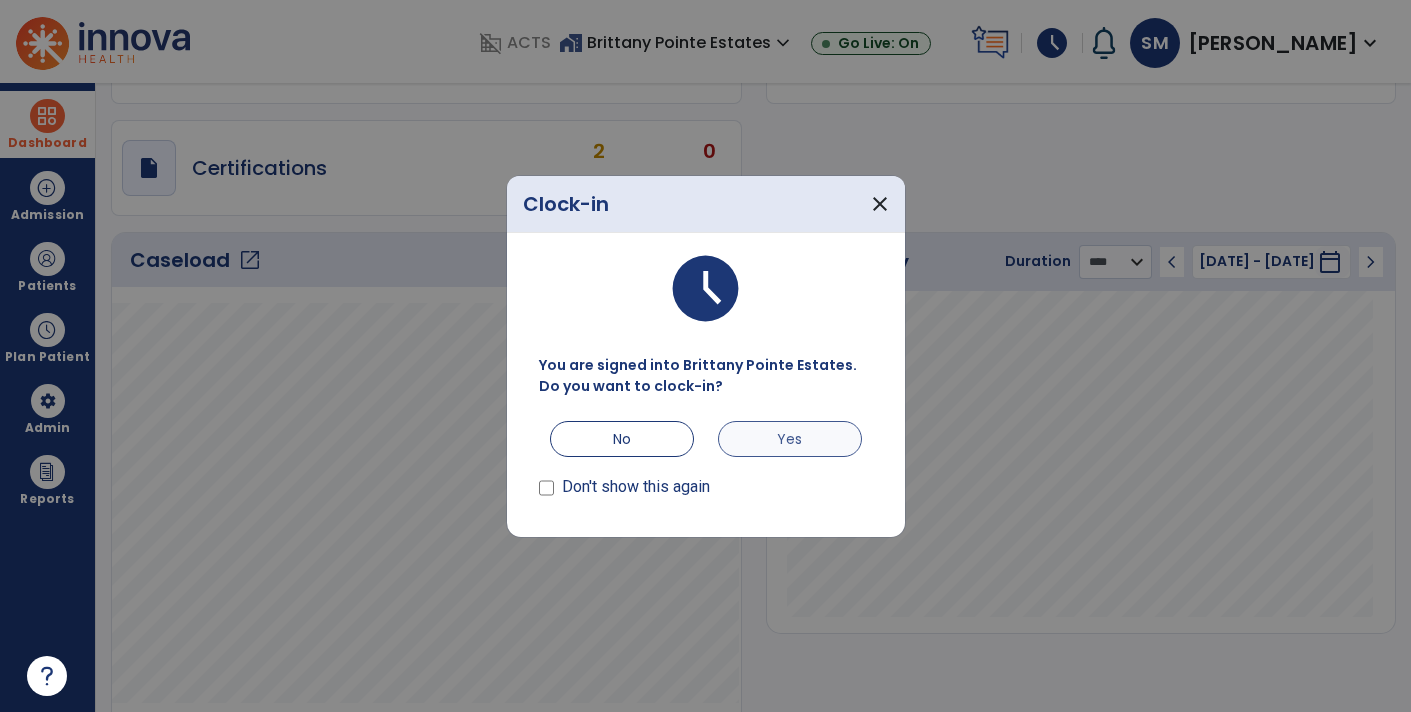 click on "Yes" at bounding box center (790, 439) 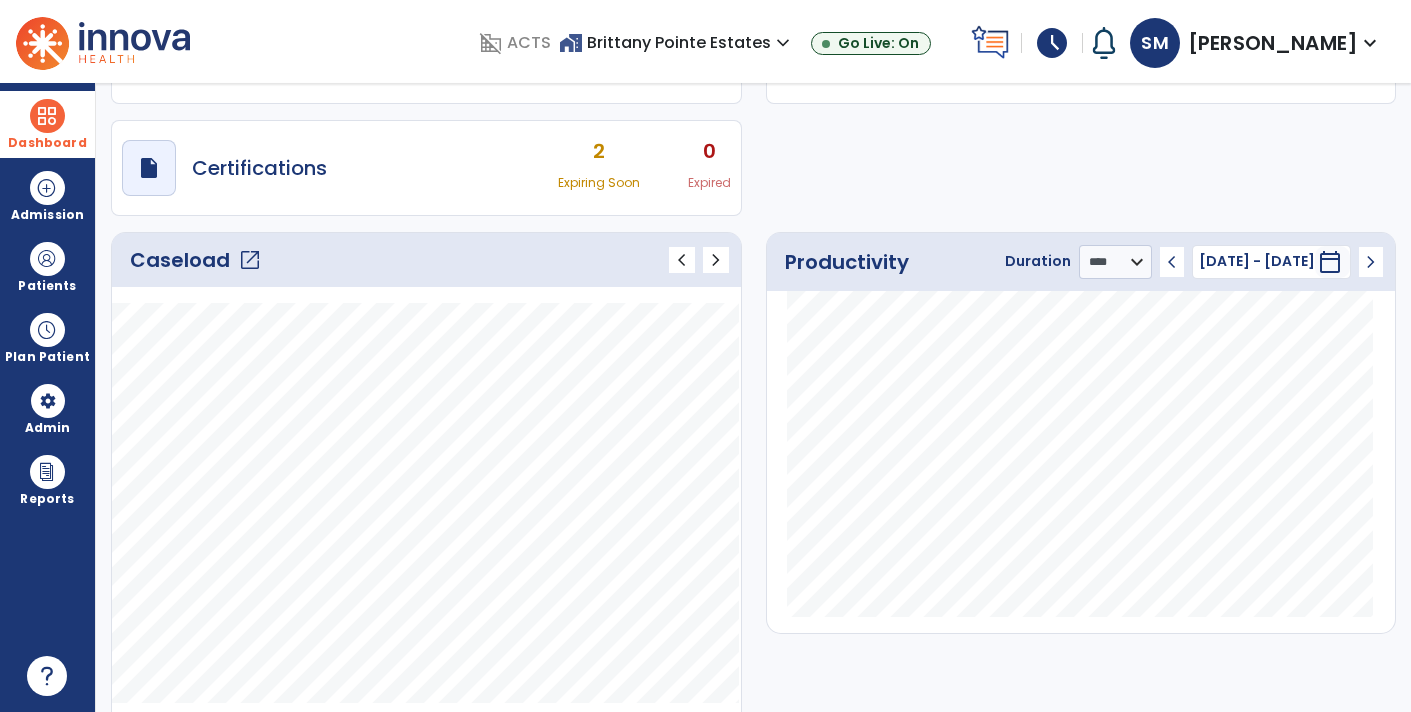 scroll, scrollTop: 0, scrollLeft: 0, axis: both 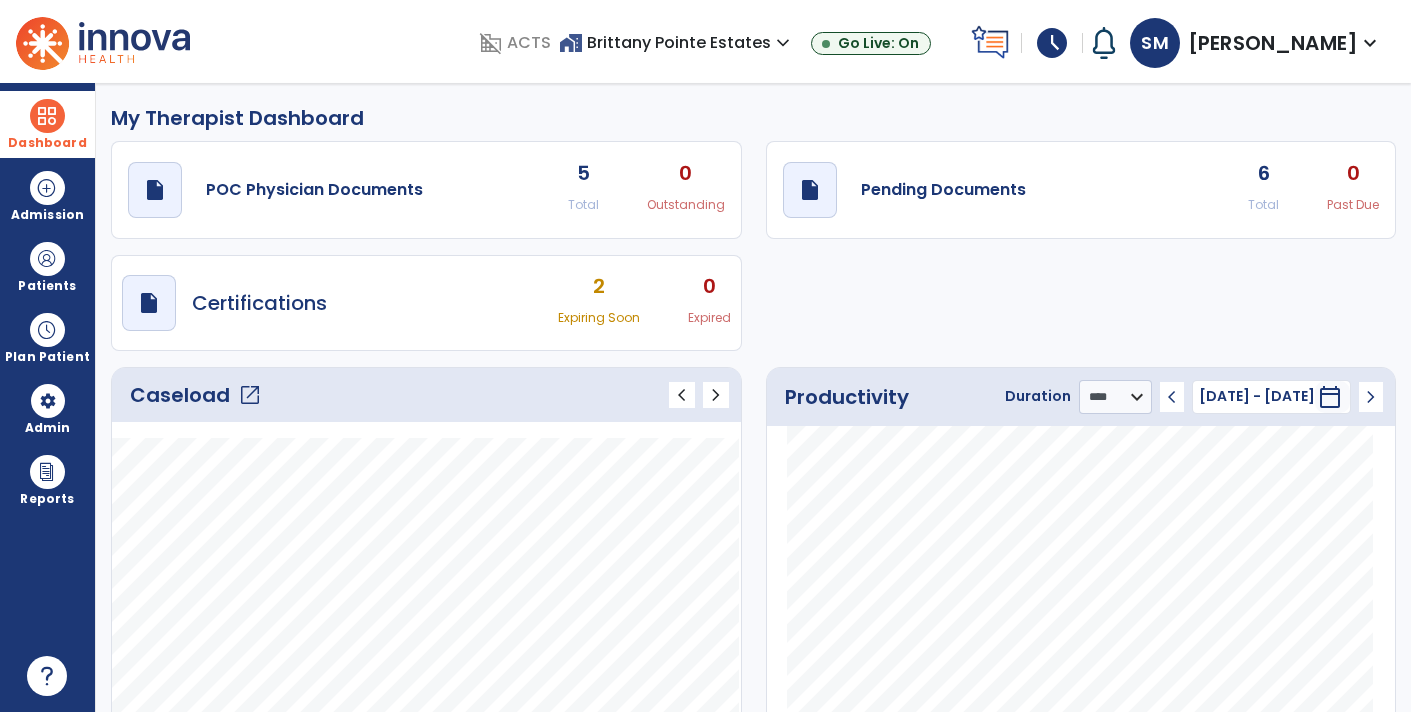 click on "draft   open_in_new  Pending Documents 6 Total 0 Past Due" 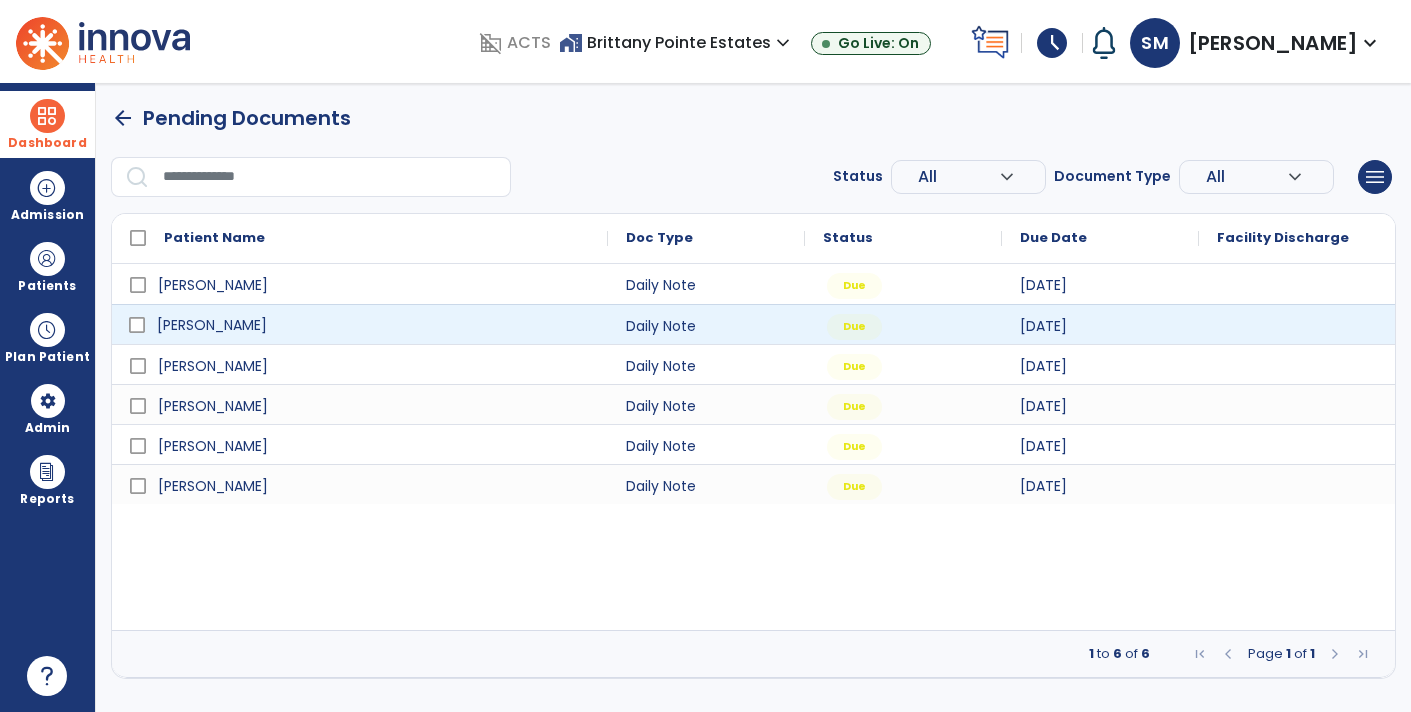 click on "[PERSON_NAME]" at bounding box center [212, 325] 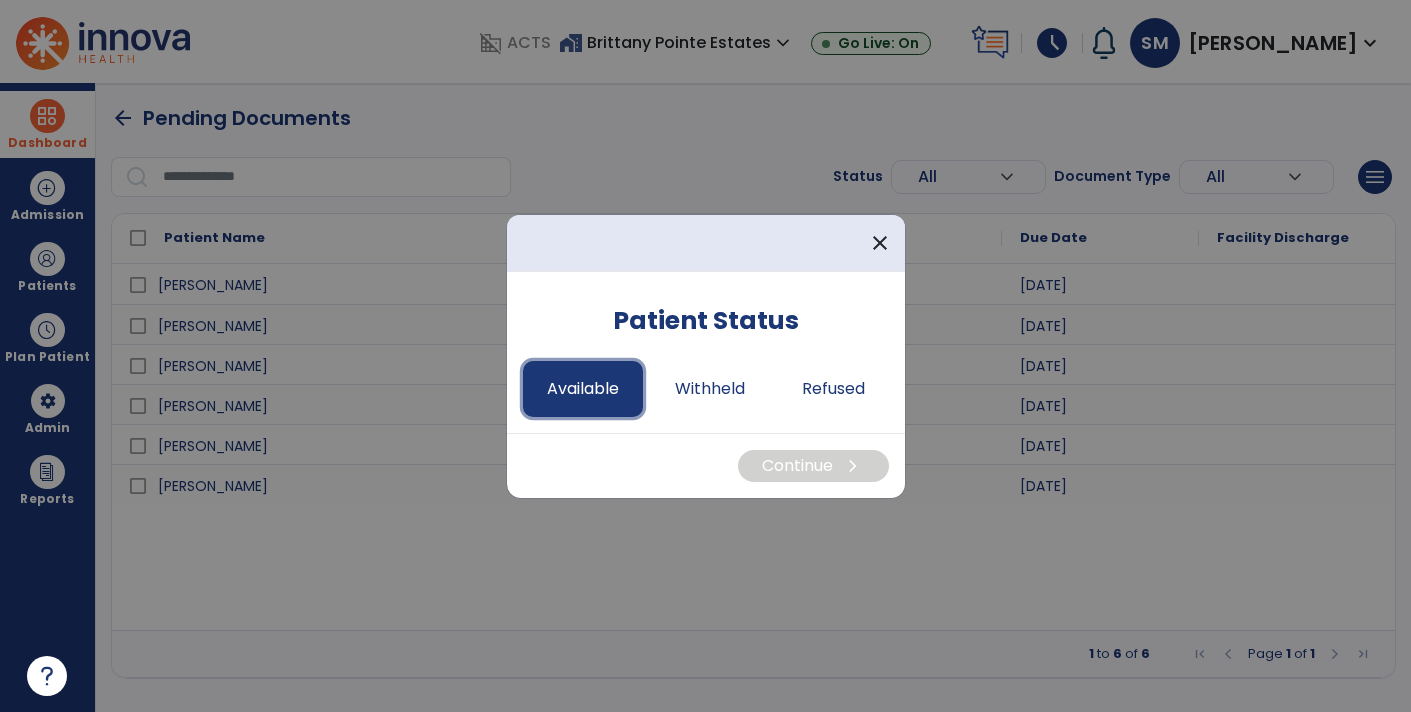 click on "Available" at bounding box center [583, 389] 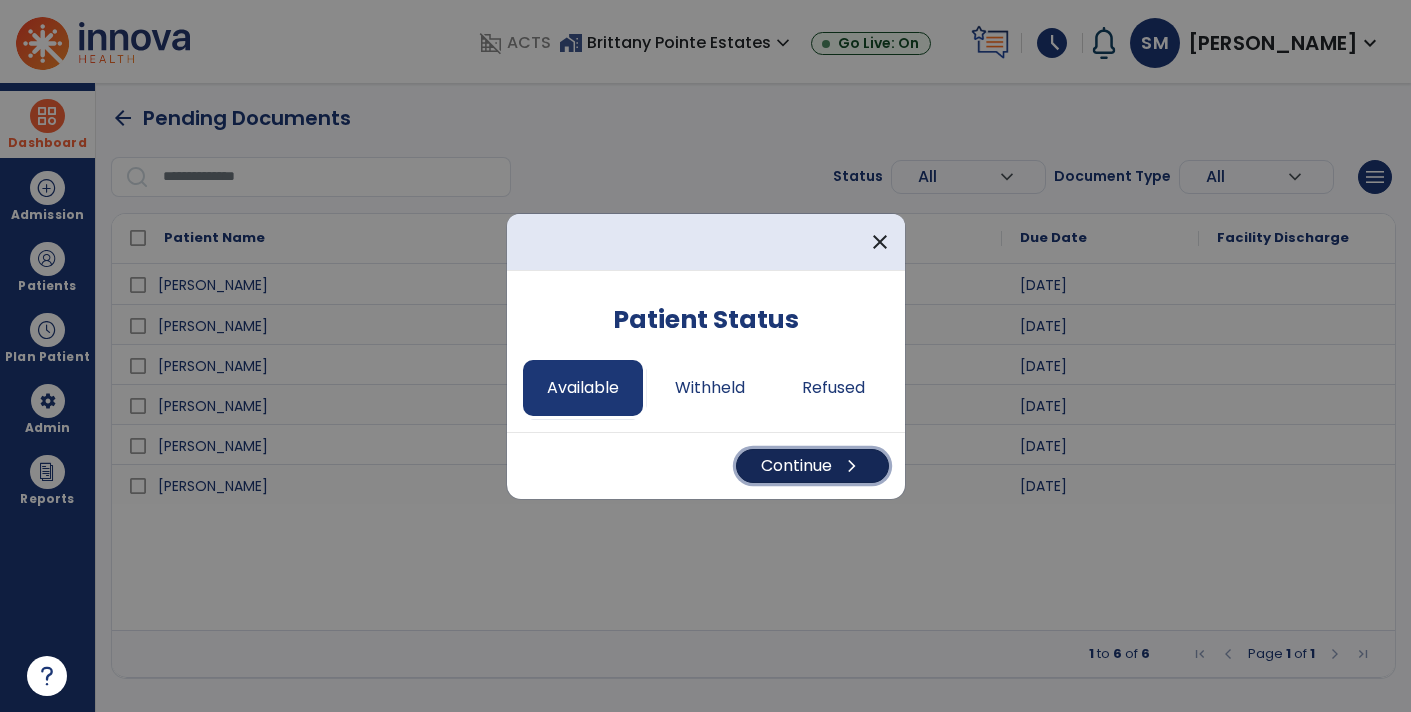 click on "Continue   chevron_right" at bounding box center (812, 466) 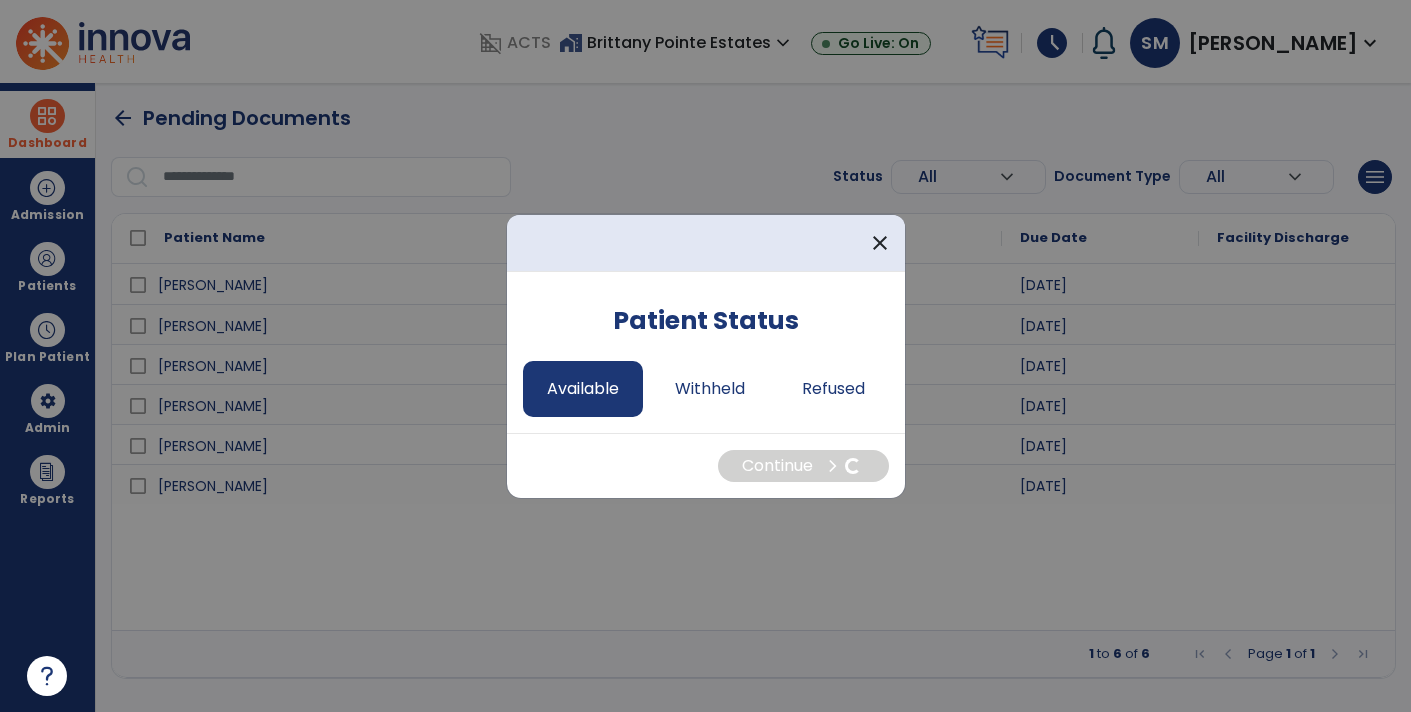 select on "*" 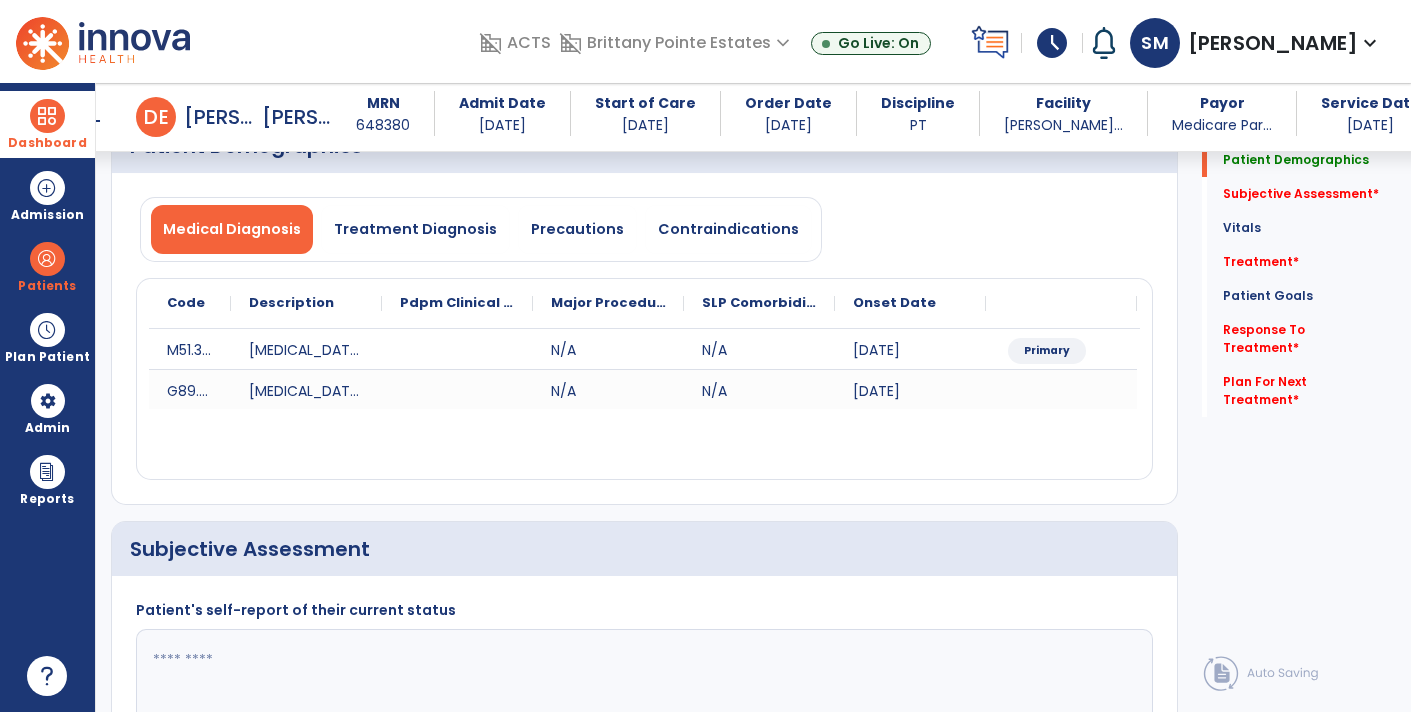 scroll, scrollTop: 118, scrollLeft: 0, axis: vertical 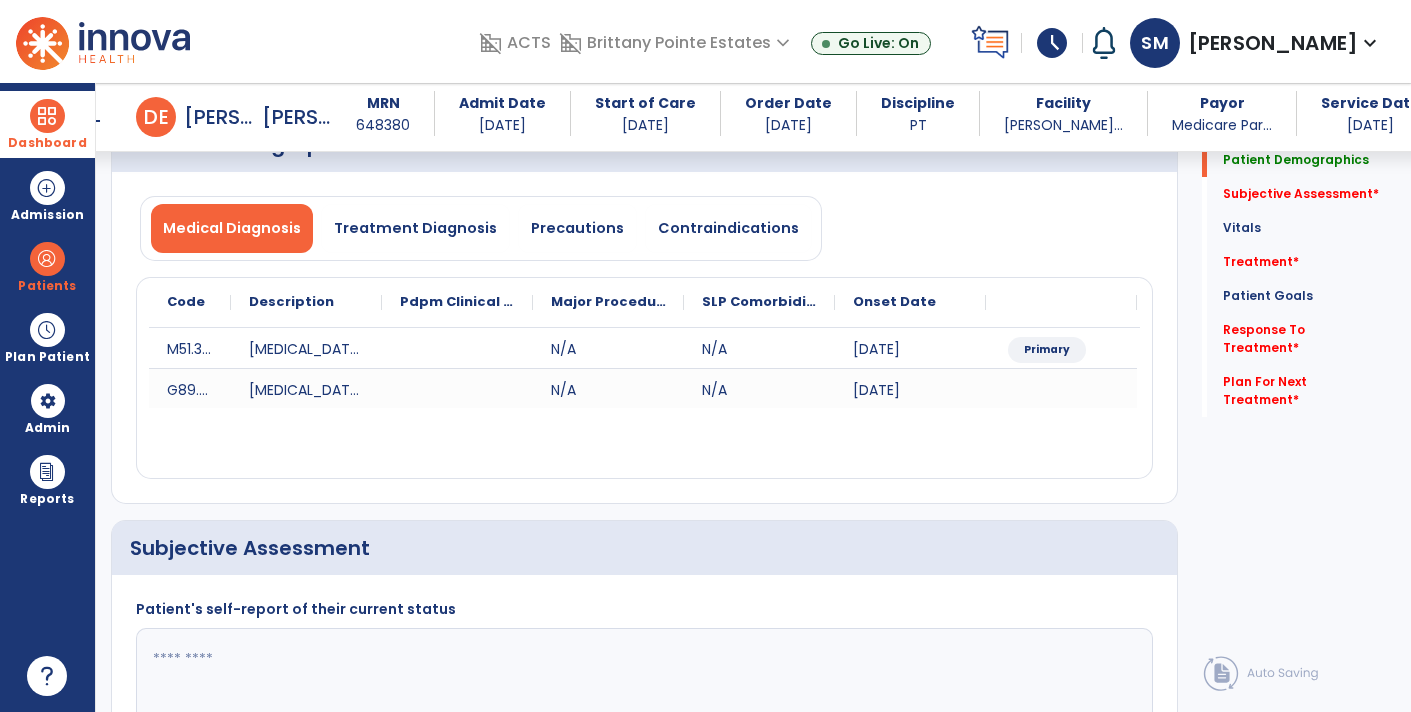 click 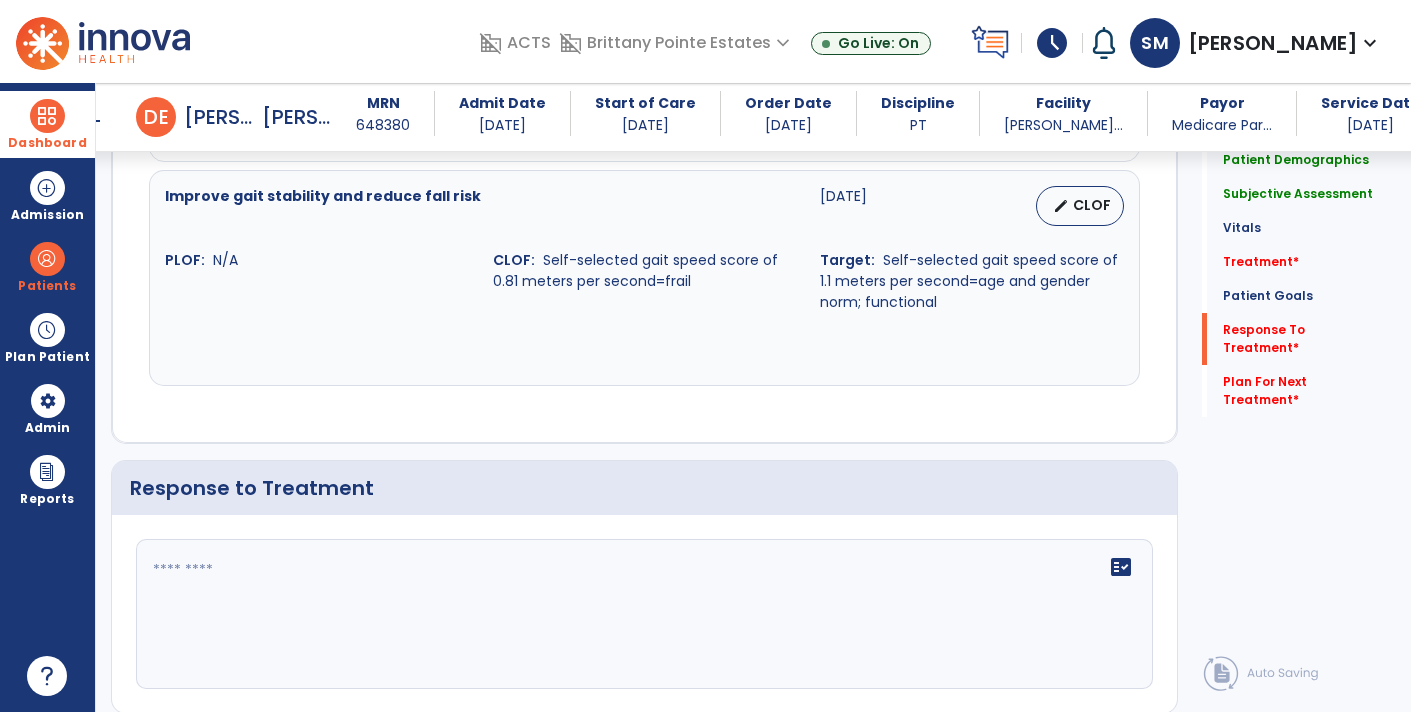 scroll, scrollTop: 3096, scrollLeft: 0, axis: vertical 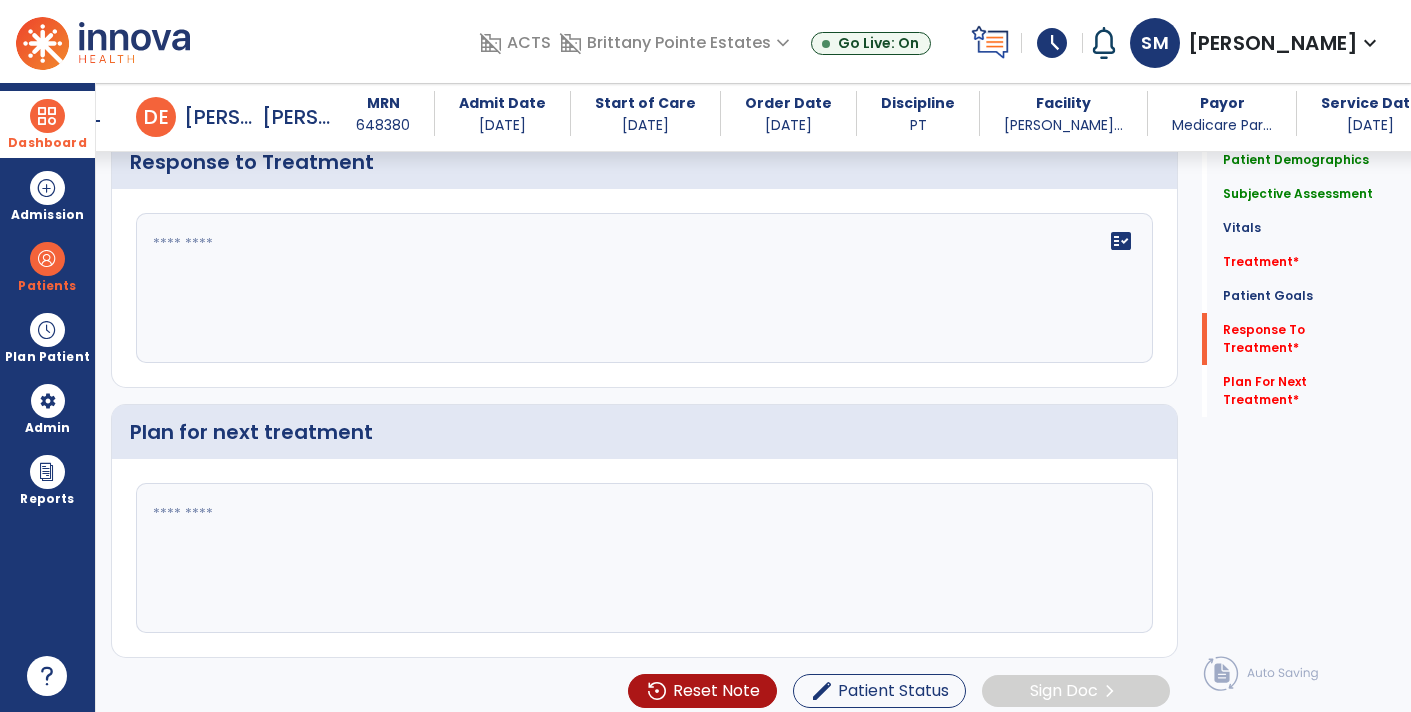 type on "**********" 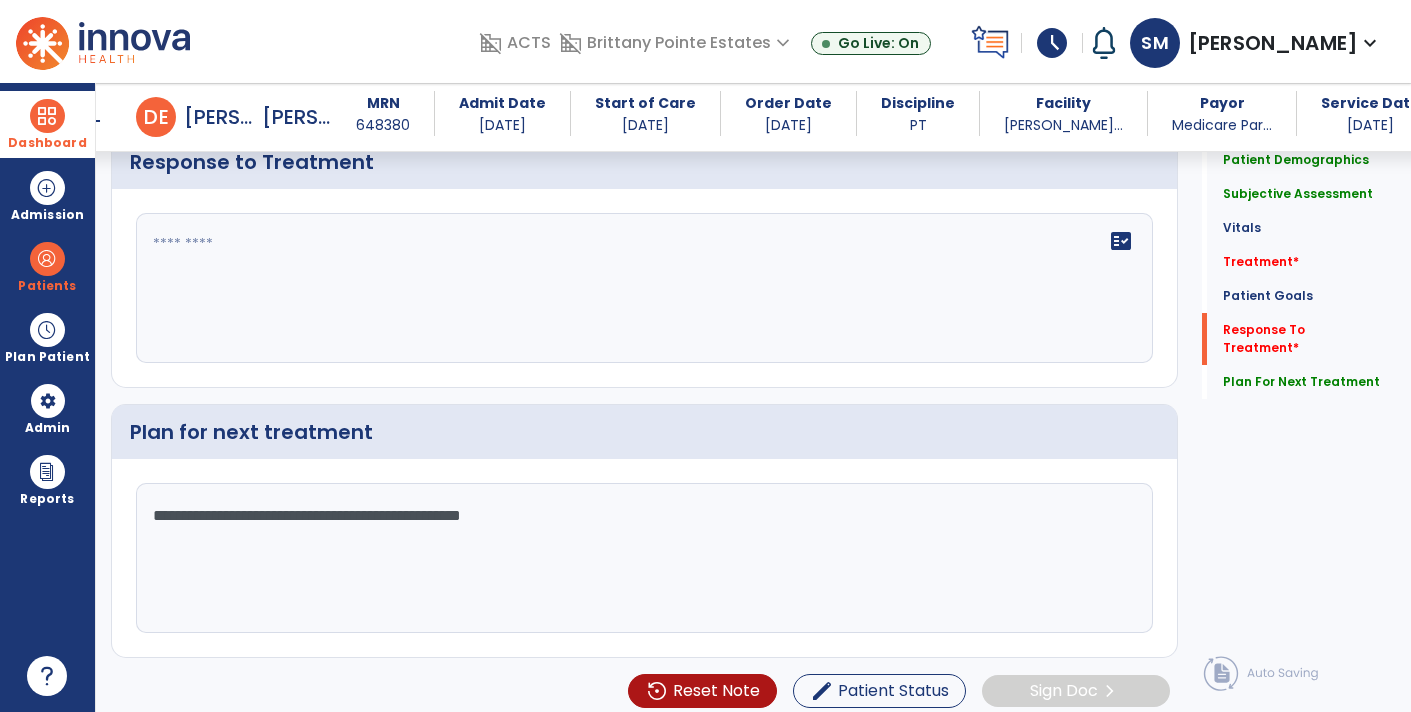 type on "**********" 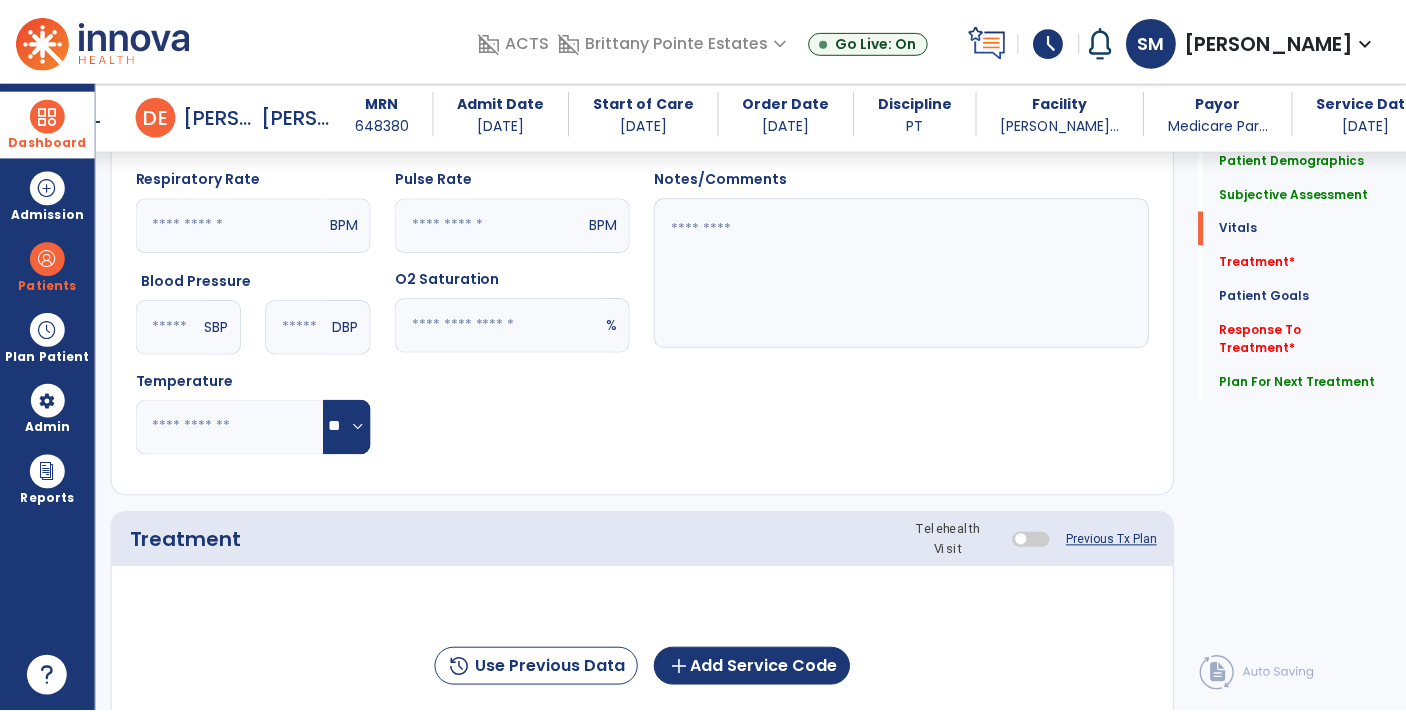 scroll, scrollTop: 975, scrollLeft: 0, axis: vertical 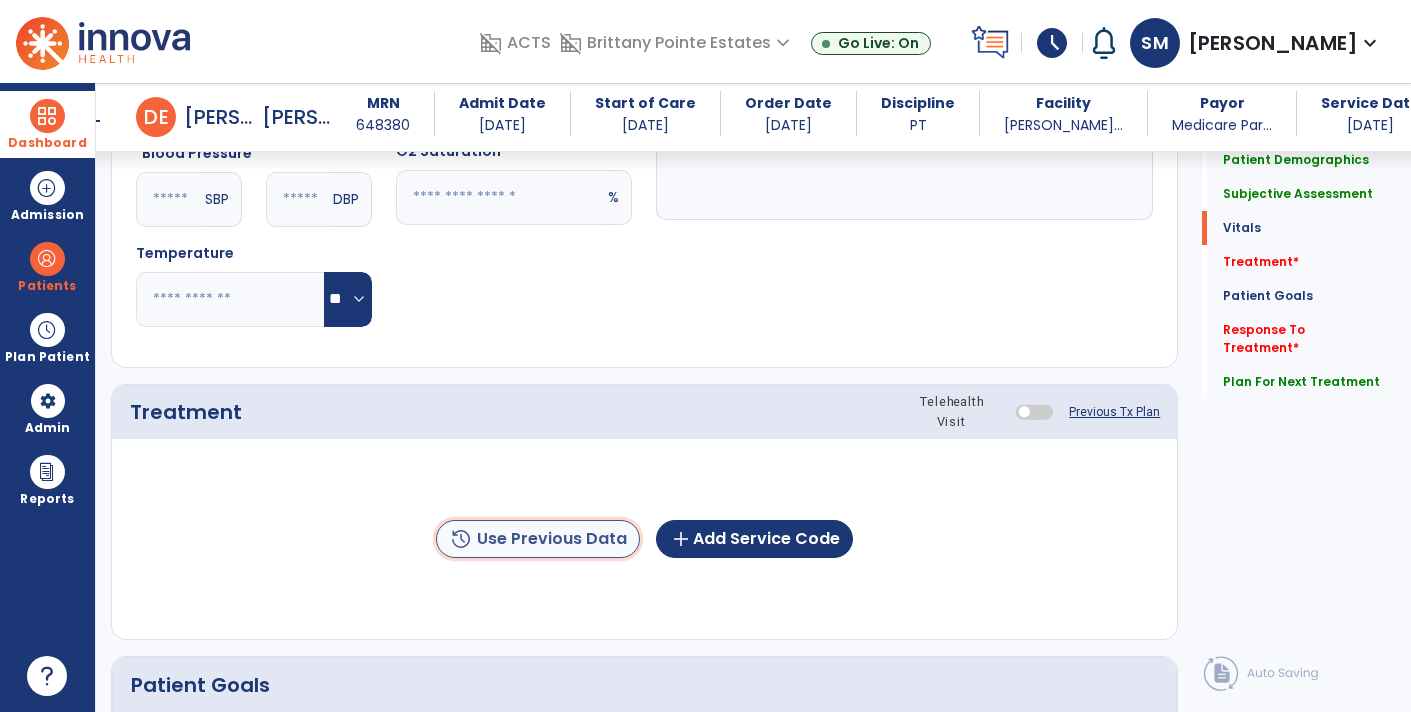 click on "history  Use Previous Data" 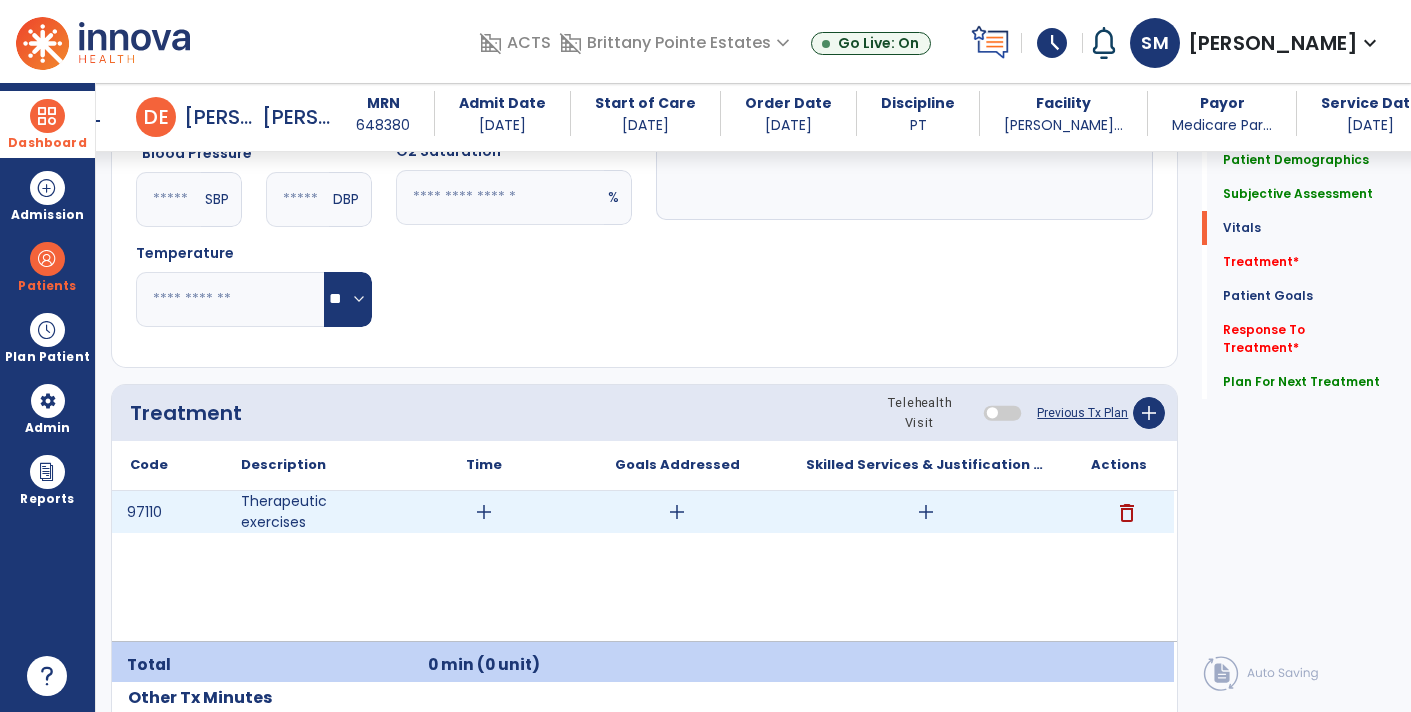 click on "add" at bounding box center [926, 512] 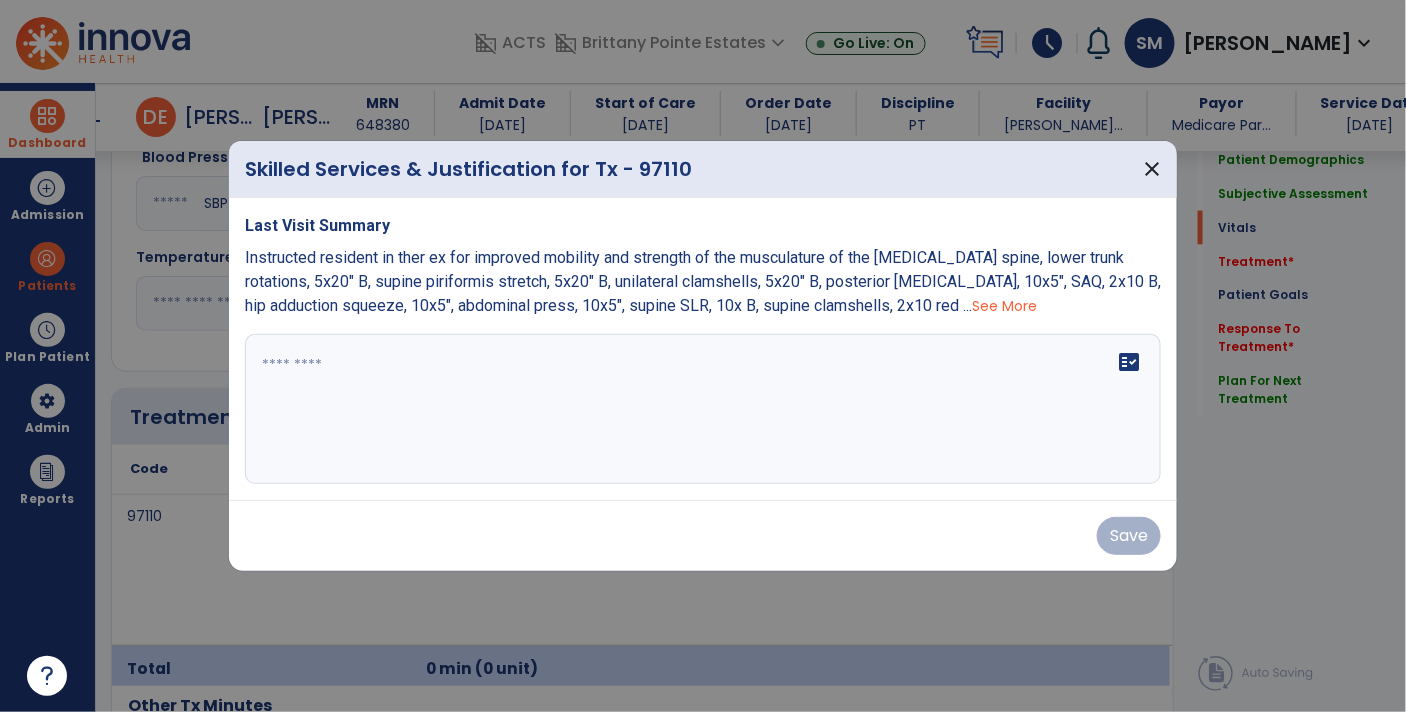 scroll, scrollTop: 975, scrollLeft: 0, axis: vertical 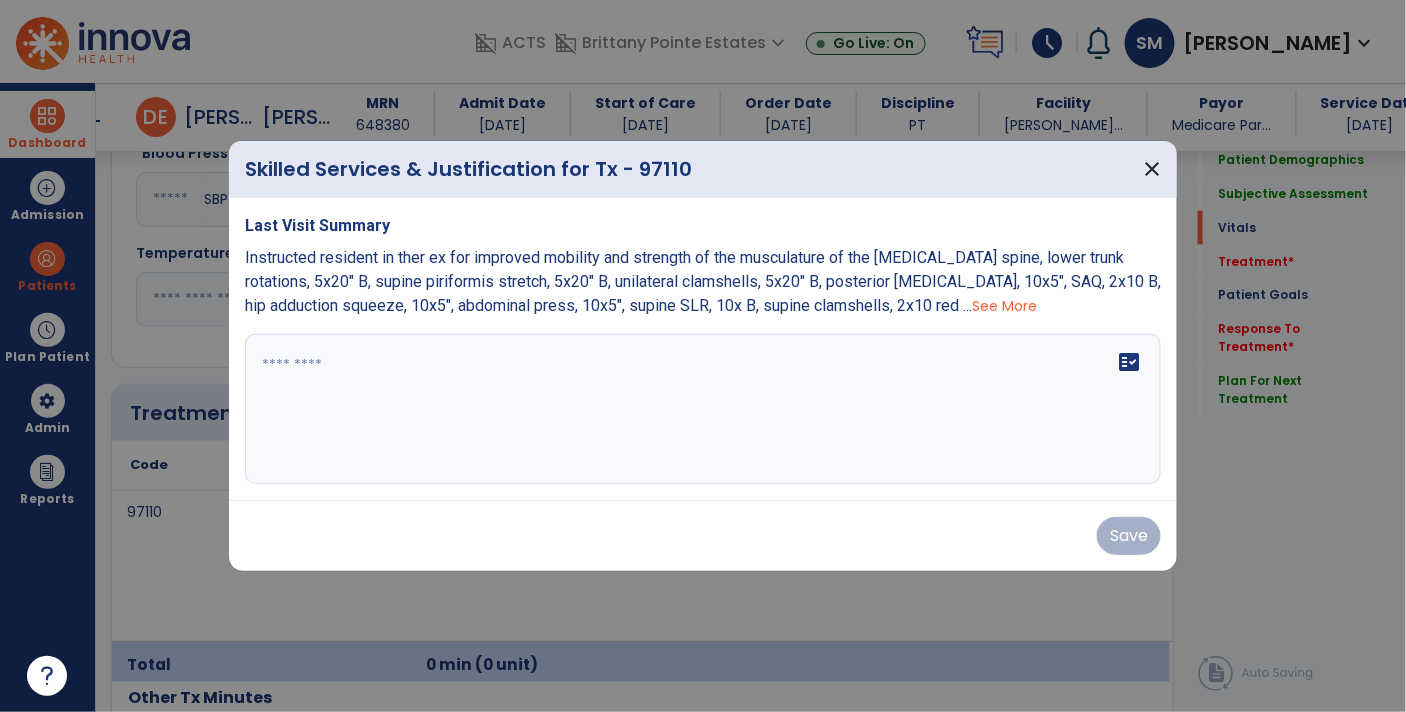 click on "See More" at bounding box center [1004, 306] 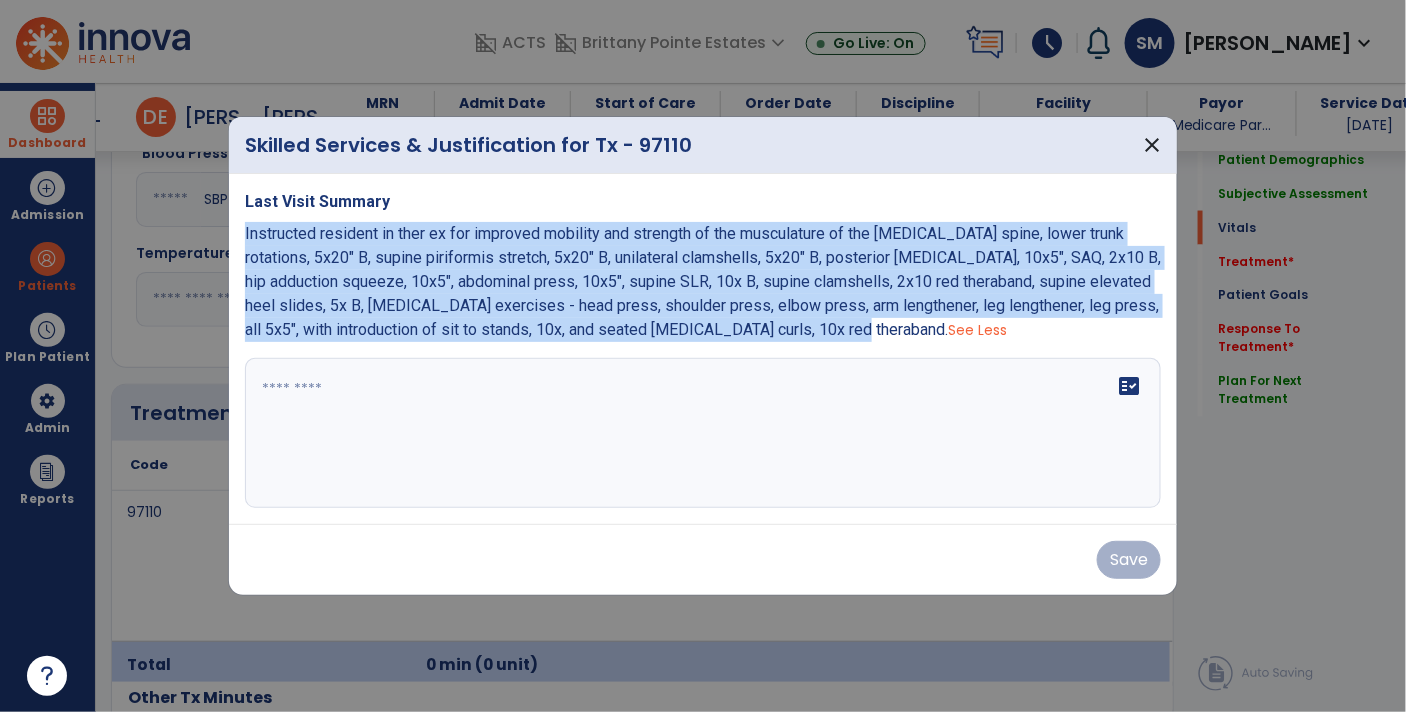 drag, startPoint x: 843, startPoint y: 328, endPoint x: 245, endPoint y: 233, distance: 605.49896 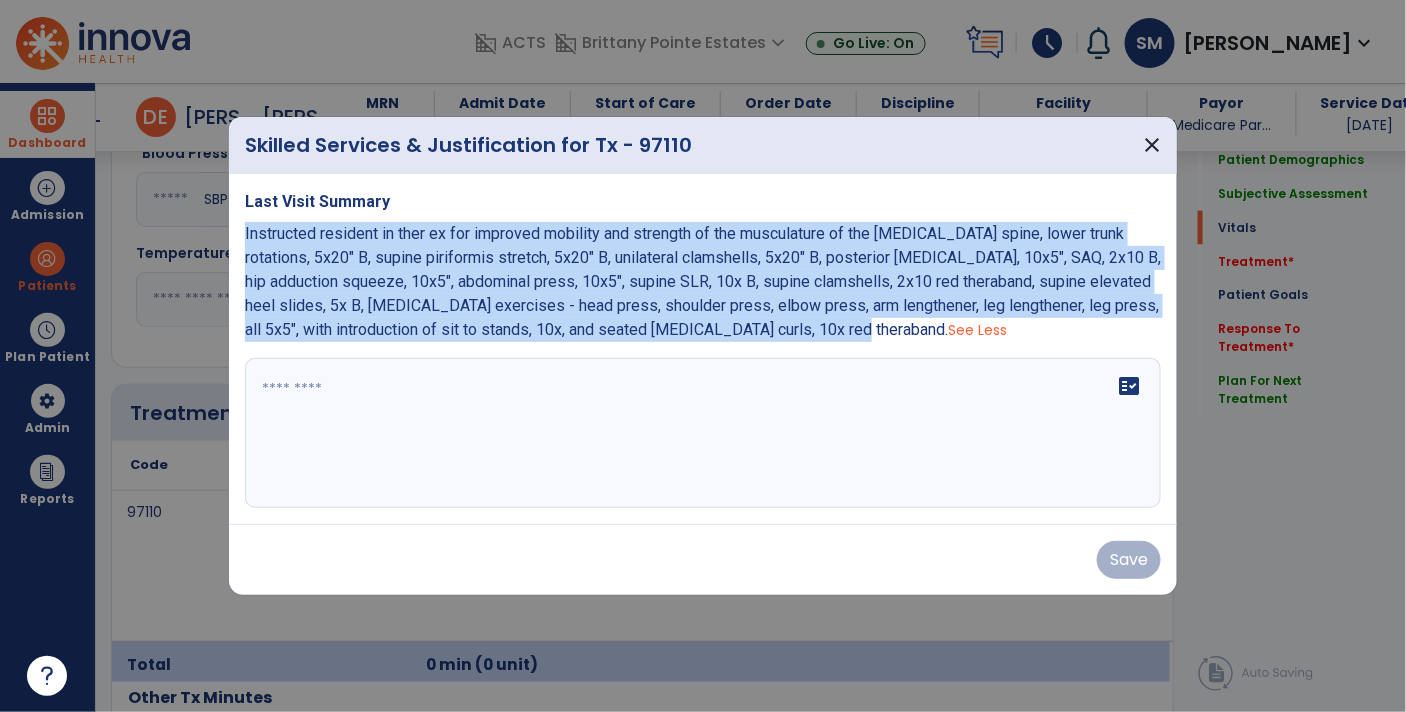 click on "Instructed resident in ther ex for improved mobility and strength of the musculature of the lumbar spine, lower trunk rotations, 5x20" B, supine piriformis stretch, 5x20" B, unilateral clamshells, 5x20" B, posterior pelvic tilt, 10x5", SAQ, 2x10 B, hip adduction squeeze, 10x5", abdominal press, 10x5", supine SLR, 10x B, supine clamshells, 2x10 red theraband, supine elevated heel slides, 5x B, spinal decompression exercises - head press, shoulder press, elbow press, arm lengthener, leg lengthener, leg press, all 5x5", with introduction of sit to stands, 10x, and seated hamstring curls, 10x red theraband." at bounding box center (703, 281) 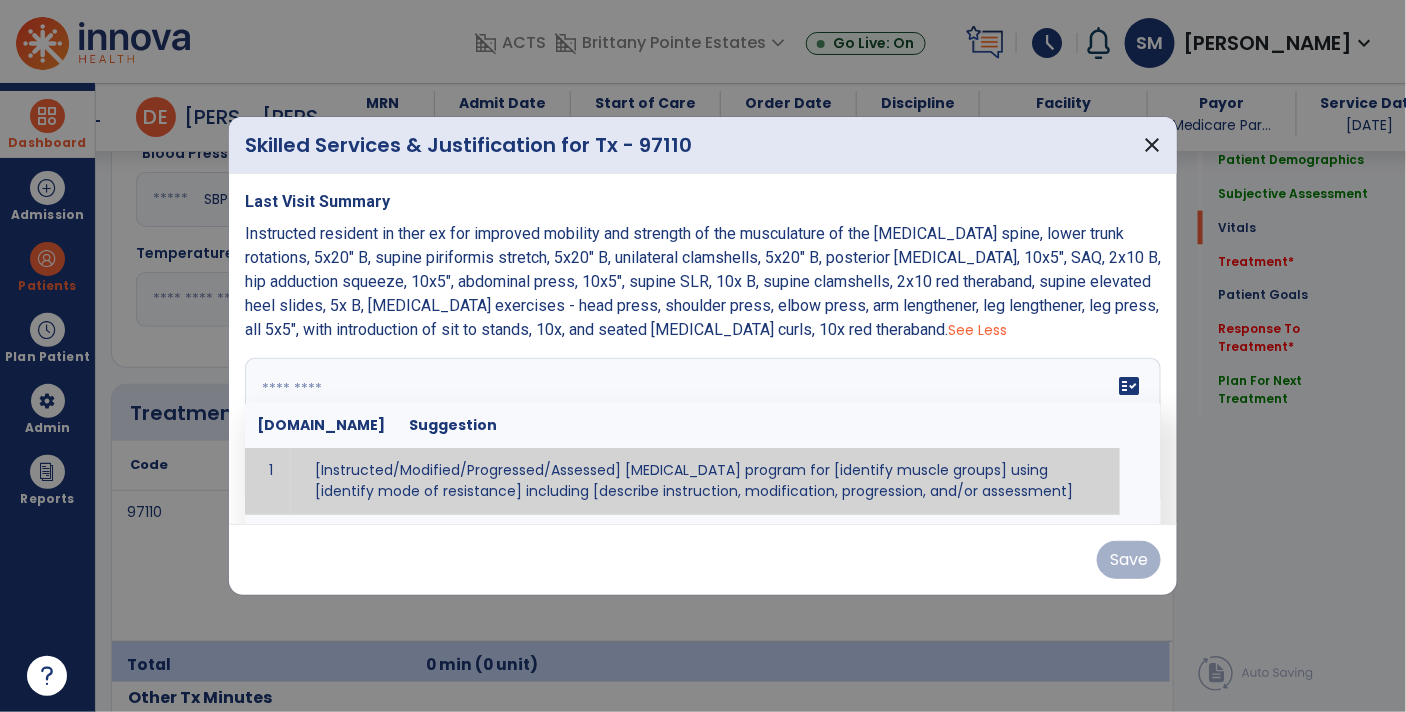 paste on "**********" 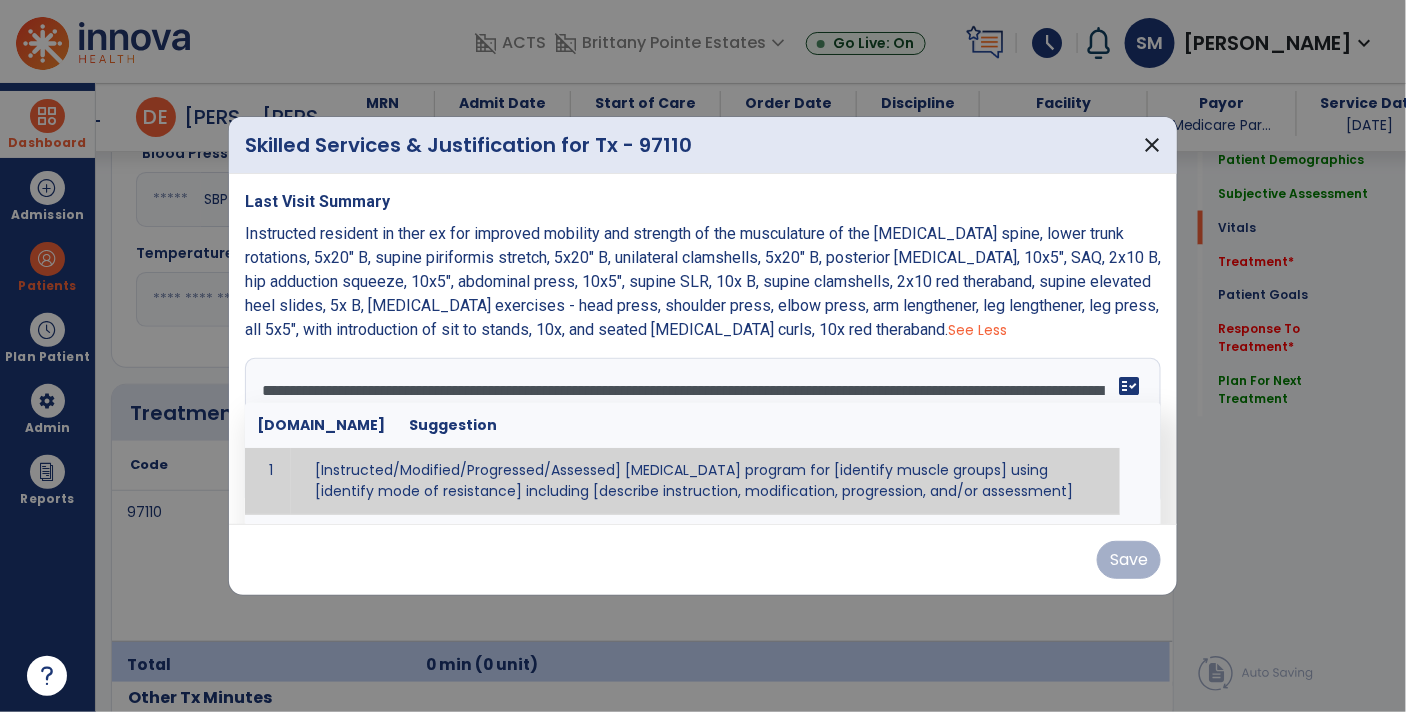 scroll, scrollTop: 15, scrollLeft: 0, axis: vertical 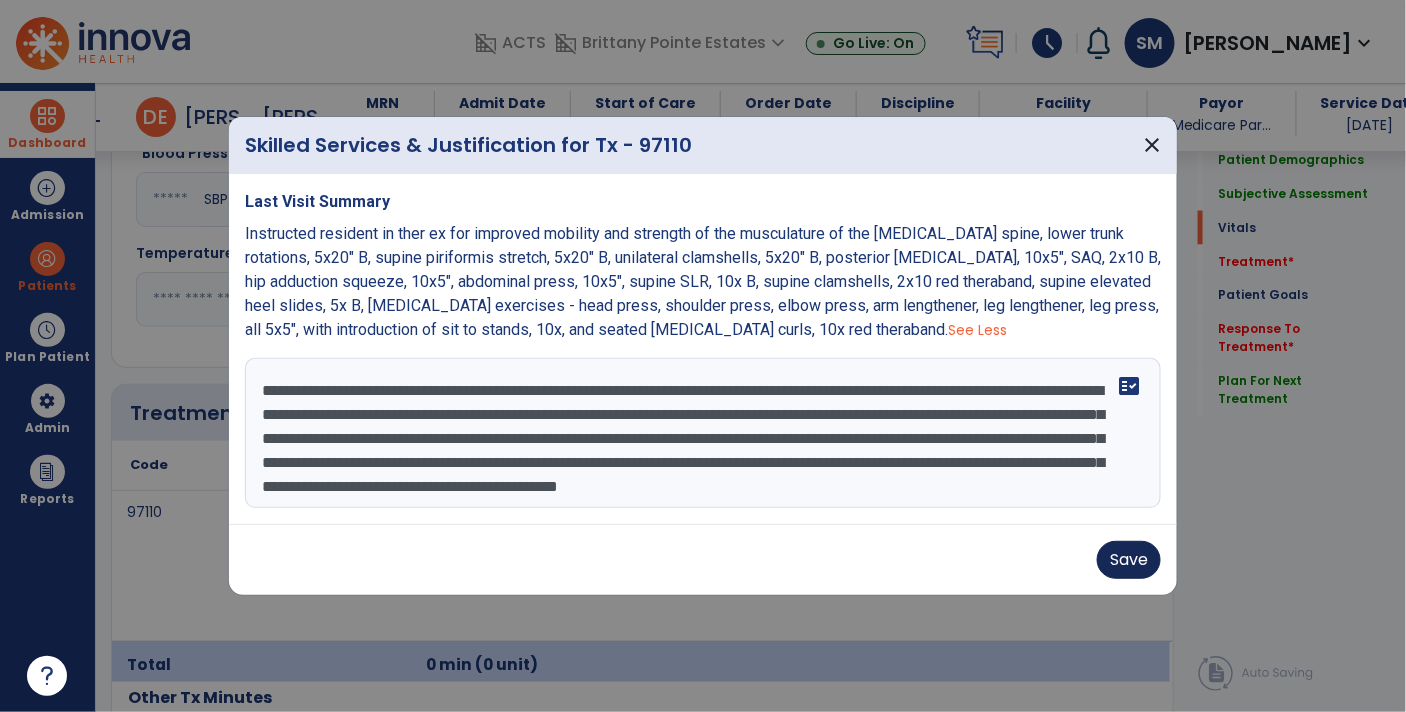 type on "**********" 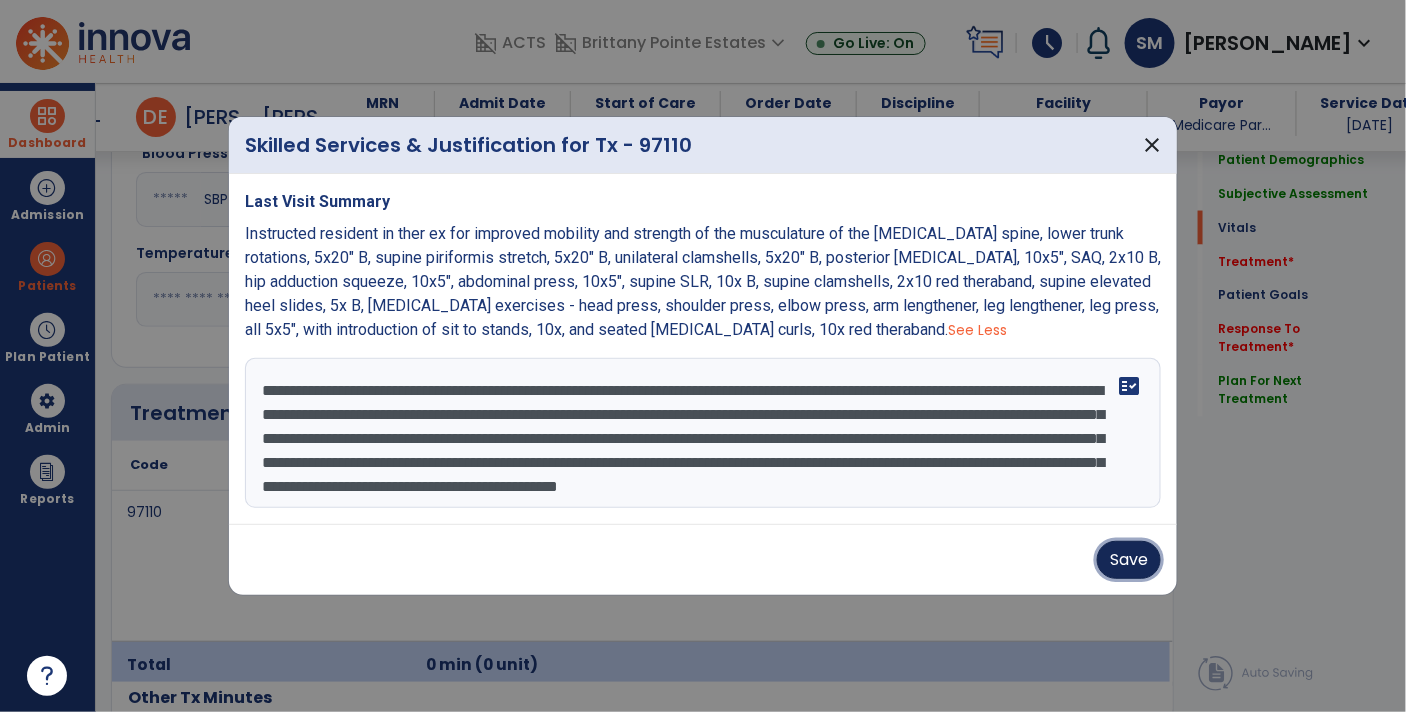 click on "Save" at bounding box center [1129, 560] 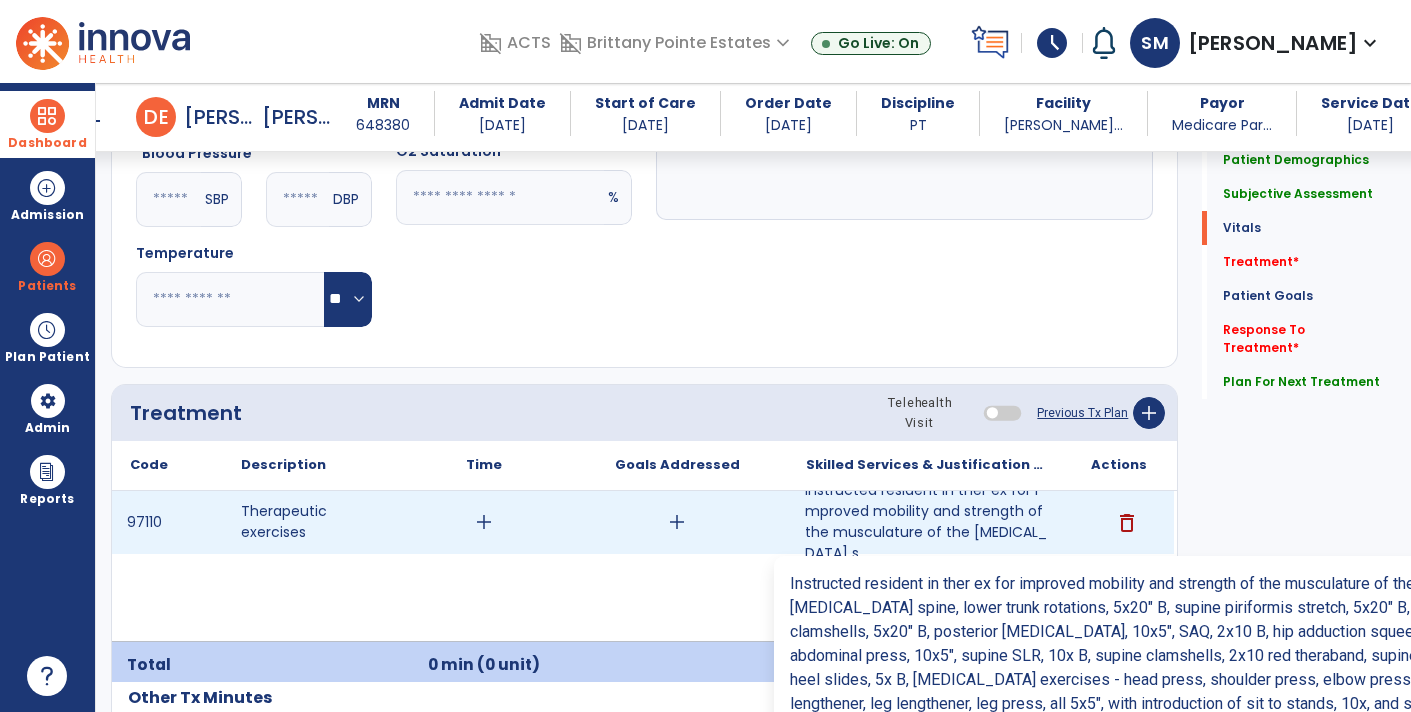 click on "Instructed resident in ther ex for improved mobility and strength of the musculature of the [MEDICAL_DATA] s..." at bounding box center [926, 522] 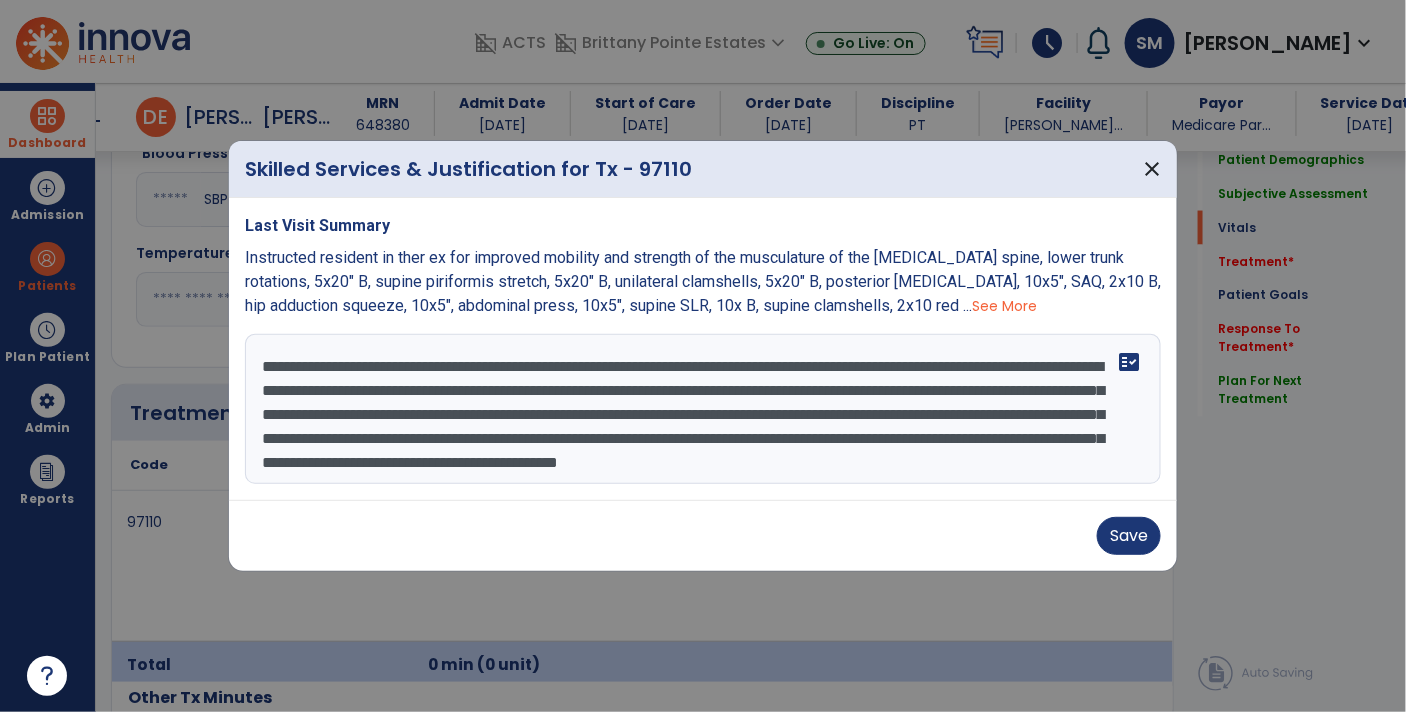 scroll, scrollTop: 975, scrollLeft: 0, axis: vertical 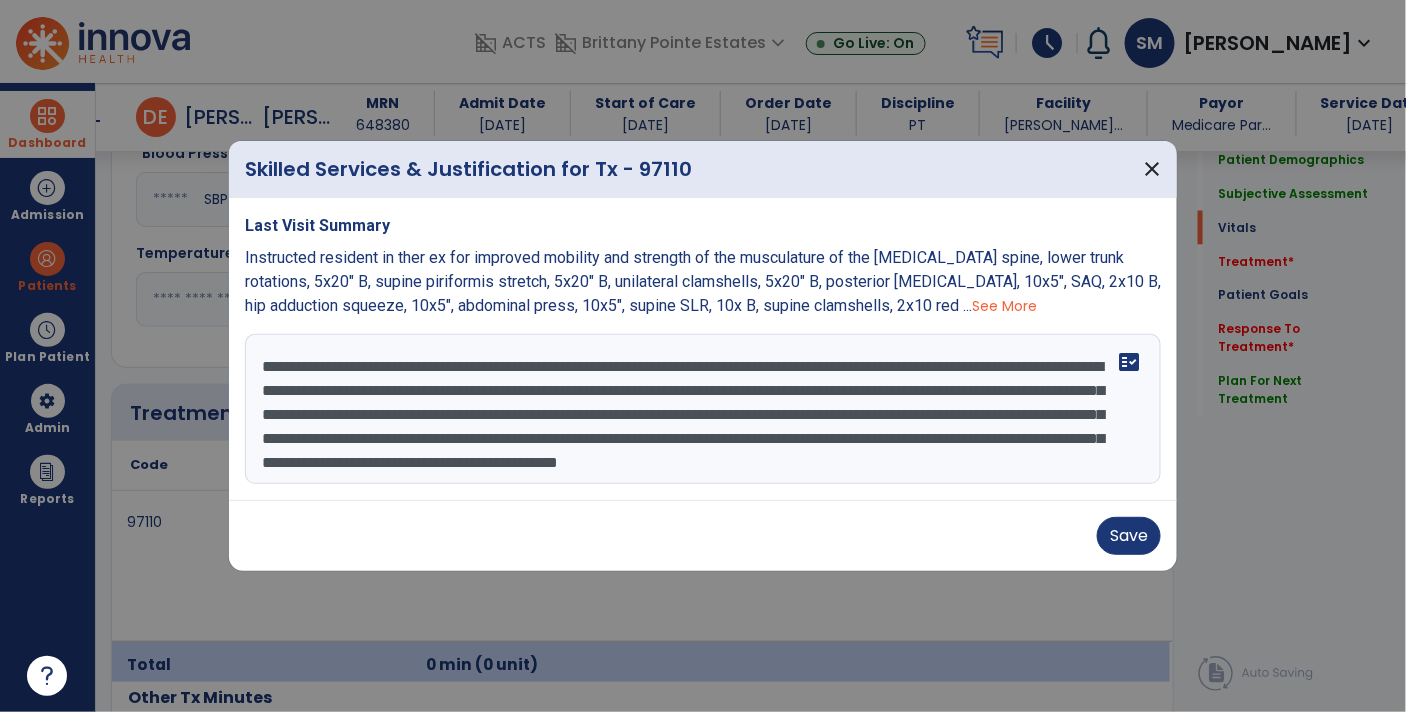 click on "**********" at bounding box center (703, 409) 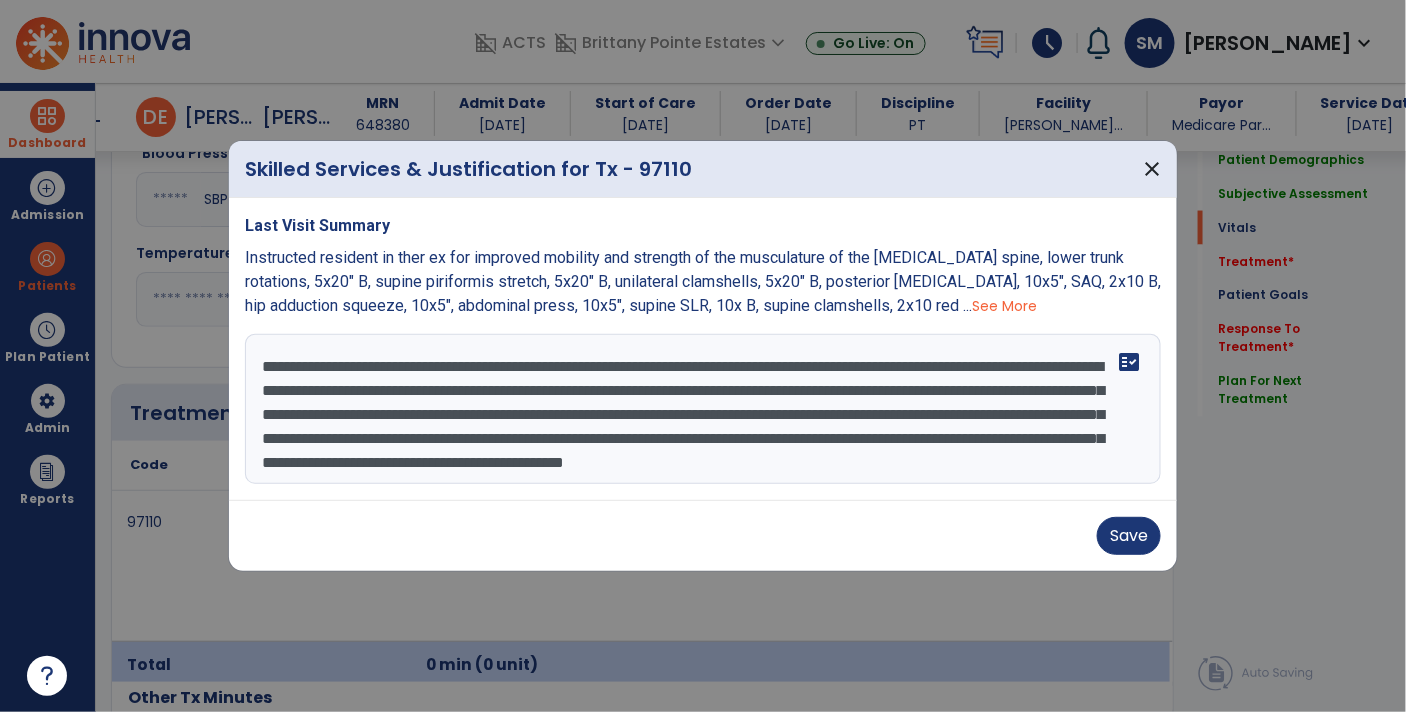 scroll, scrollTop: 38, scrollLeft: 0, axis: vertical 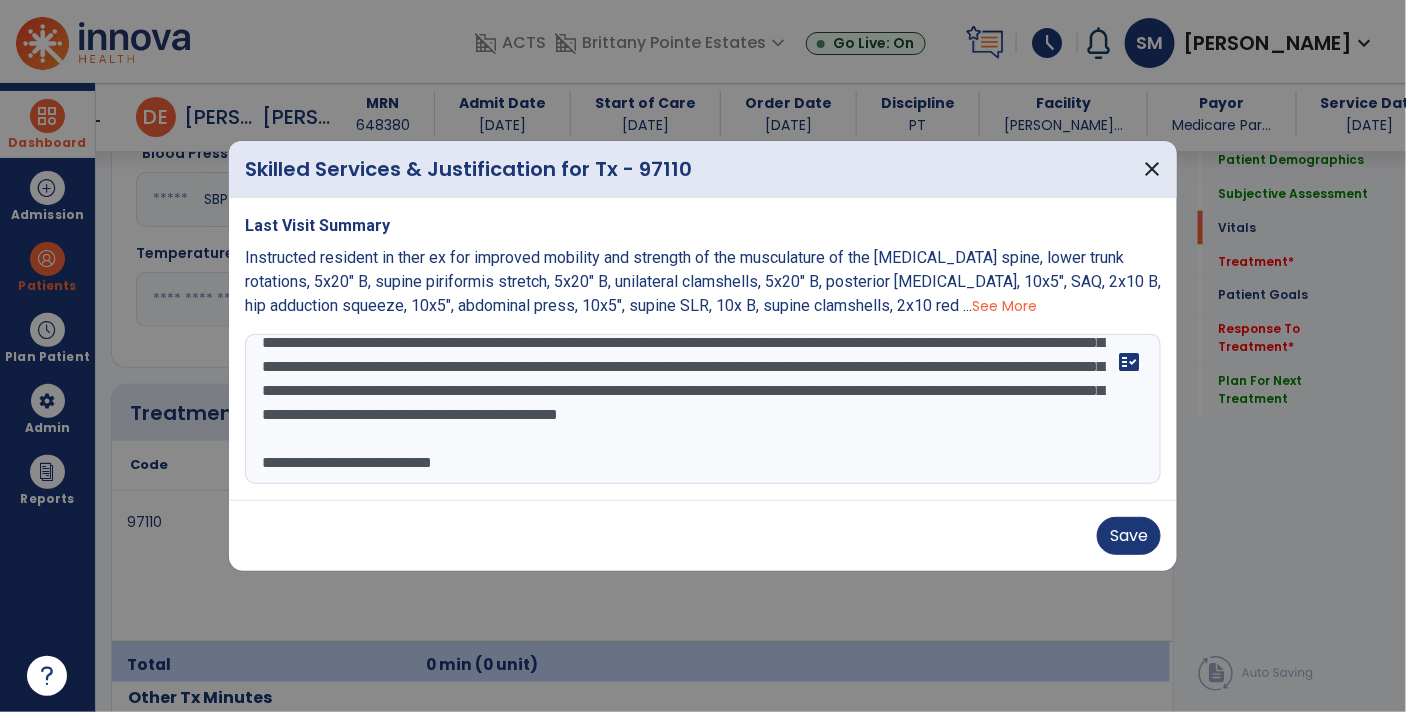 type on "**********" 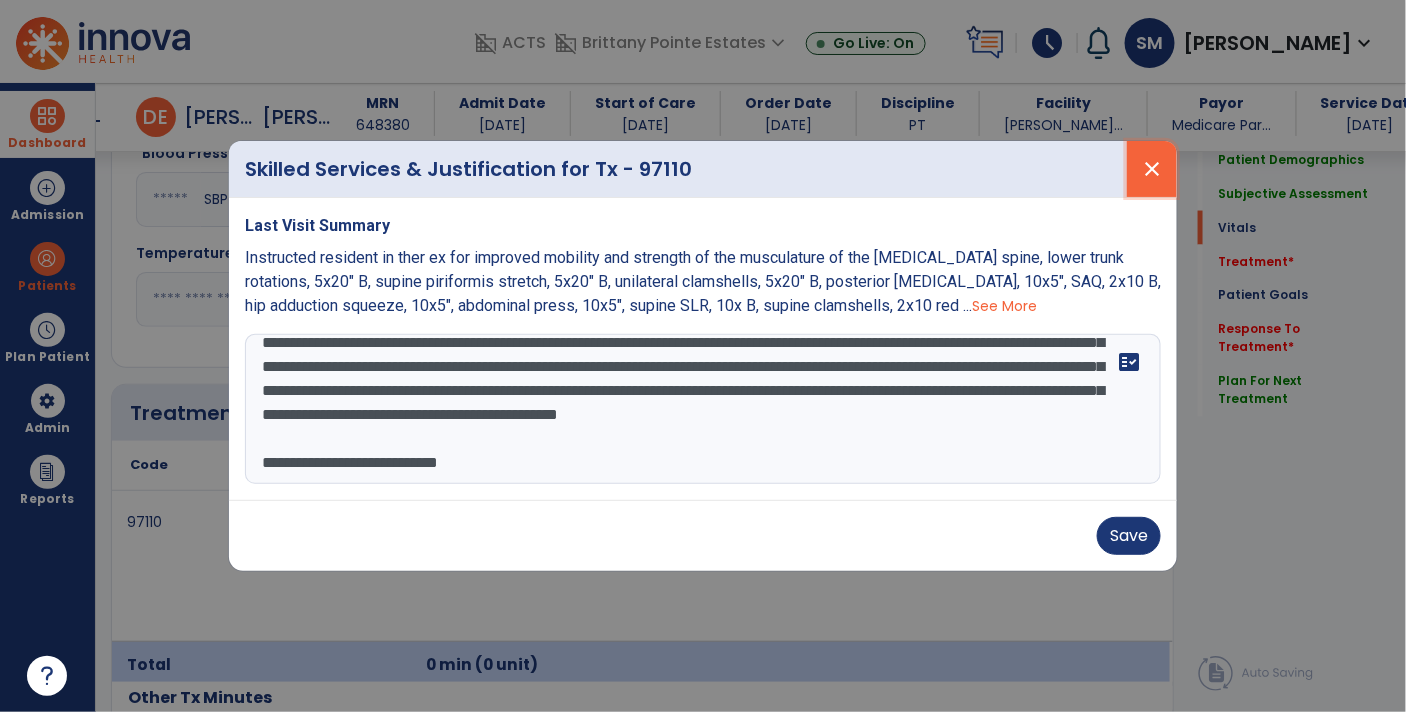 click on "close" at bounding box center [1152, 169] 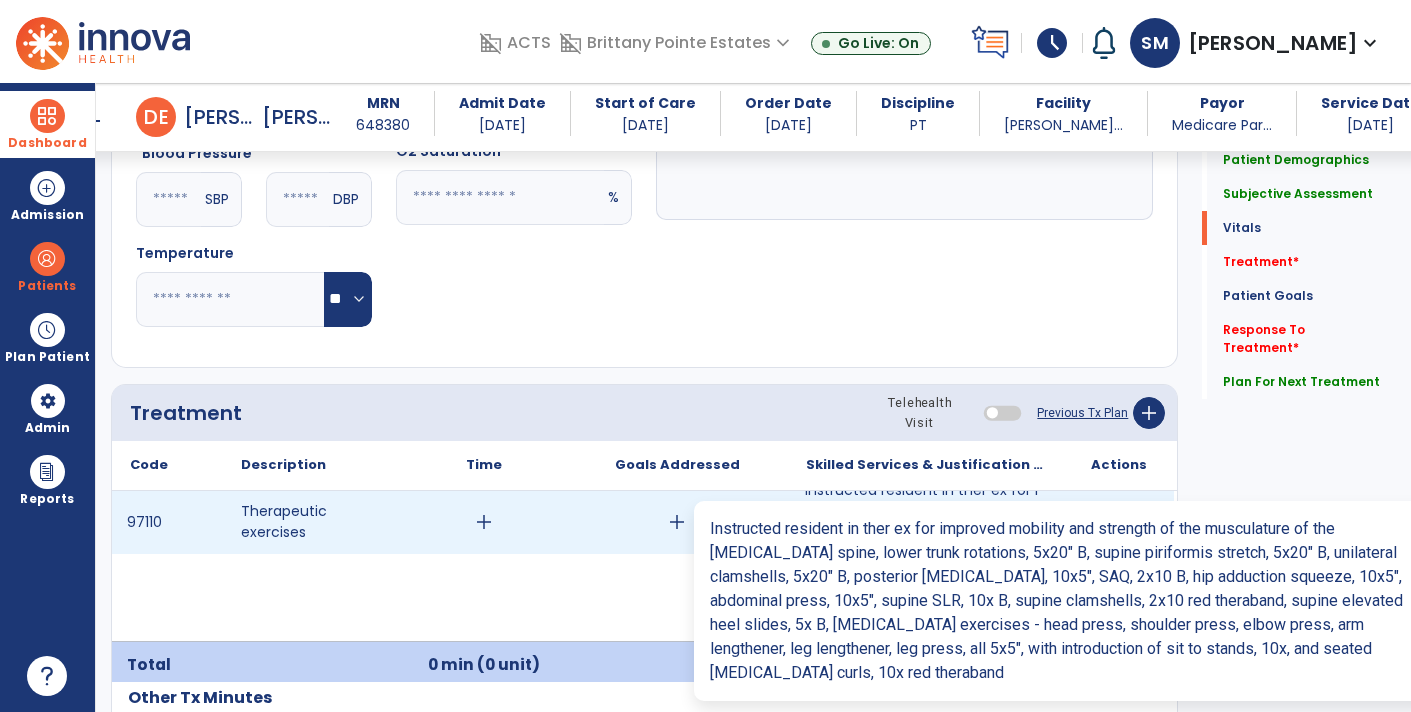 click on "Instructed resident in ther ex for improved mobility and strength of the musculature of the [MEDICAL_DATA] s..." at bounding box center (926, 522) 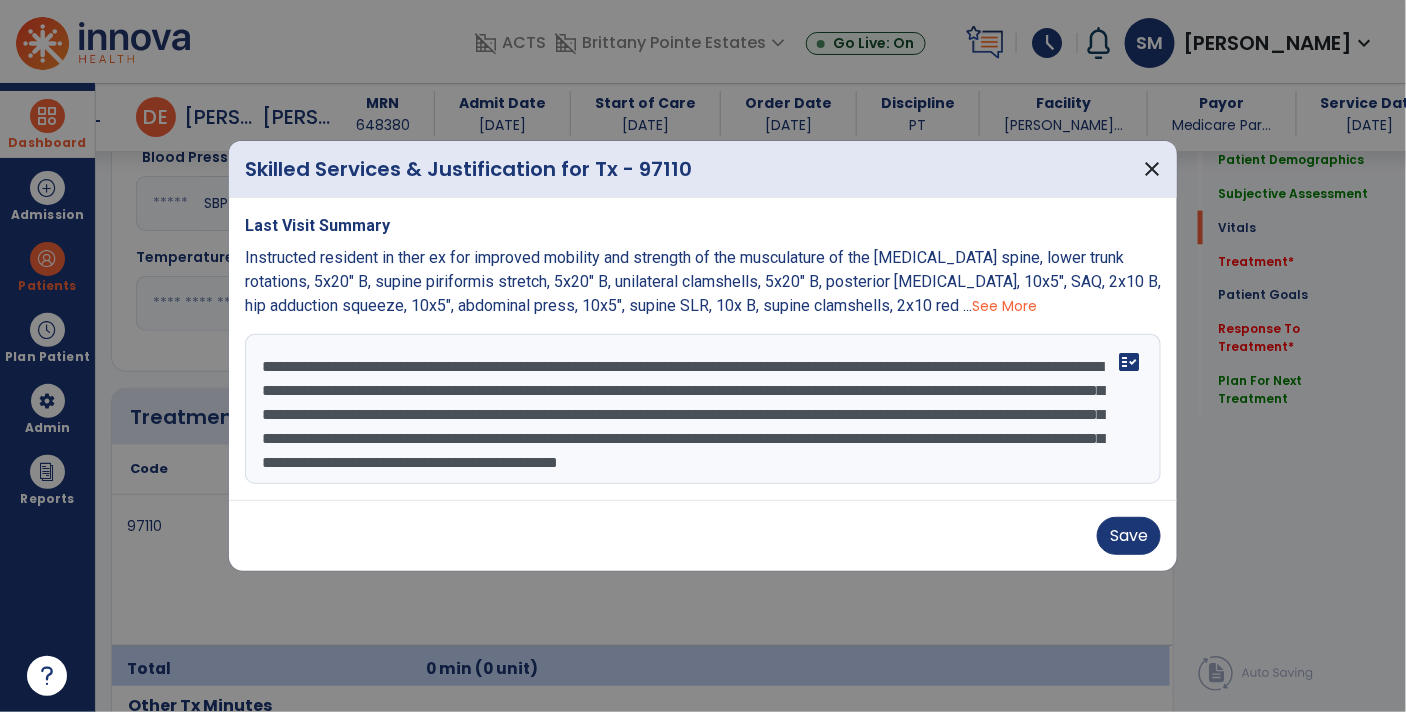 scroll, scrollTop: 975, scrollLeft: 0, axis: vertical 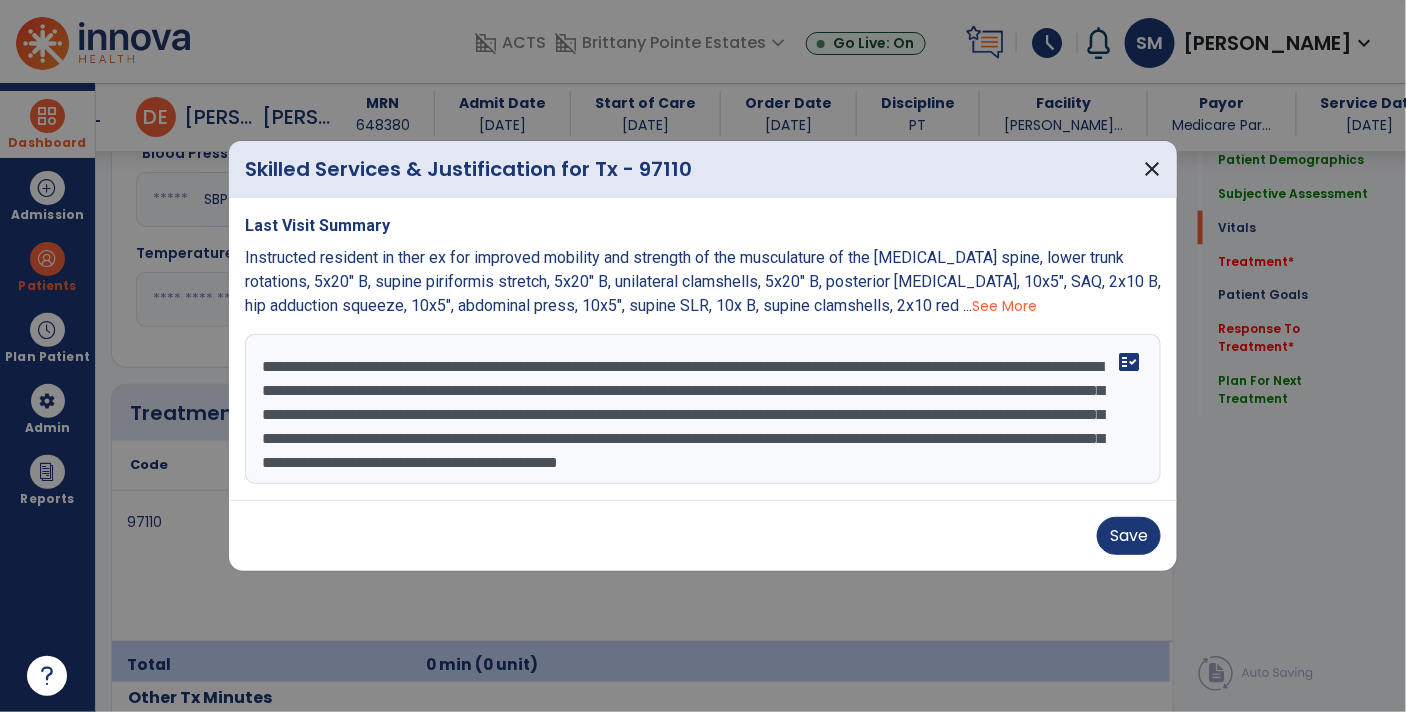 click on "**********" at bounding box center (703, 409) 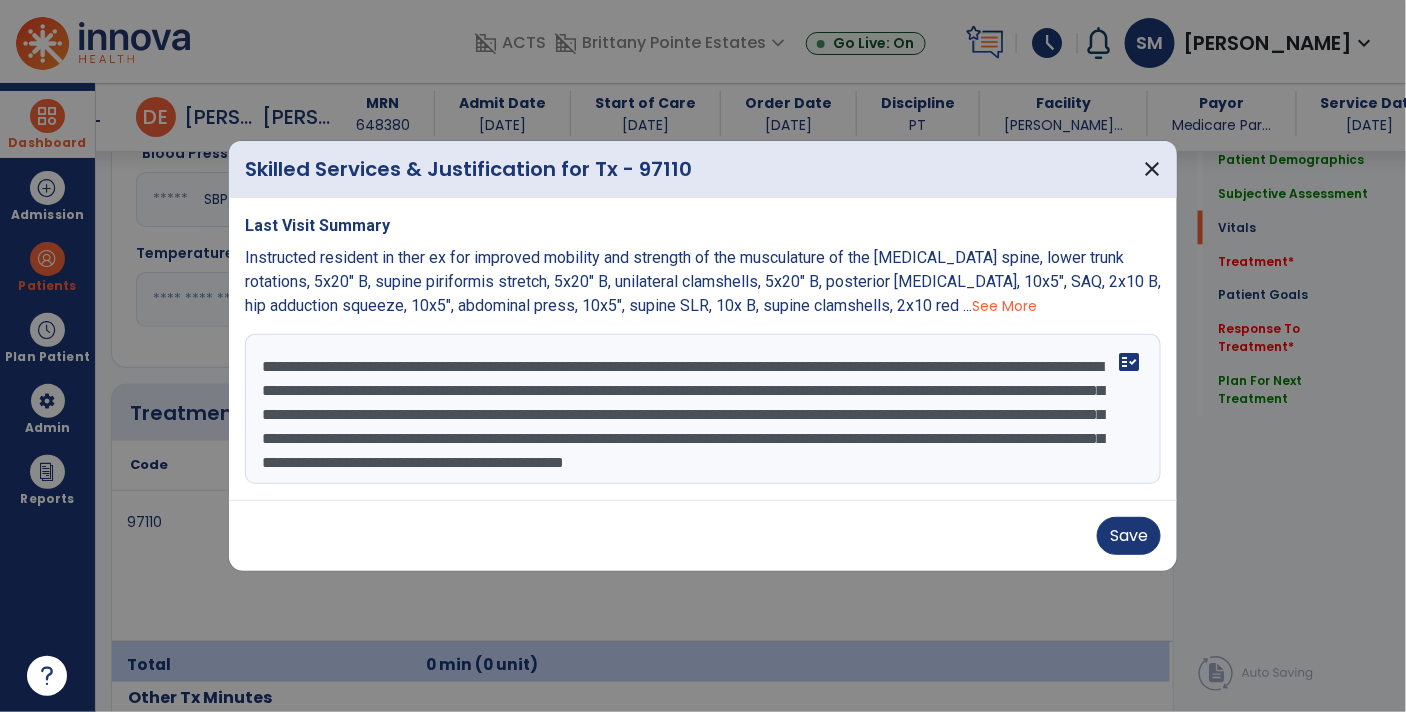 scroll, scrollTop: 38, scrollLeft: 0, axis: vertical 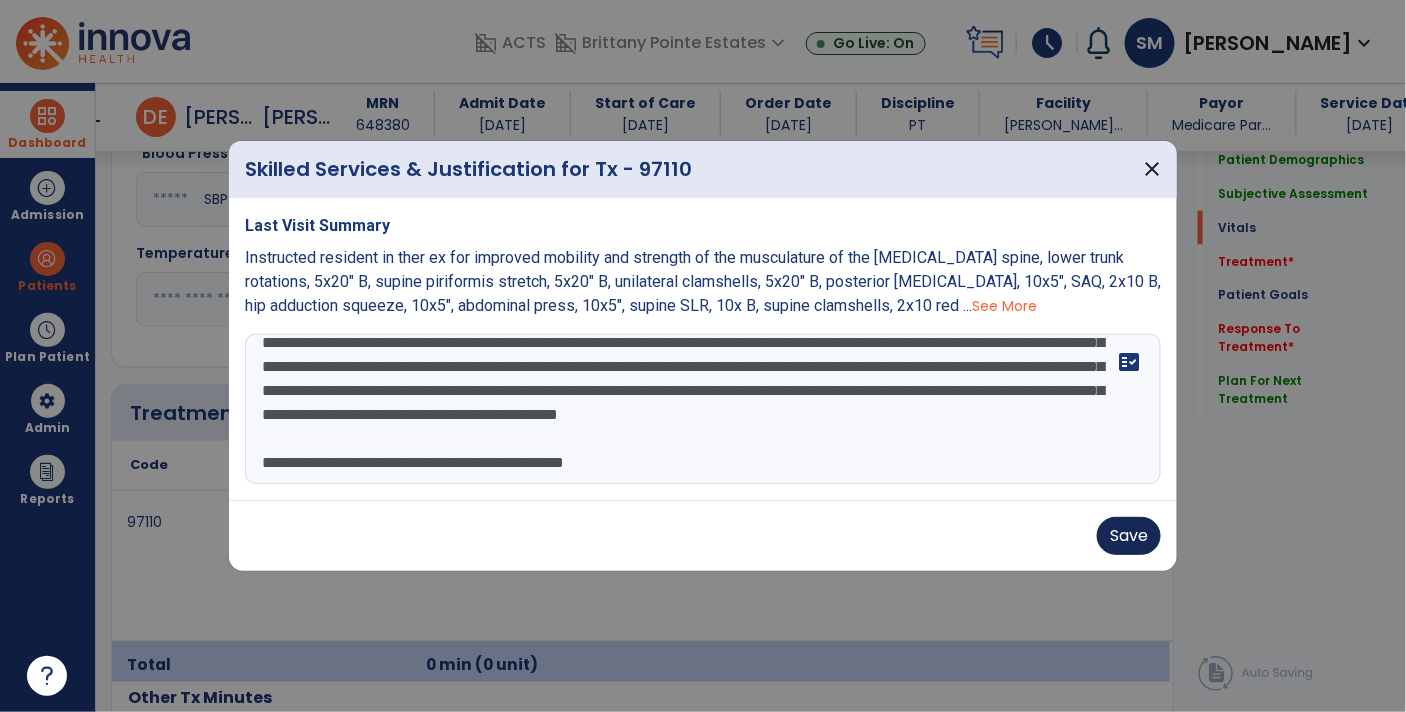 type on "**********" 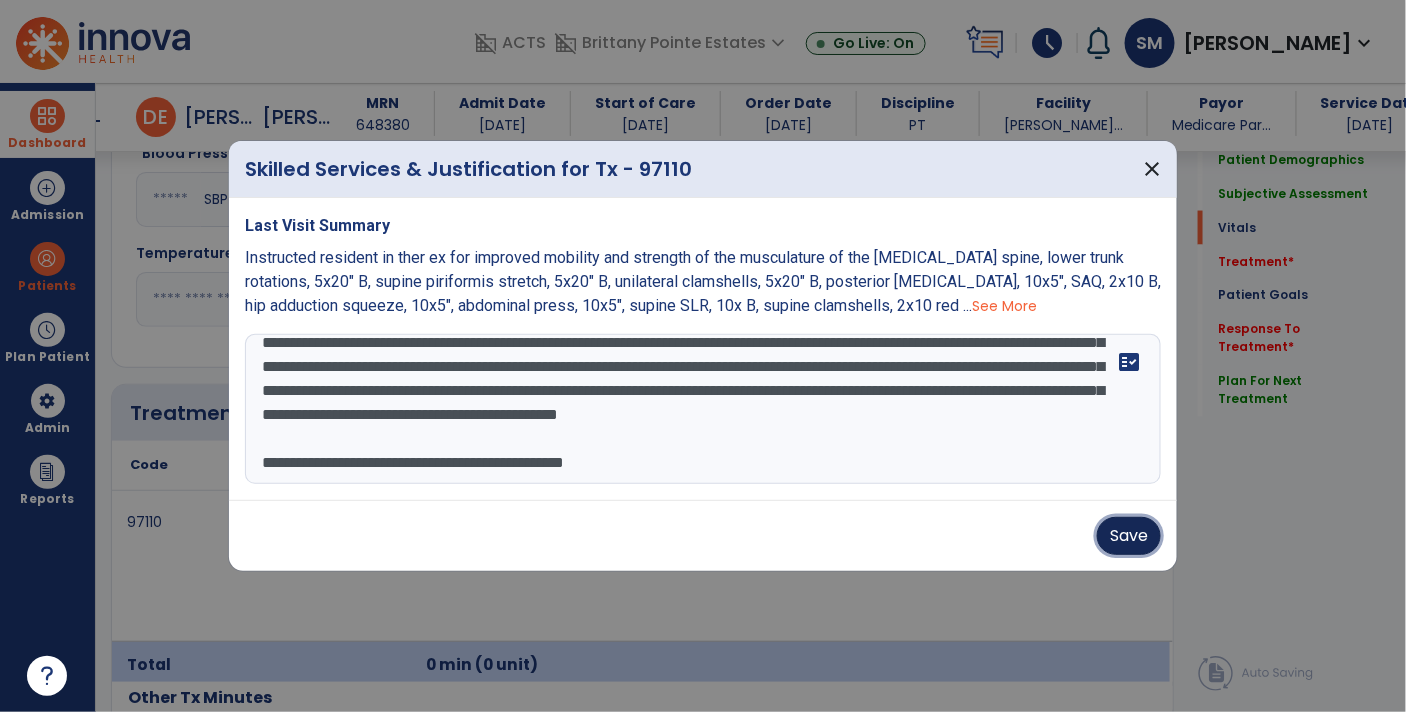 click on "Save" at bounding box center [1129, 536] 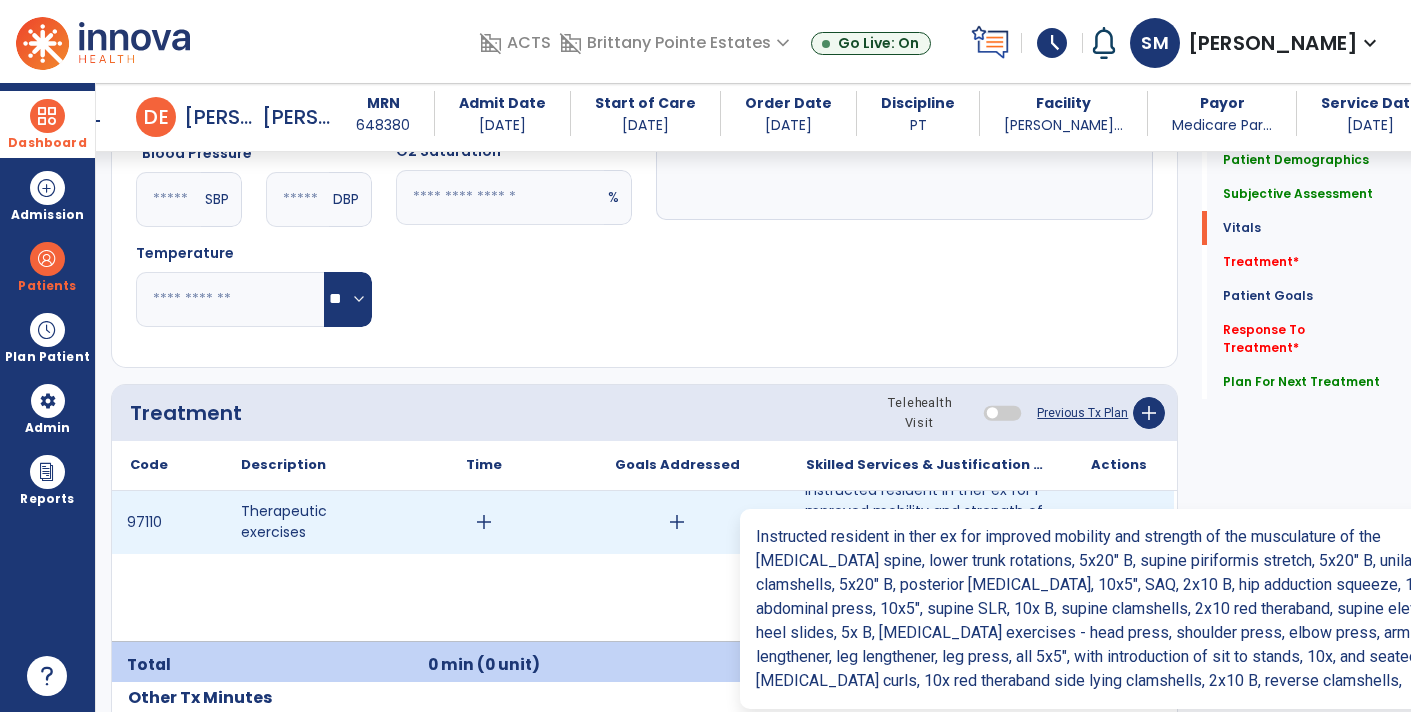 click on "Instructed resident in ther ex for improved mobility and strength of the musculature of the [MEDICAL_DATA] s..." at bounding box center (926, 522) 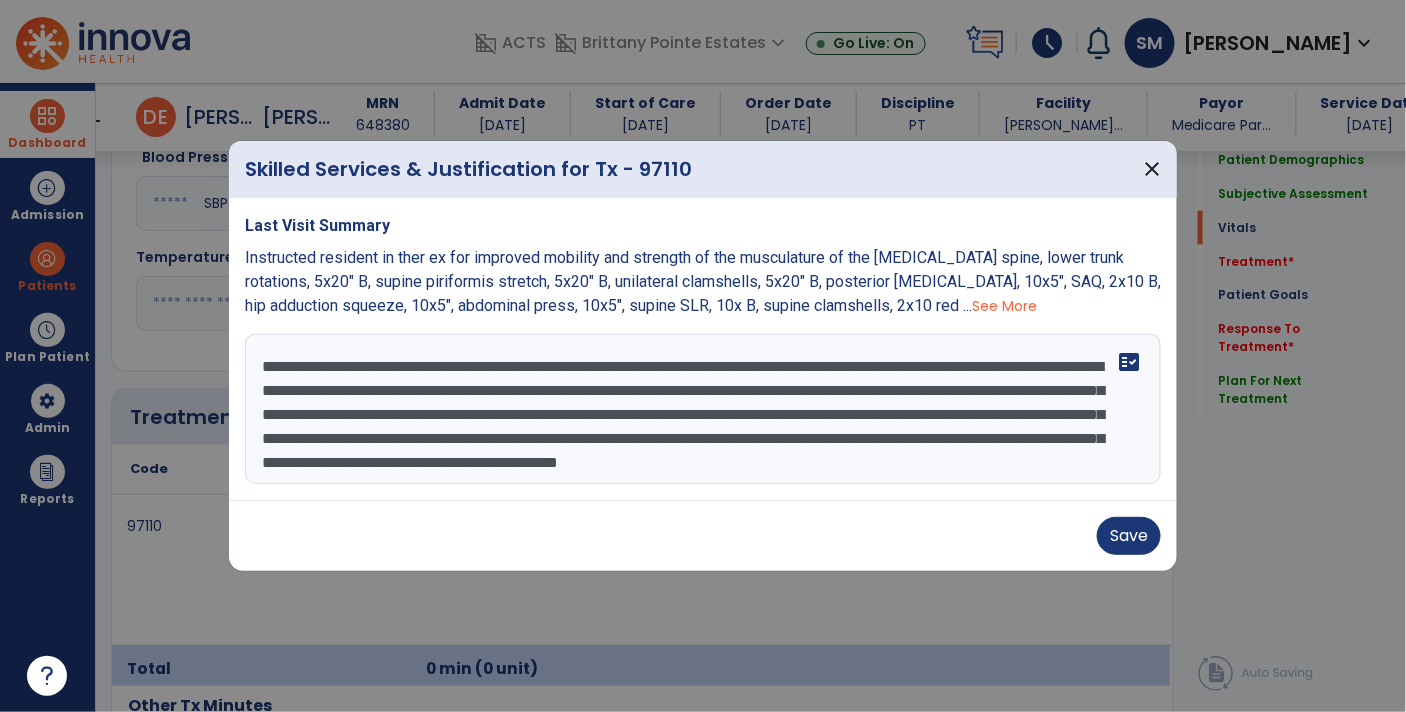 scroll, scrollTop: 975, scrollLeft: 0, axis: vertical 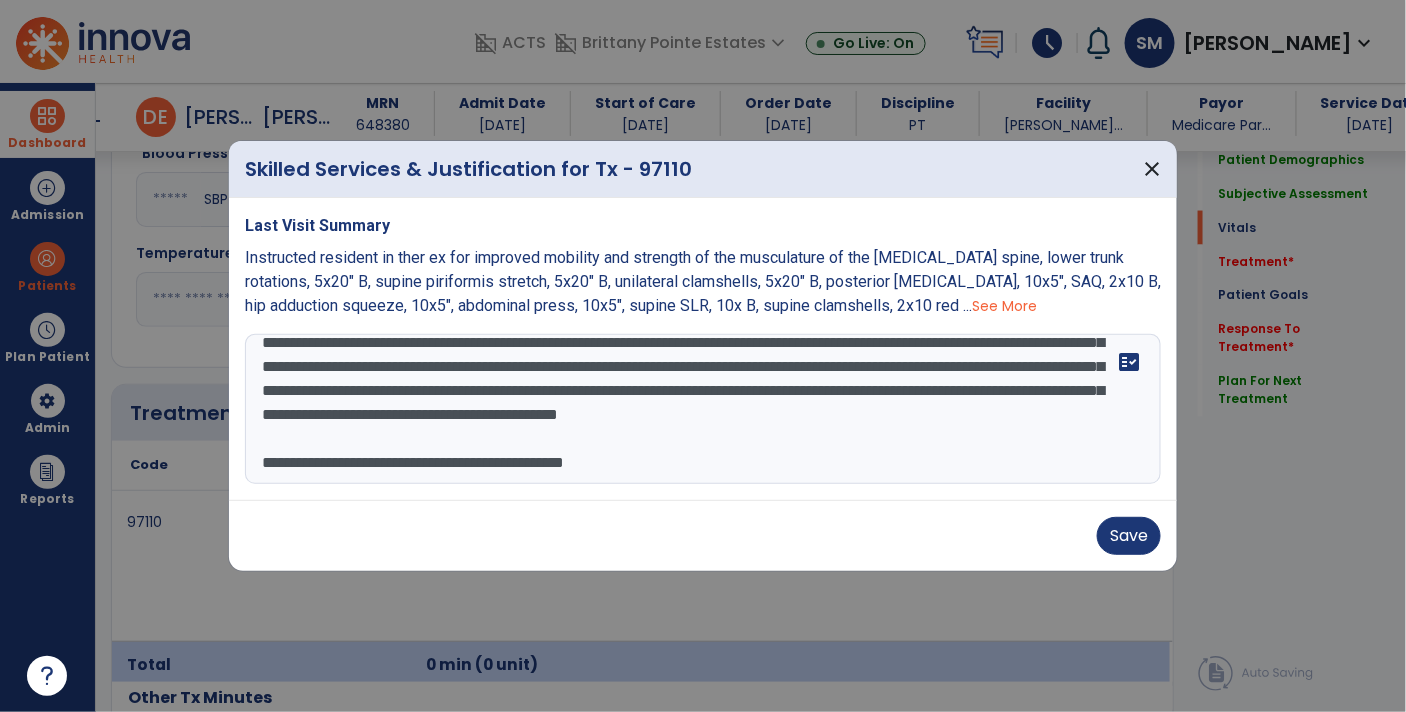 click on "**********" at bounding box center [703, 409] 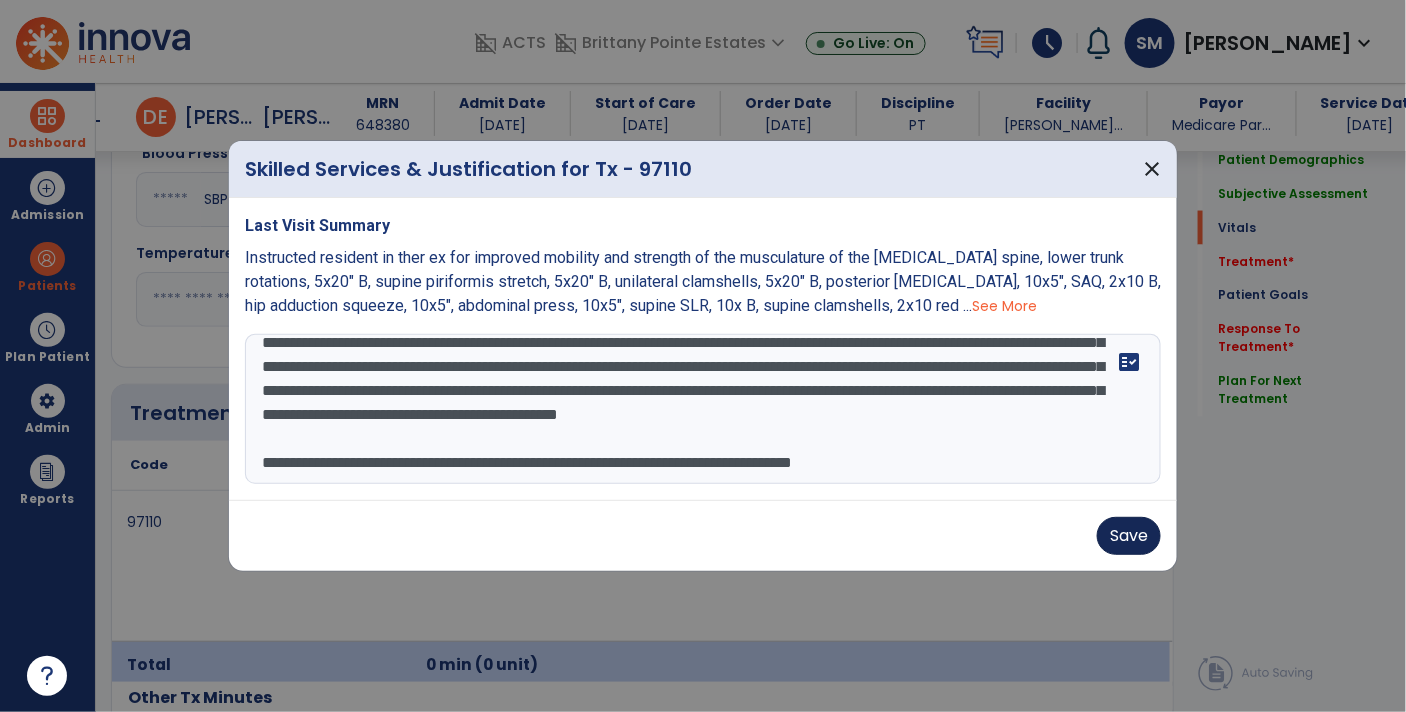 type on "**********" 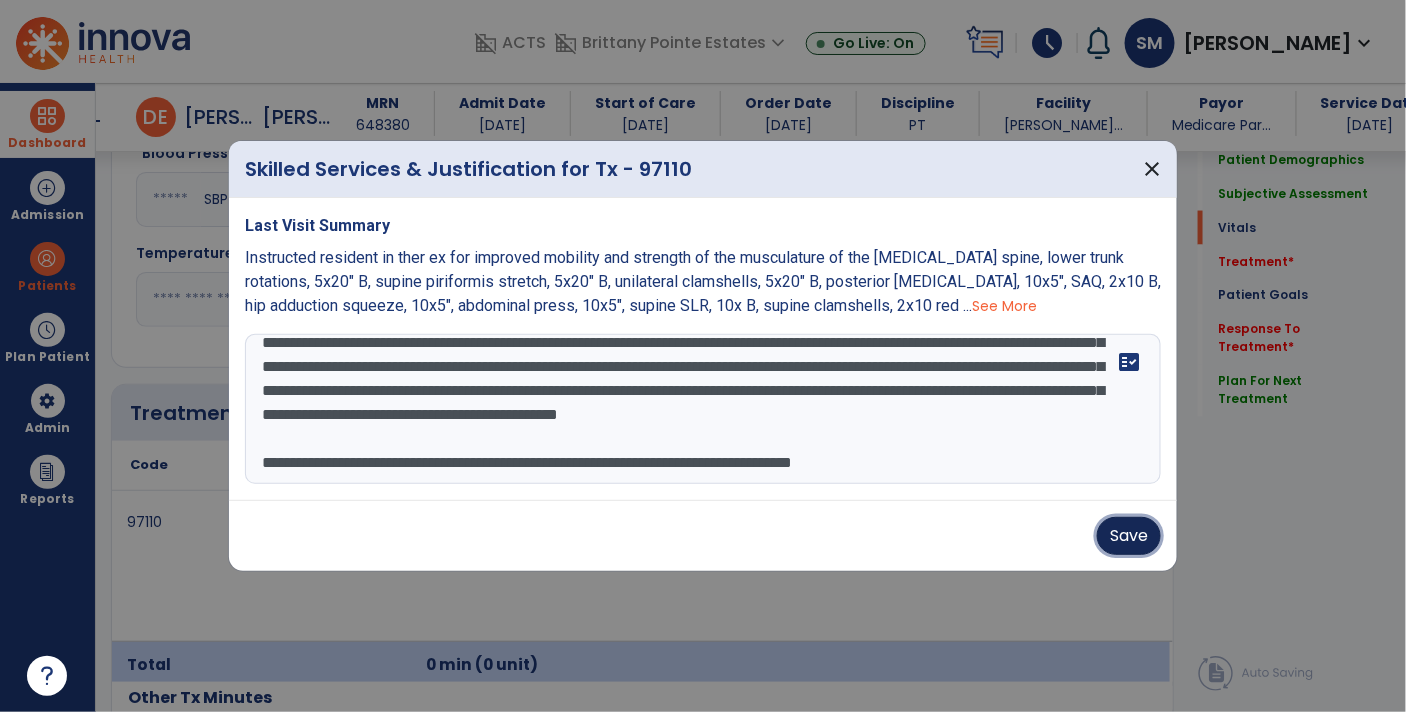 click on "Save" at bounding box center [1129, 536] 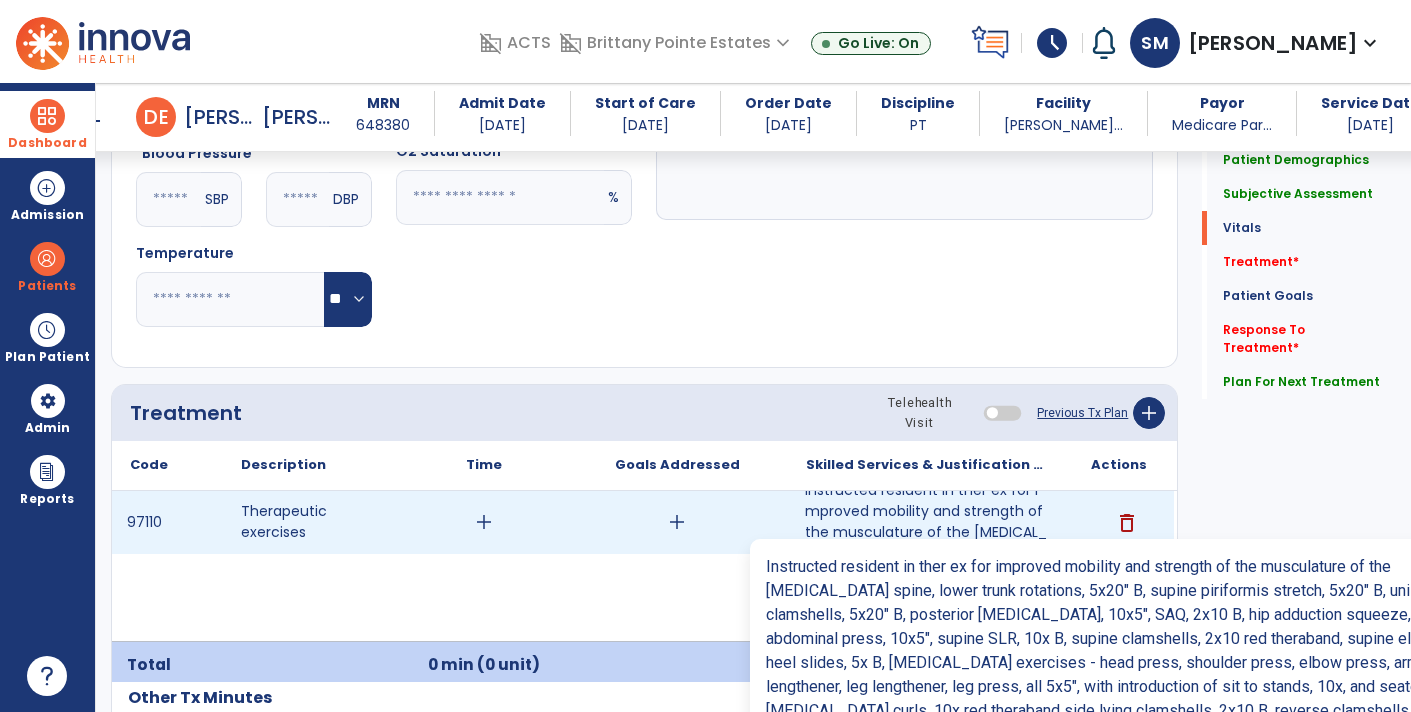 click on "Instructed resident in ther ex for improved mobility and strength of the musculature of the [MEDICAL_DATA] s..." at bounding box center (926, 522) 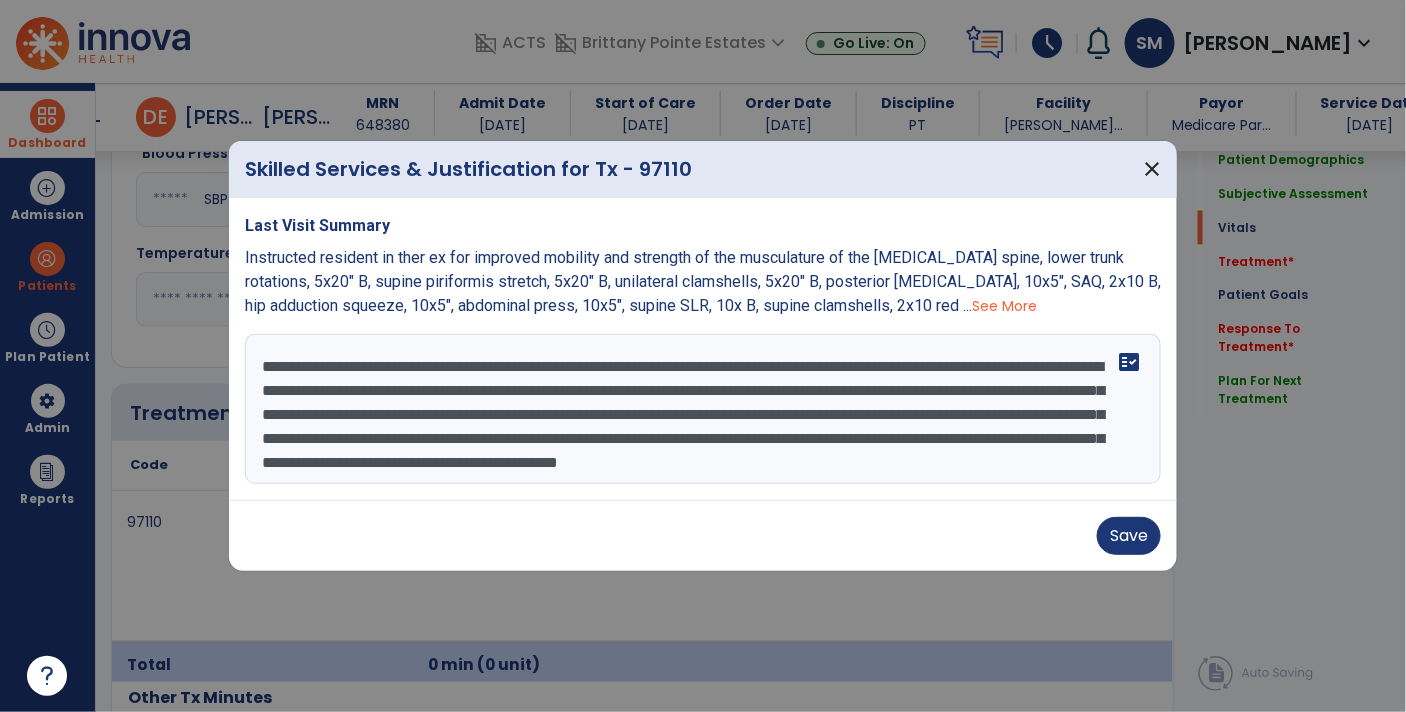 scroll, scrollTop: 975, scrollLeft: 0, axis: vertical 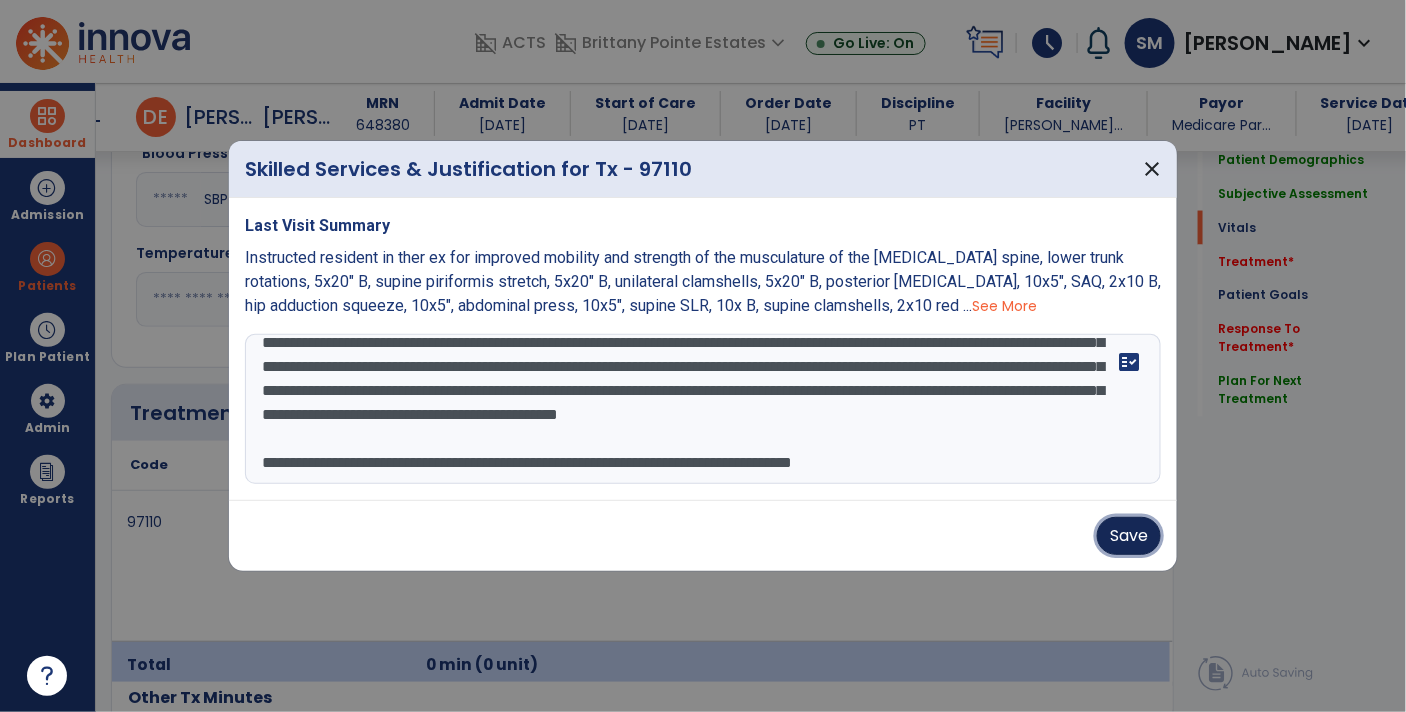 click on "Save" at bounding box center [1129, 536] 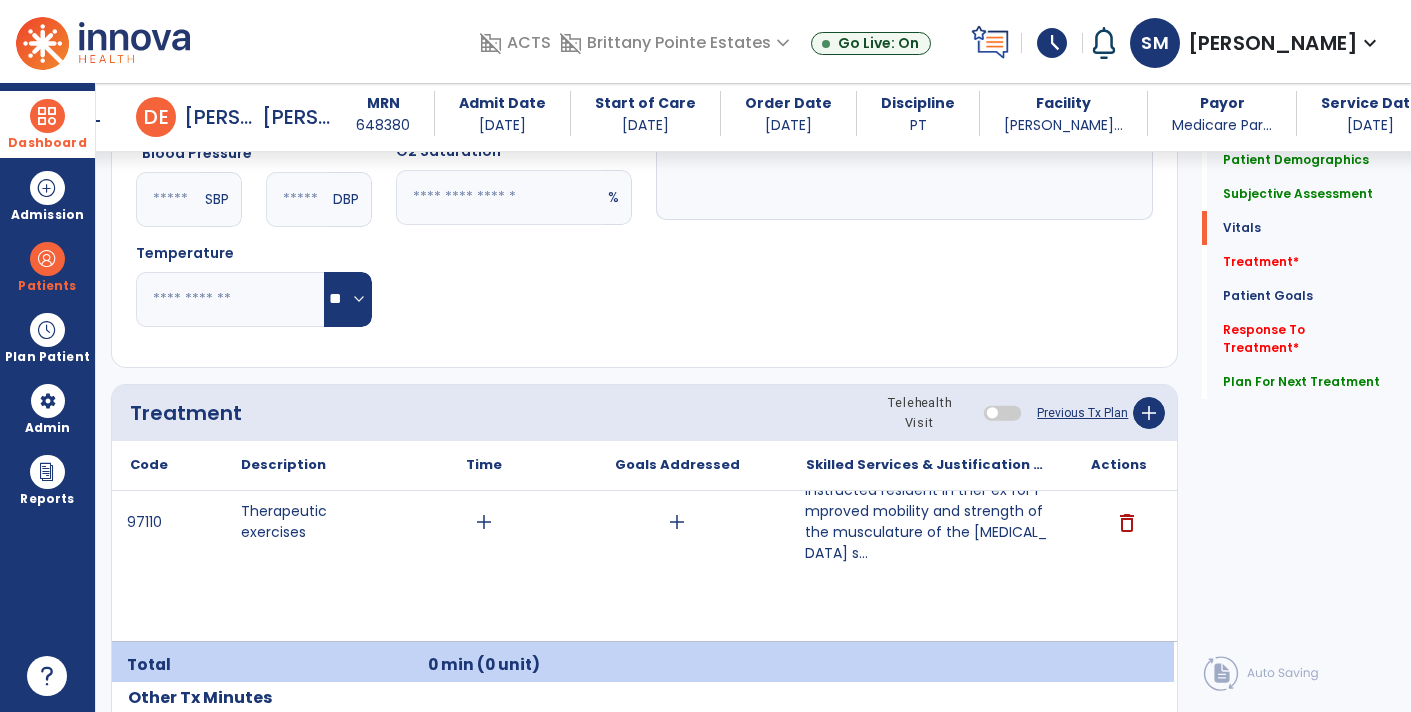 click on "Instructed resident in ther ex for improved mobility and strength of the musculature of the [MEDICAL_DATA] s..." at bounding box center (926, 522) 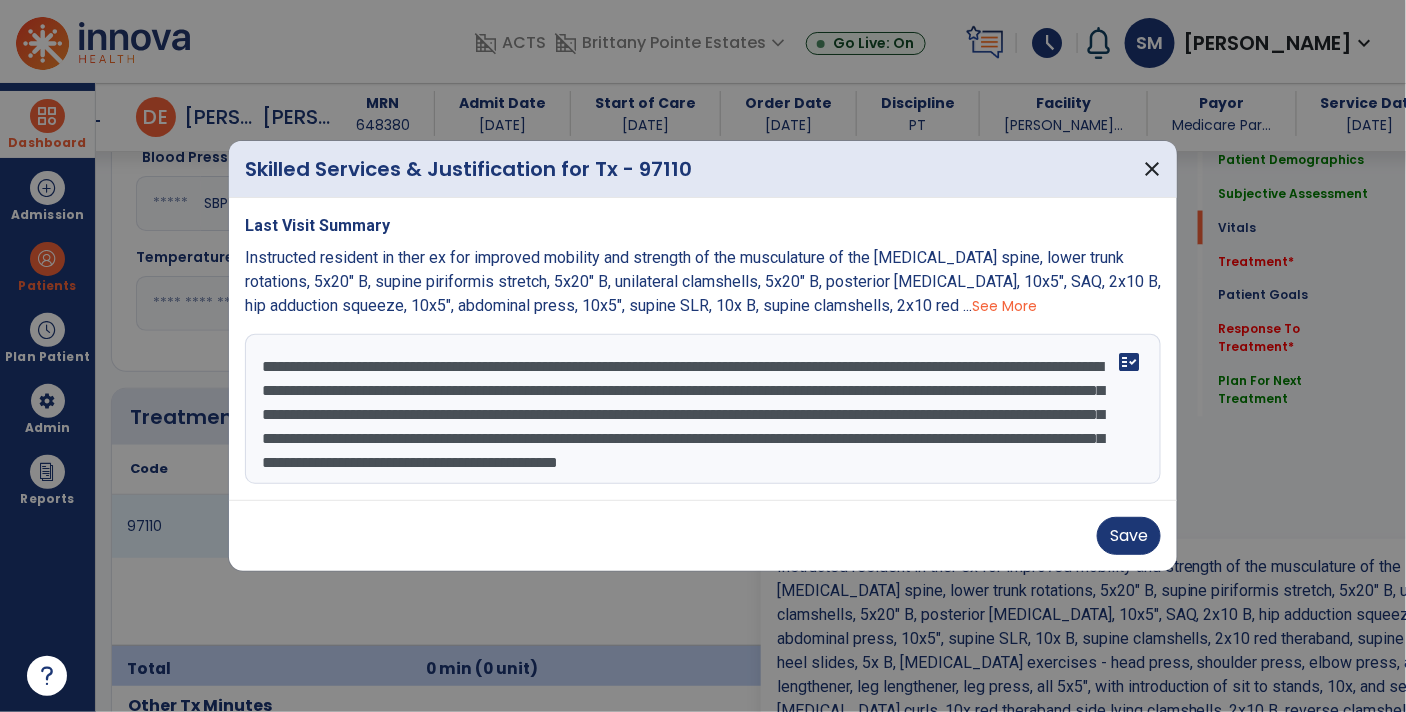 scroll, scrollTop: 975, scrollLeft: 0, axis: vertical 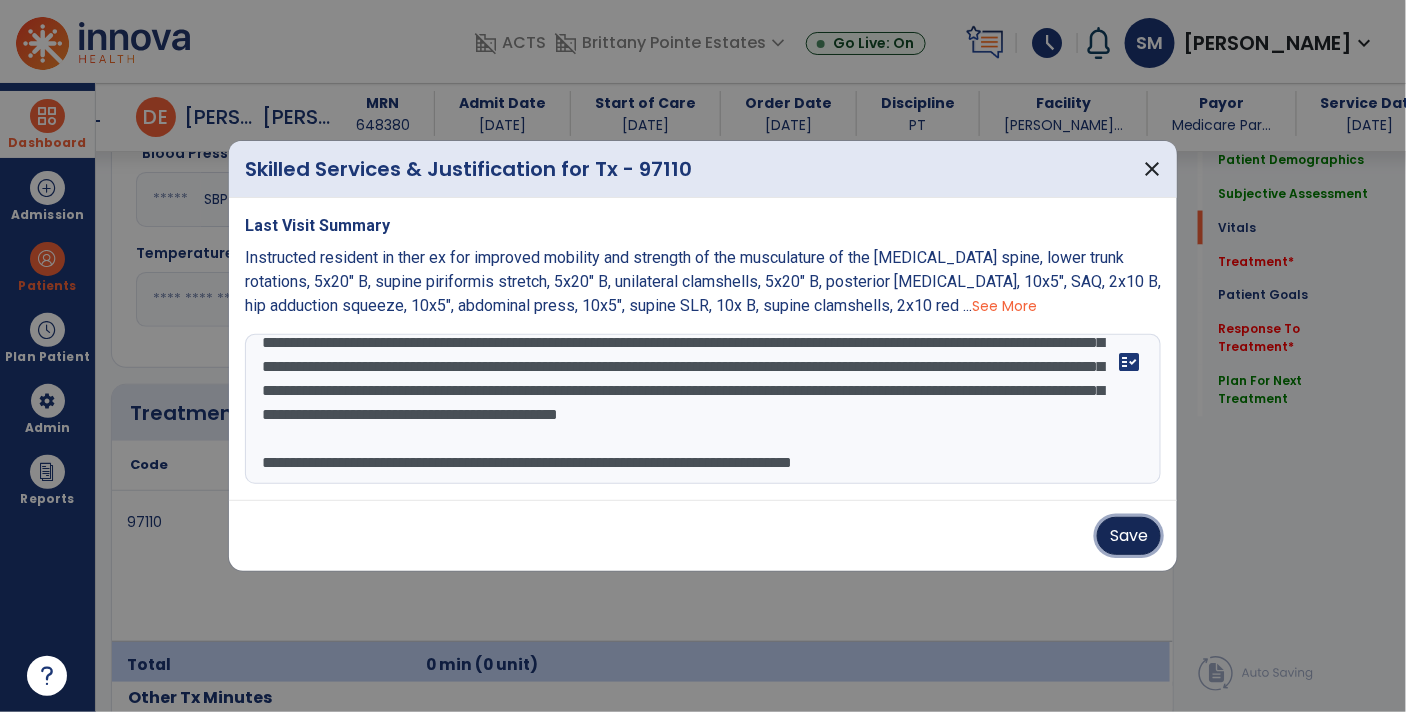 click on "Save" at bounding box center [1129, 536] 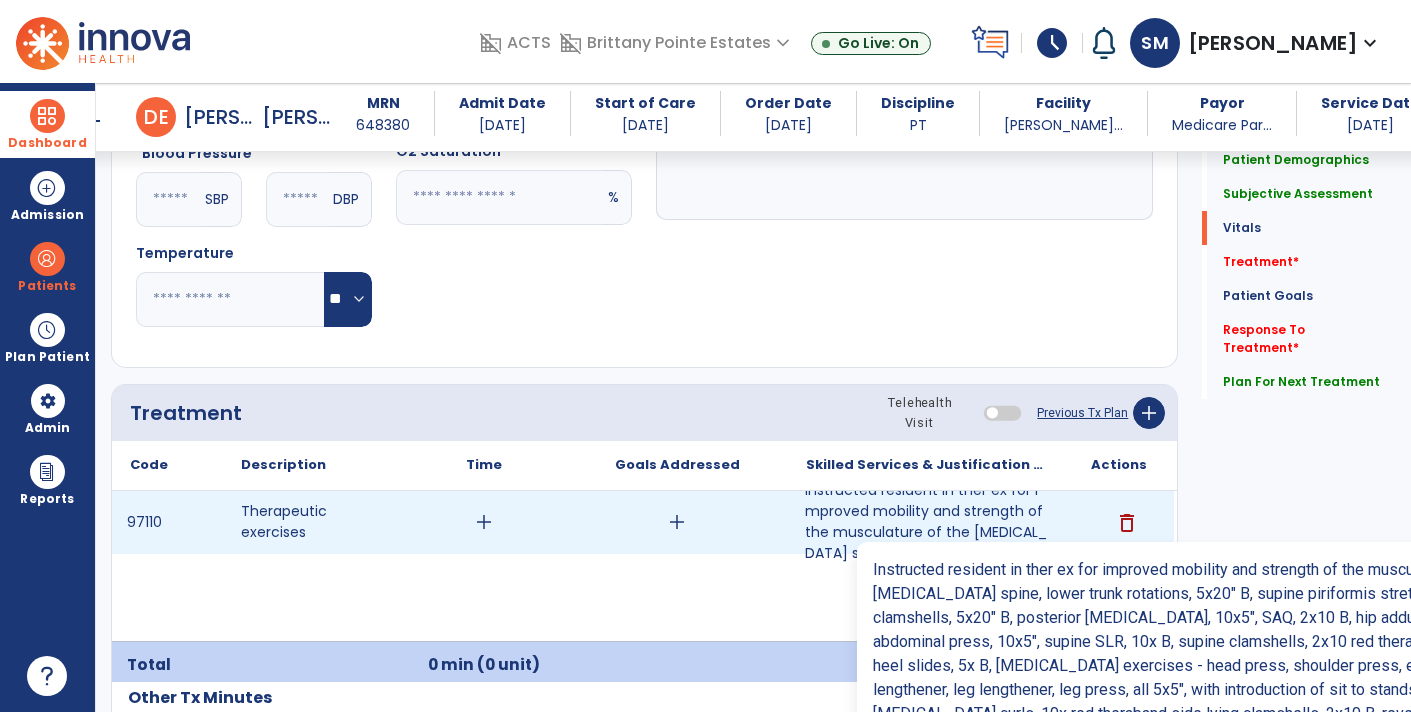 click on "Quick Links  Patient Demographics   Patient Demographics   Subjective Assessment   Subjective Assessment   Vitals   Vitals   Treatment   *  Treatment   *  Patient Goals   Patient Goals   Response To Treatment   *  Response To Treatment   *  Plan For Next Treatment   Plan For Next Treatment" 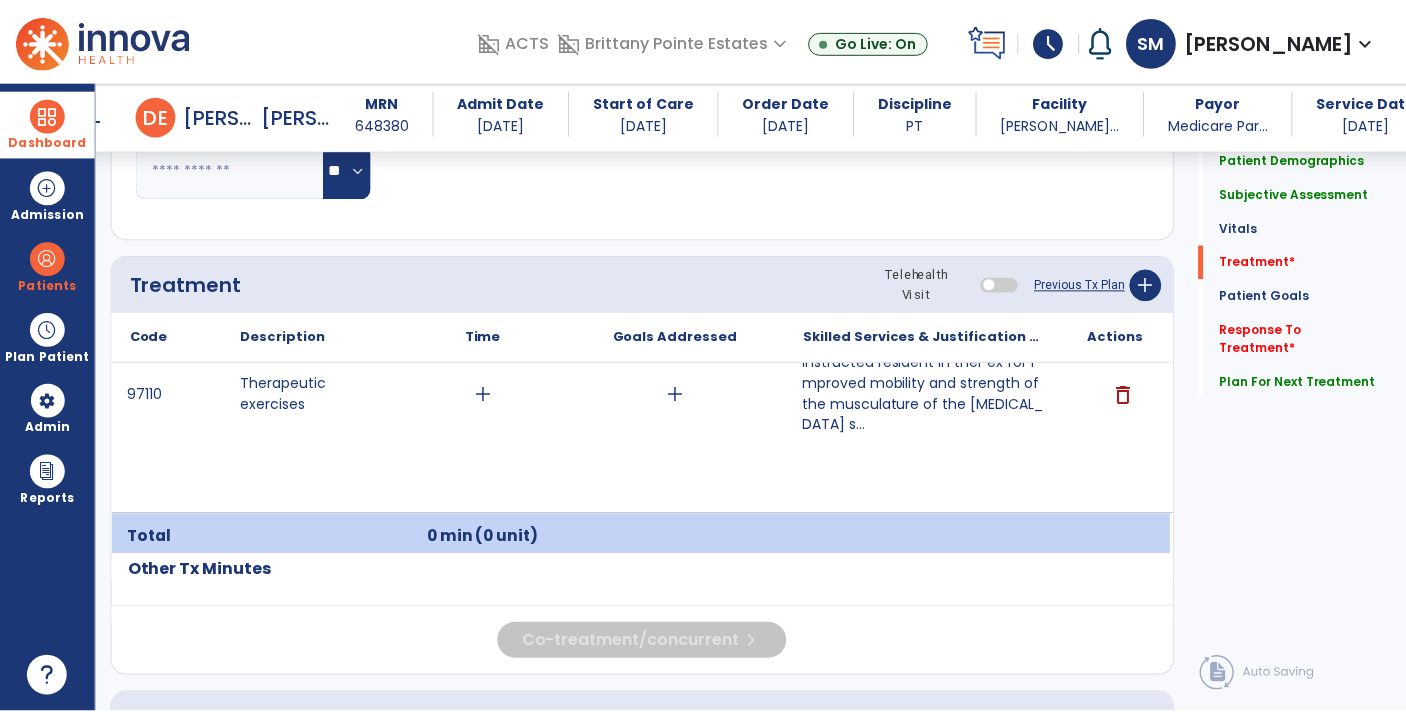 scroll, scrollTop: 1091, scrollLeft: 0, axis: vertical 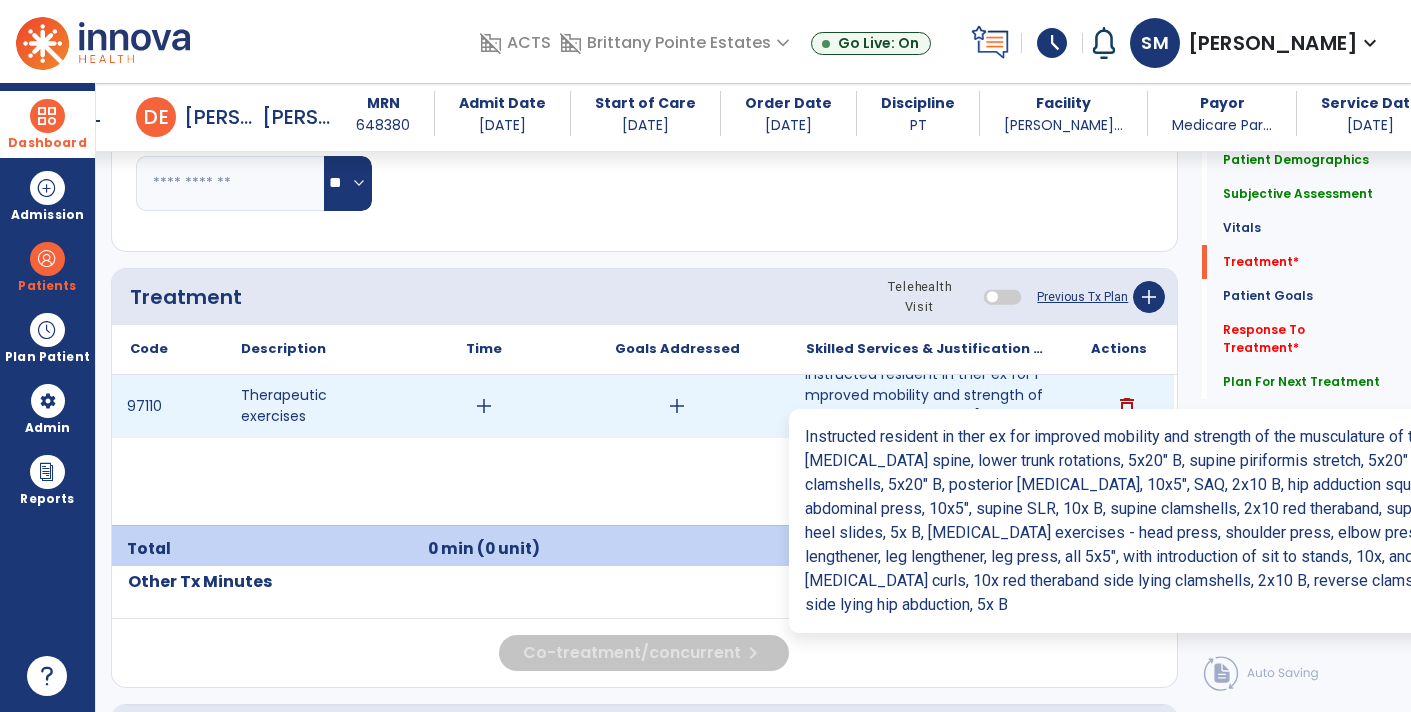 click on "Instructed resident in ther ex for improved mobility and strength of the musculature of the [MEDICAL_DATA] s..." at bounding box center [926, 406] 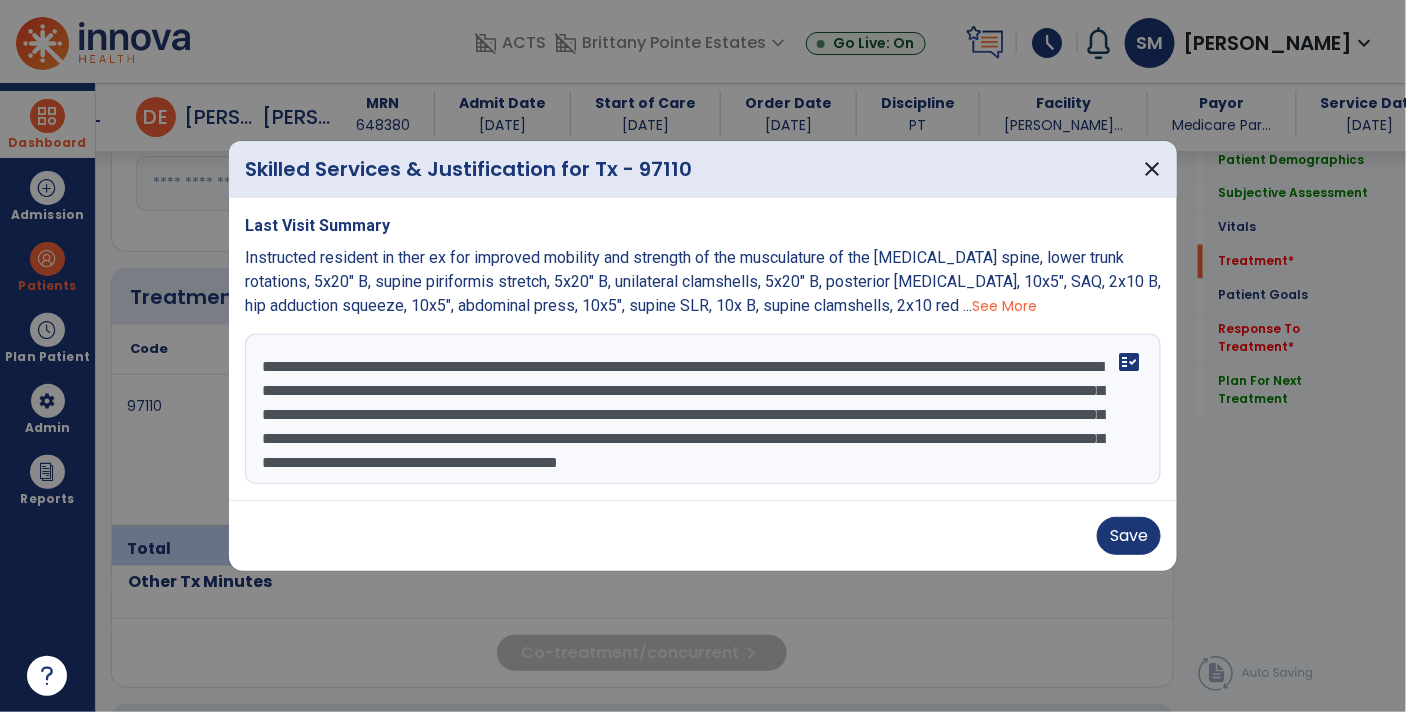 click on "**********" at bounding box center [703, 409] 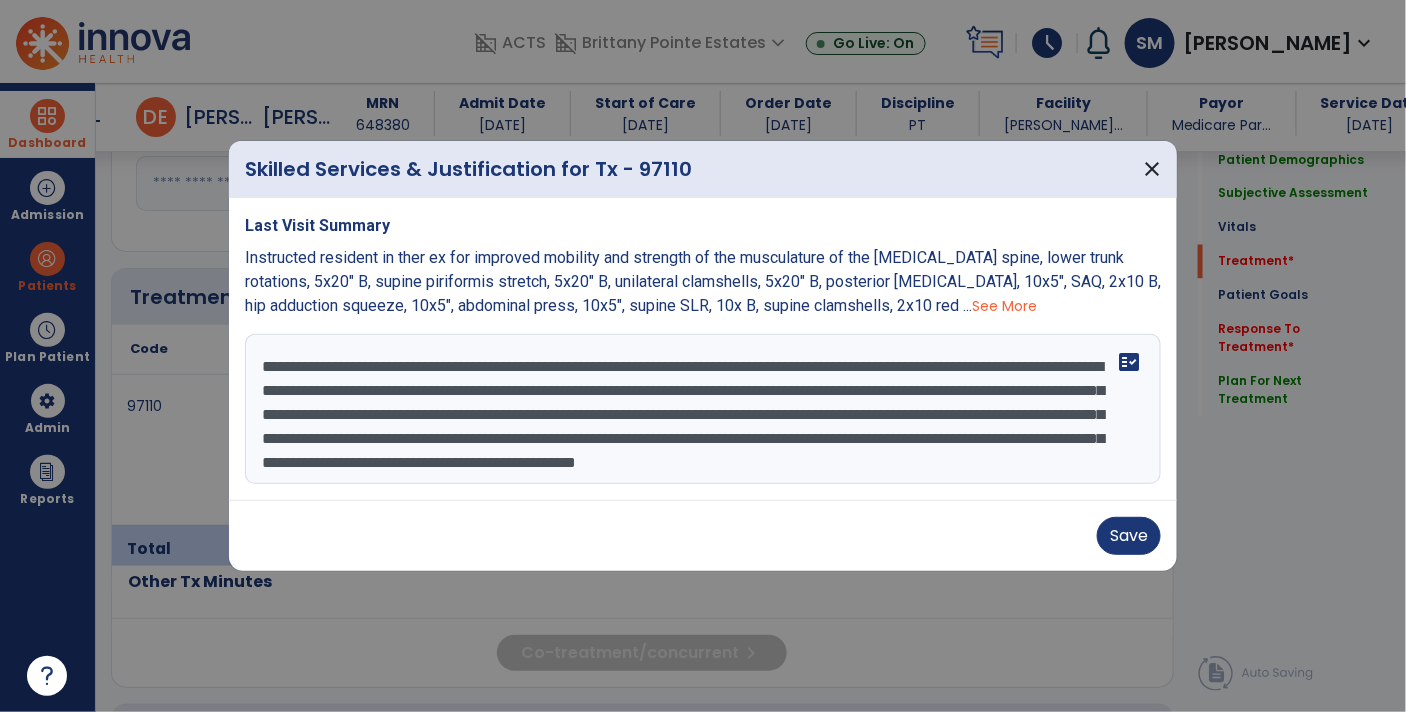 click on "**********" at bounding box center [703, 409] 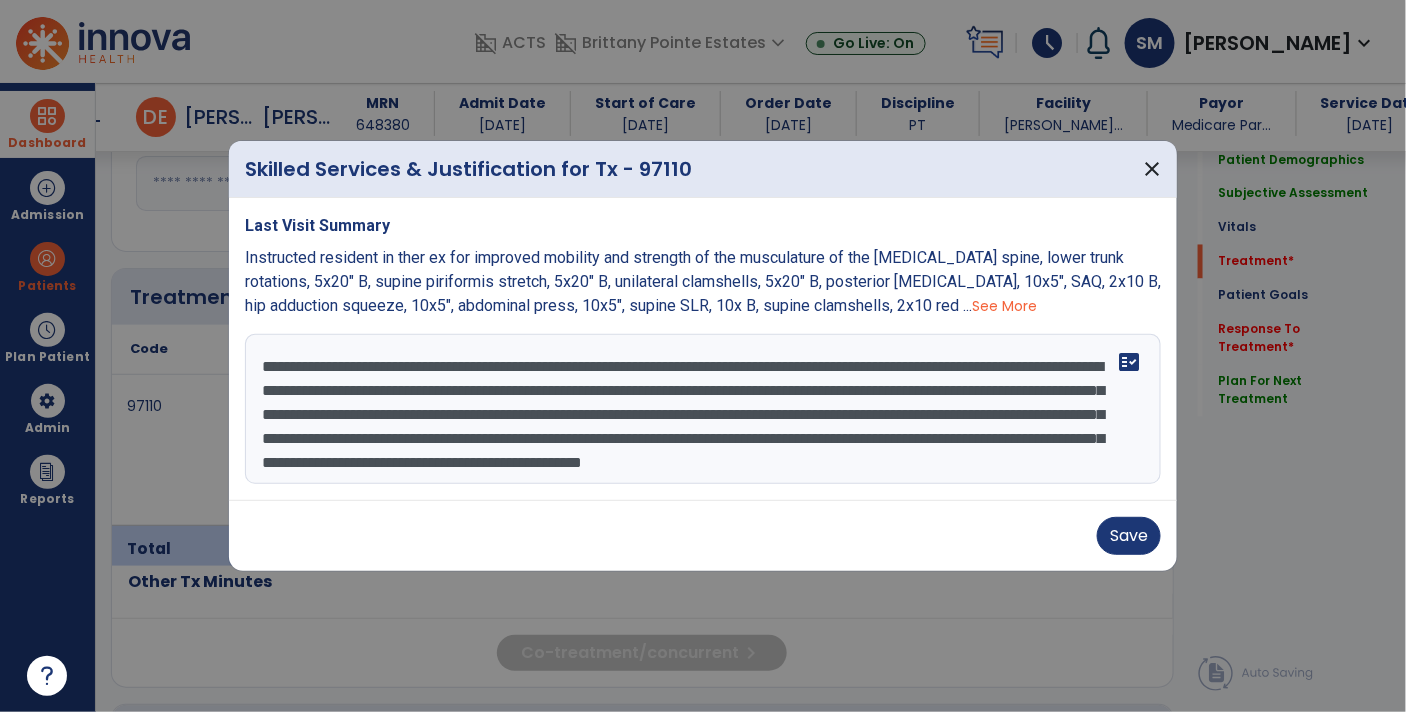 click on "**********" at bounding box center [703, 409] 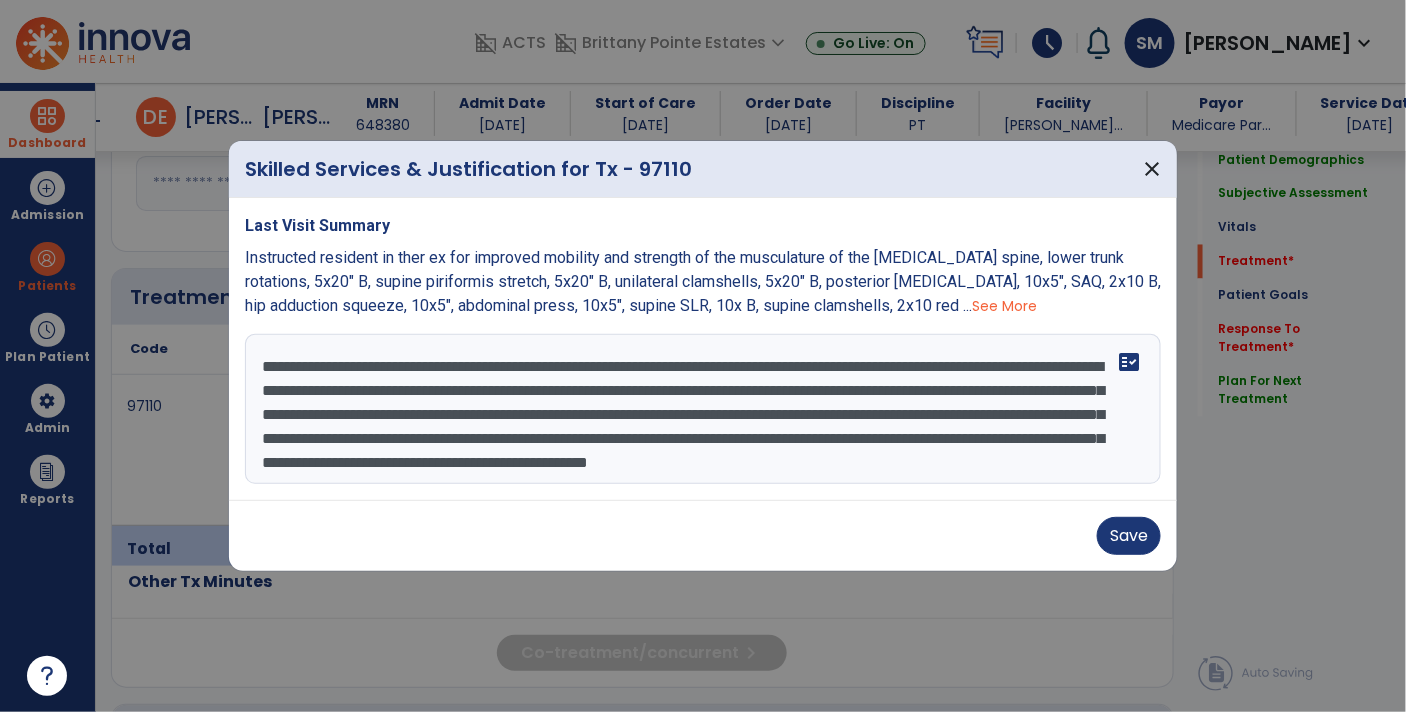click on "**********" at bounding box center (703, 409) 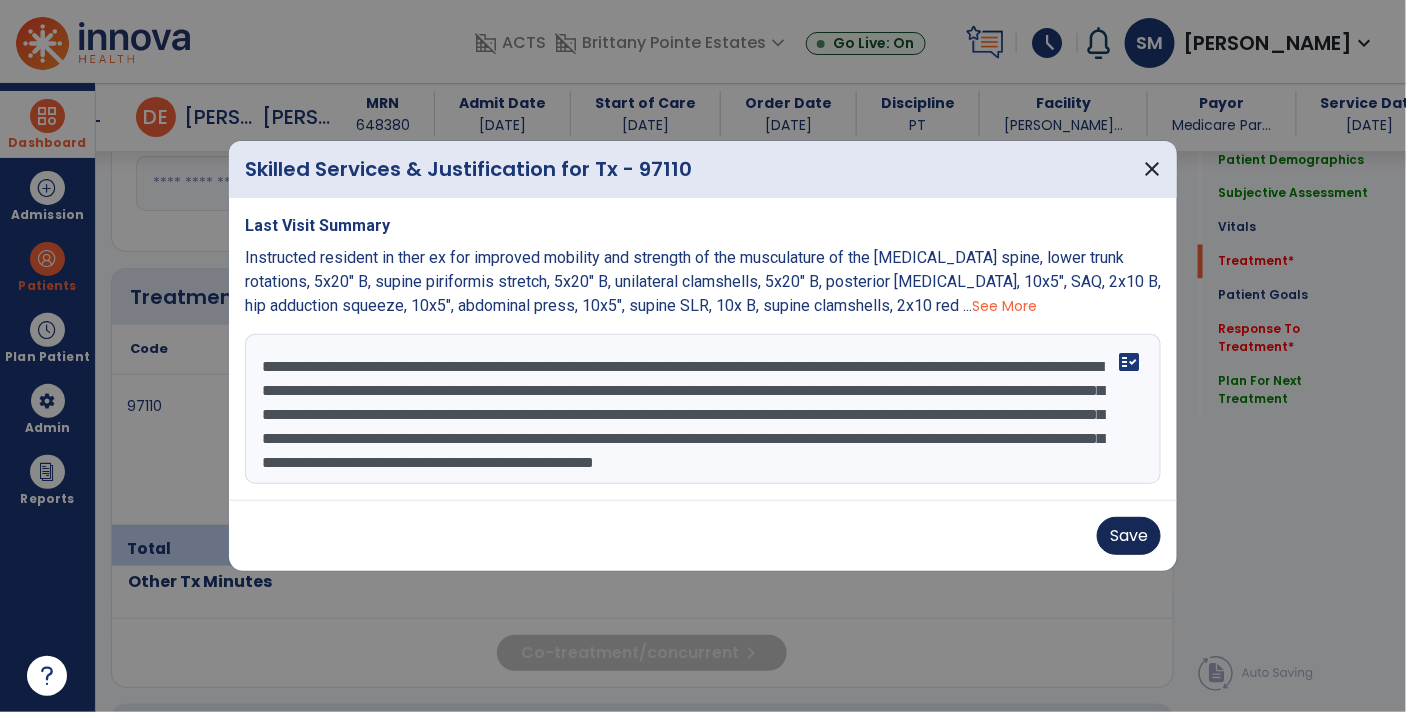 type on "**********" 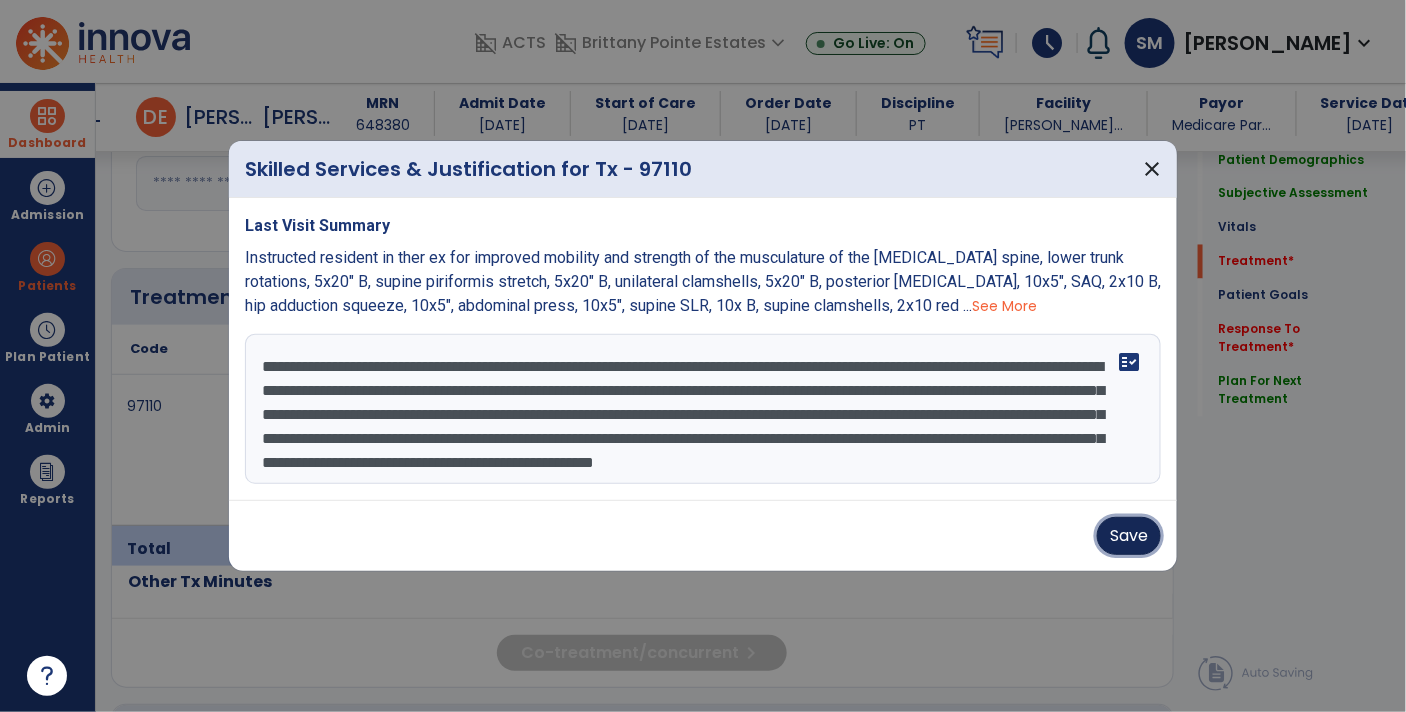 click on "Save" at bounding box center [1129, 536] 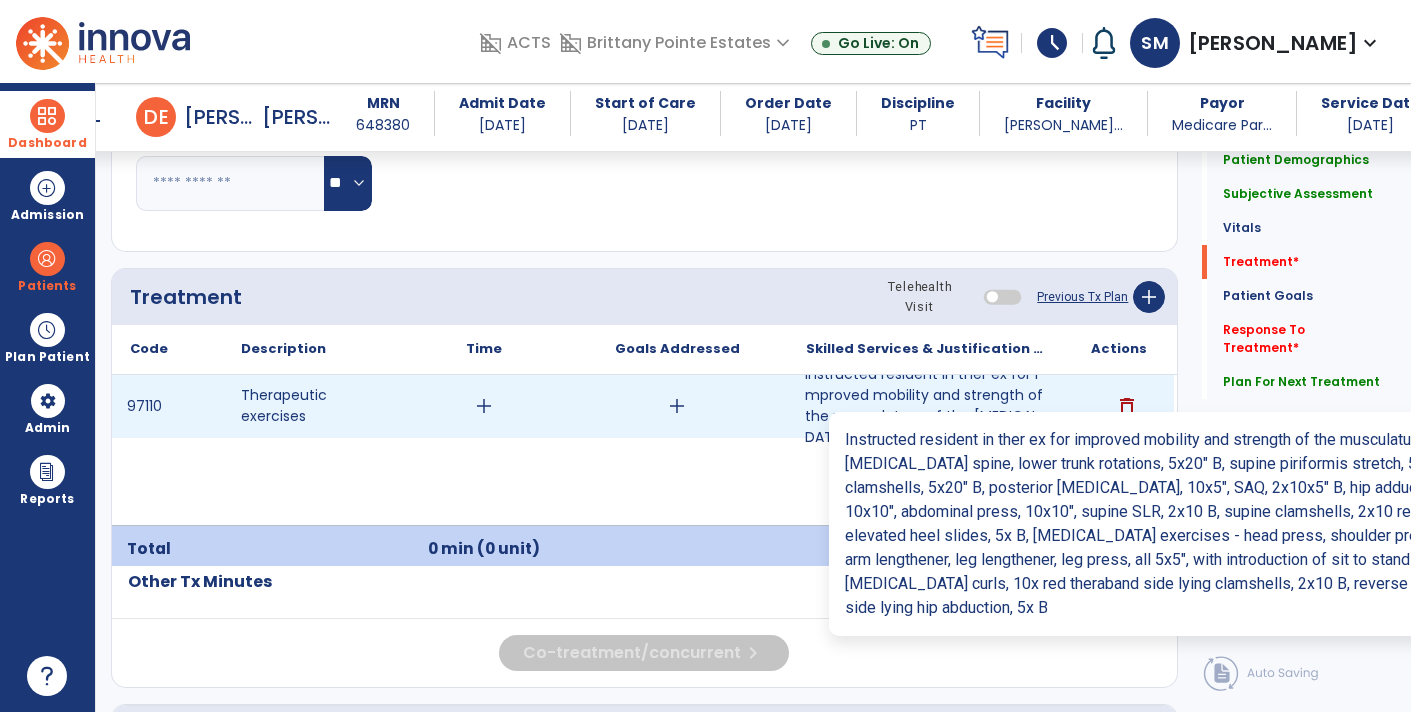 click on "Instructed resident in ther ex for improved mobility and strength of the musculature of the [MEDICAL_DATA] s..." at bounding box center (926, 406) 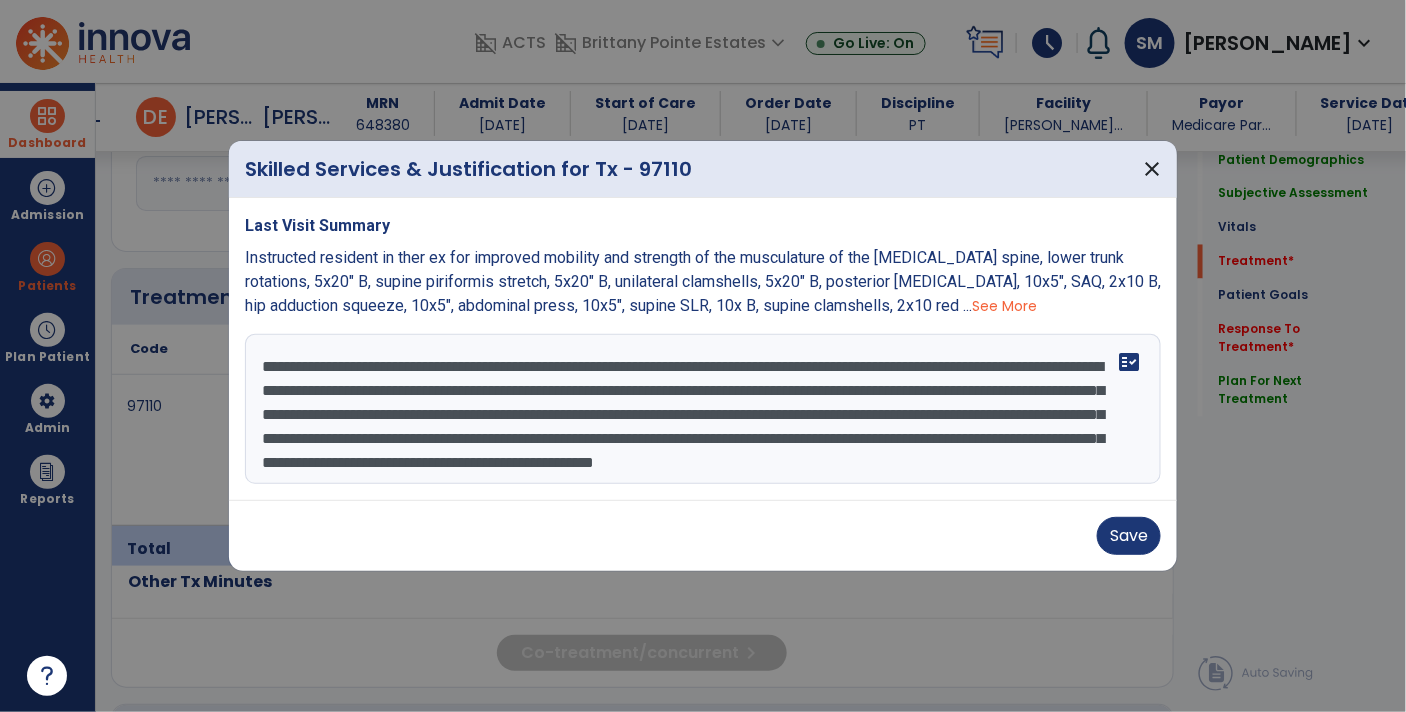 scroll, scrollTop: 1091, scrollLeft: 0, axis: vertical 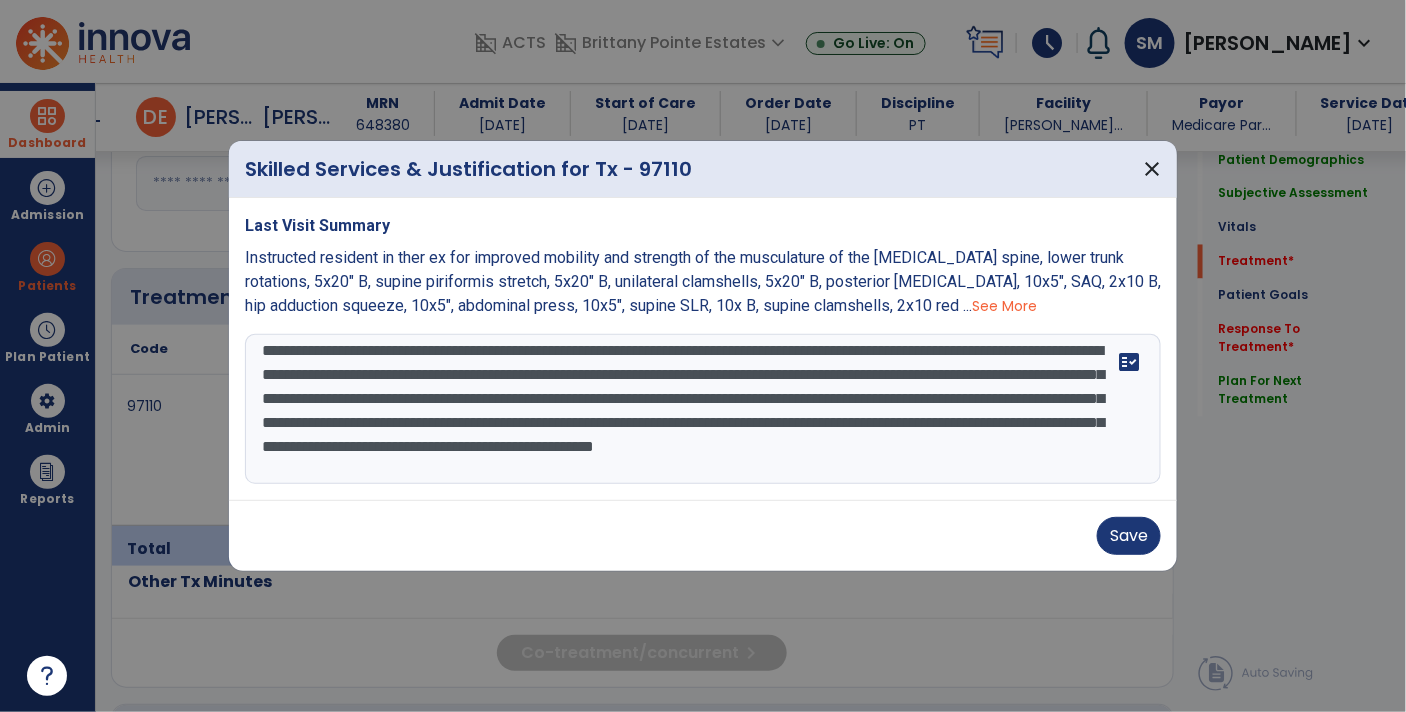 drag, startPoint x: 571, startPoint y: 425, endPoint x: 245, endPoint y: 423, distance: 326.00613 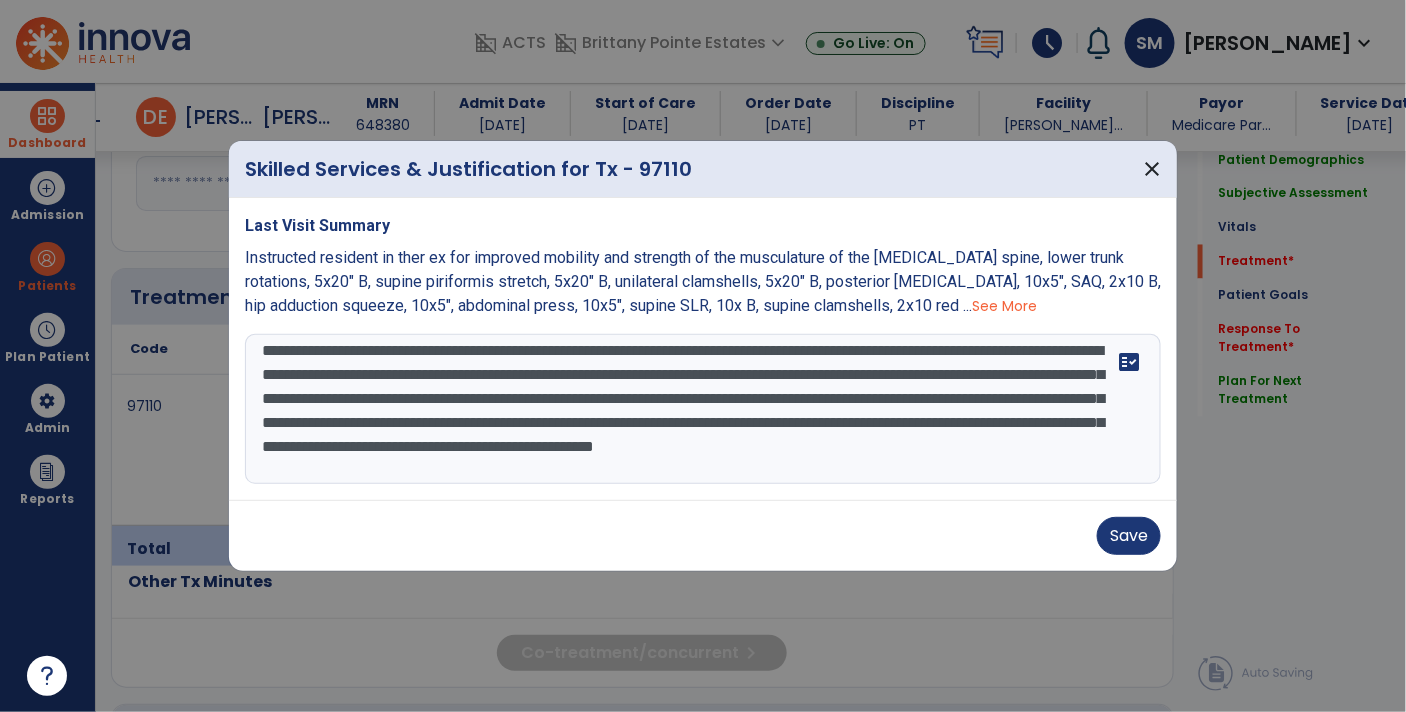 click on "**********" at bounding box center (703, 409) 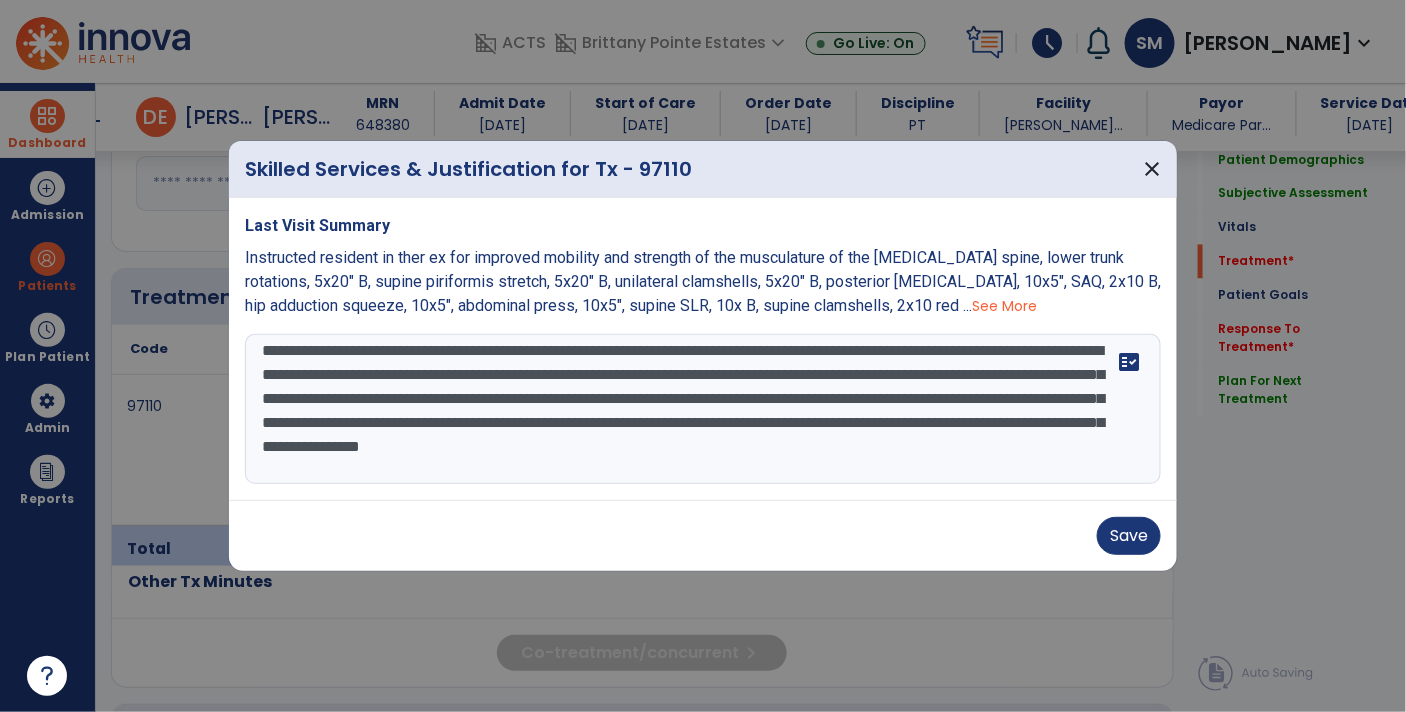 click on "**********" at bounding box center (703, 409) 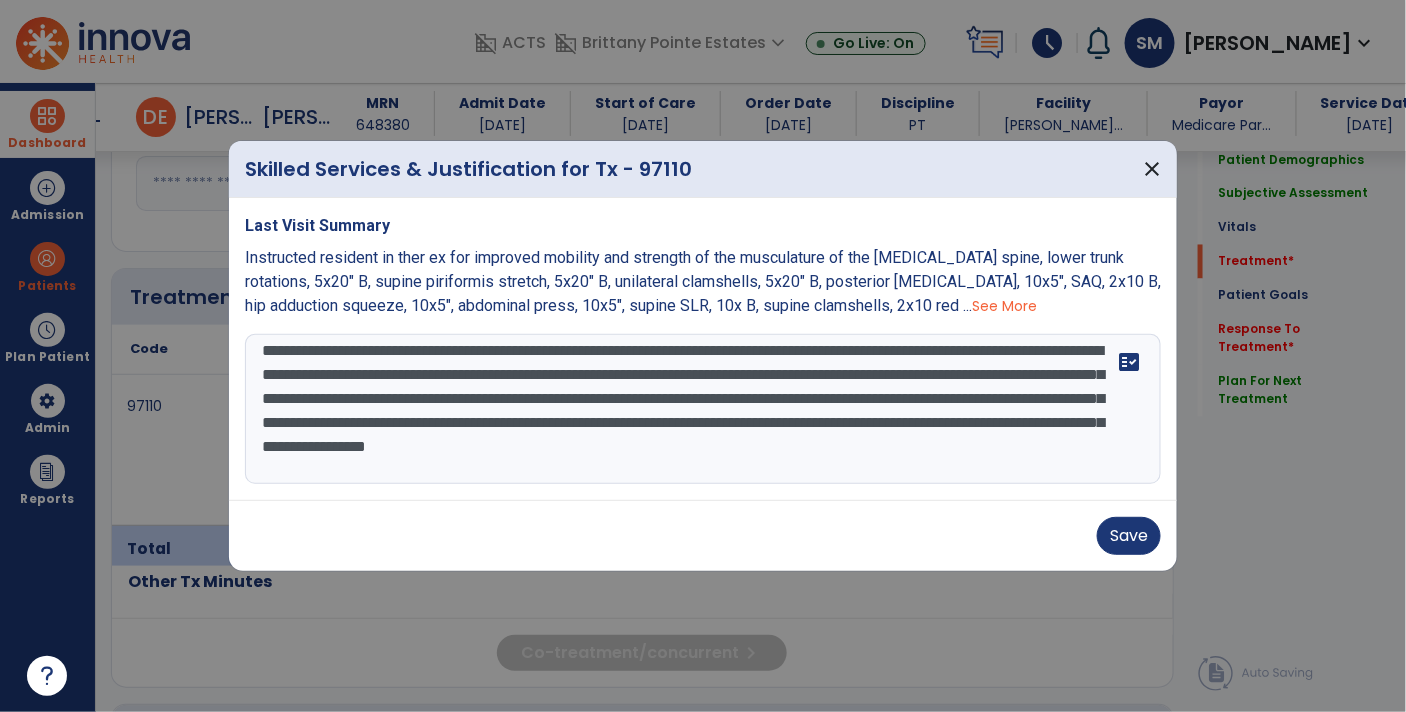 scroll, scrollTop: 72, scrollLeft: 0, axis: vertical 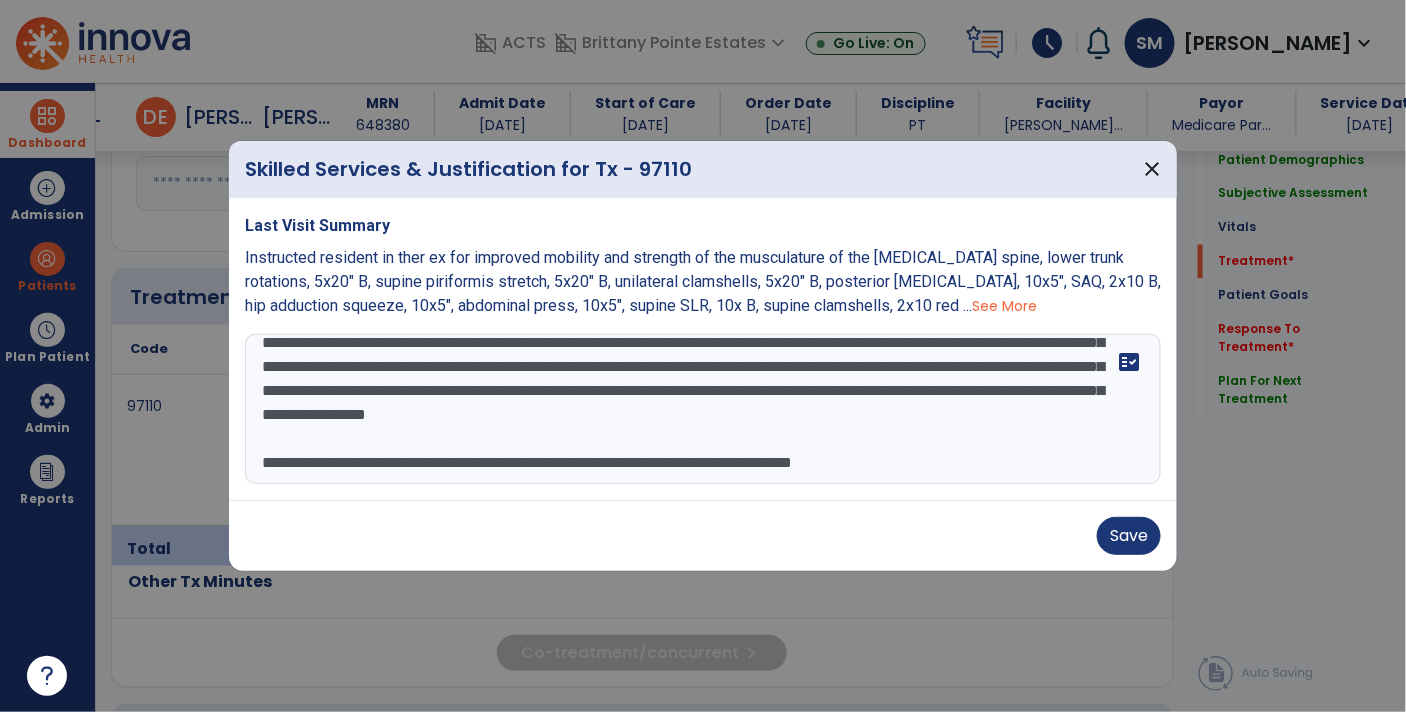 drag, startPoint x: 870, startPoint y: 393, endPoint x: 711, endPoint y: 391, distance: 159.01257 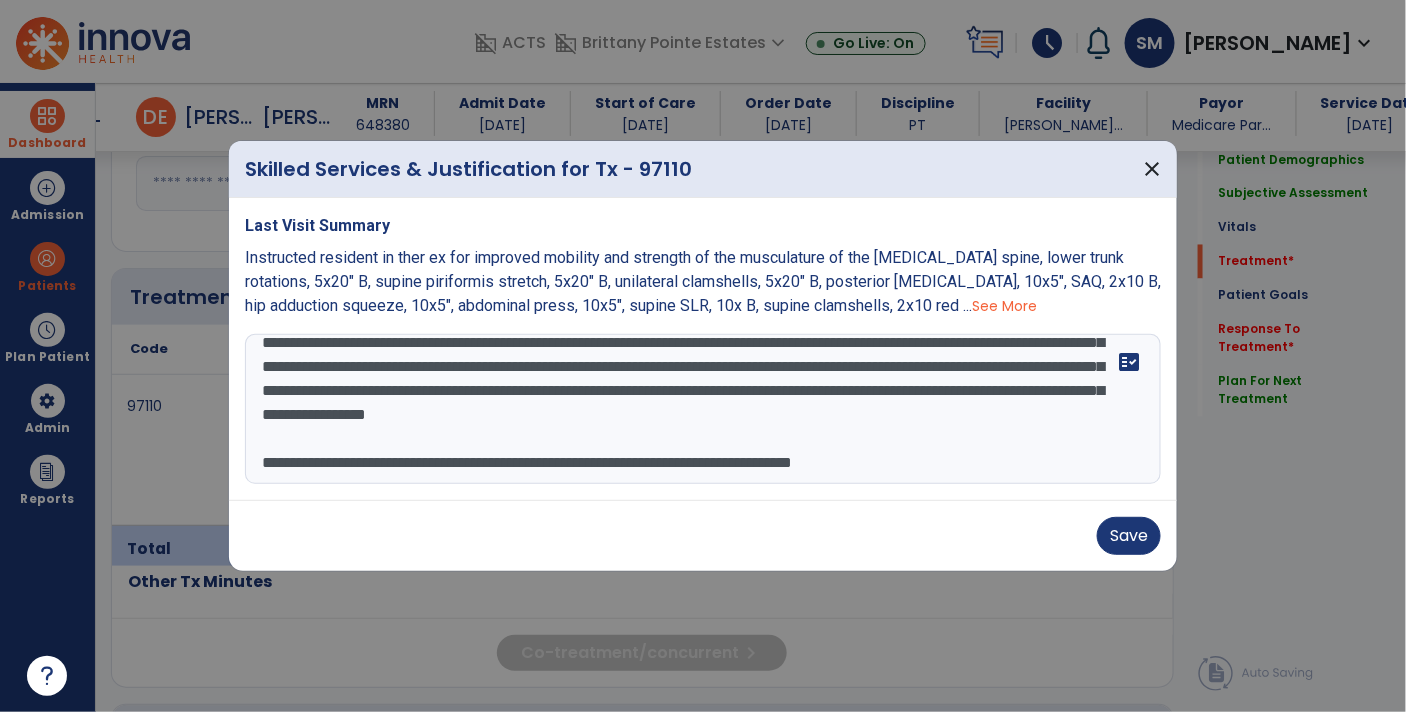 click on "**********" at bounding box center (703, 409) 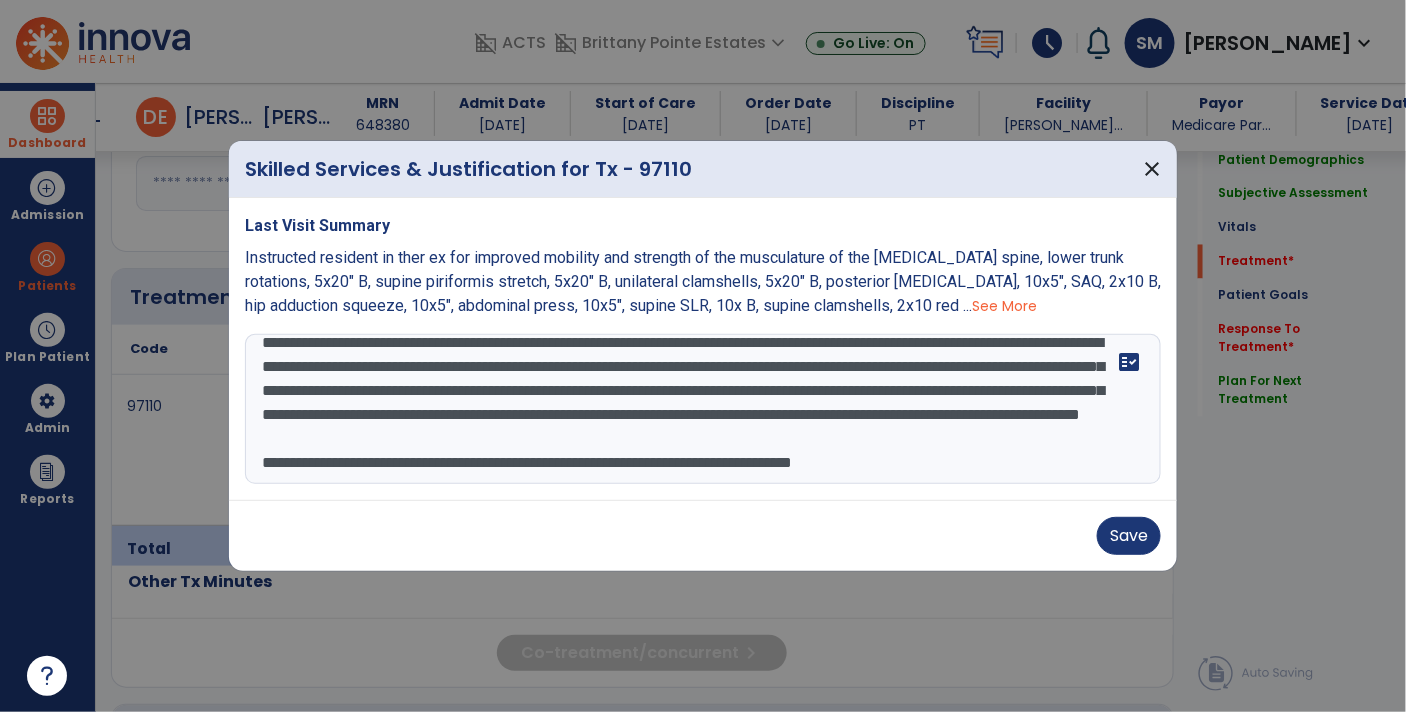 drag, startPoint x: 840, startPoint y: 400, endPoint x: 877, endPoint y: 416, distance: 40.311287 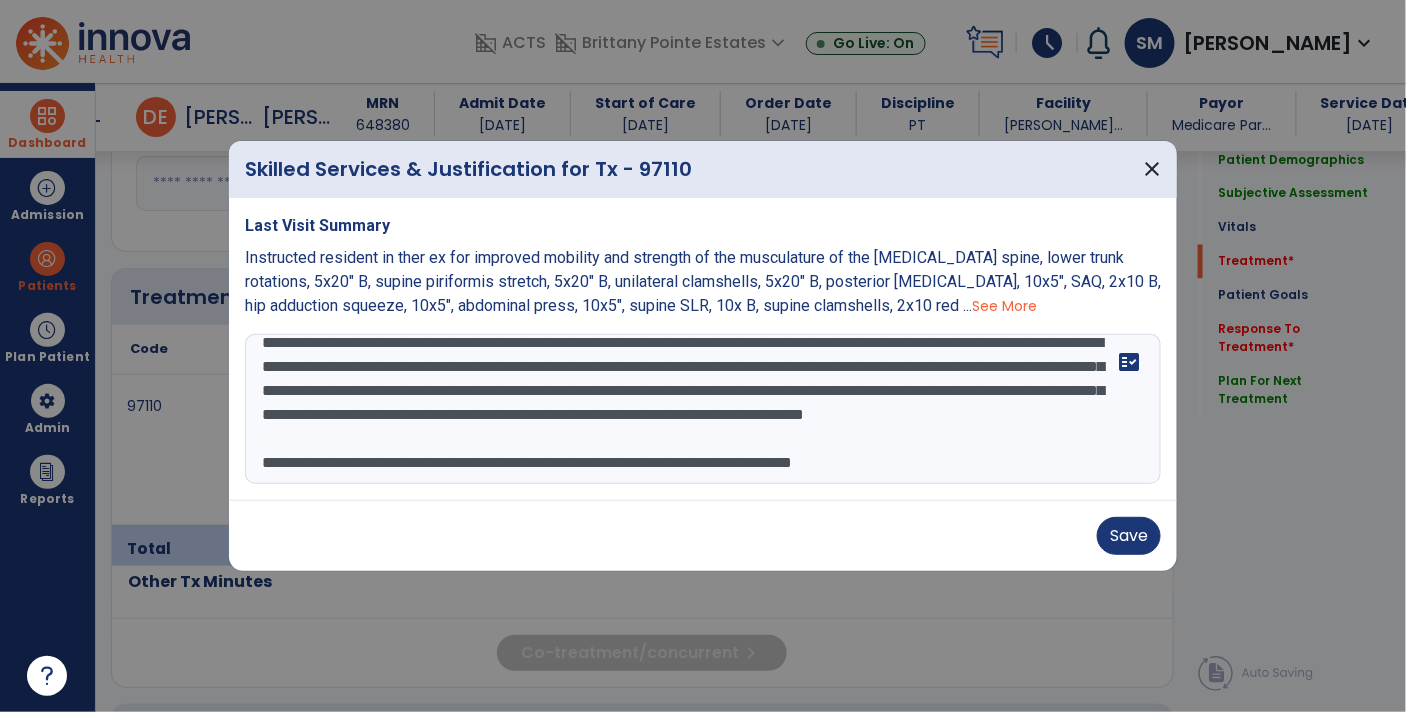 scroll, scrollTop: 48, scrollLeft: 0, axis: vertical 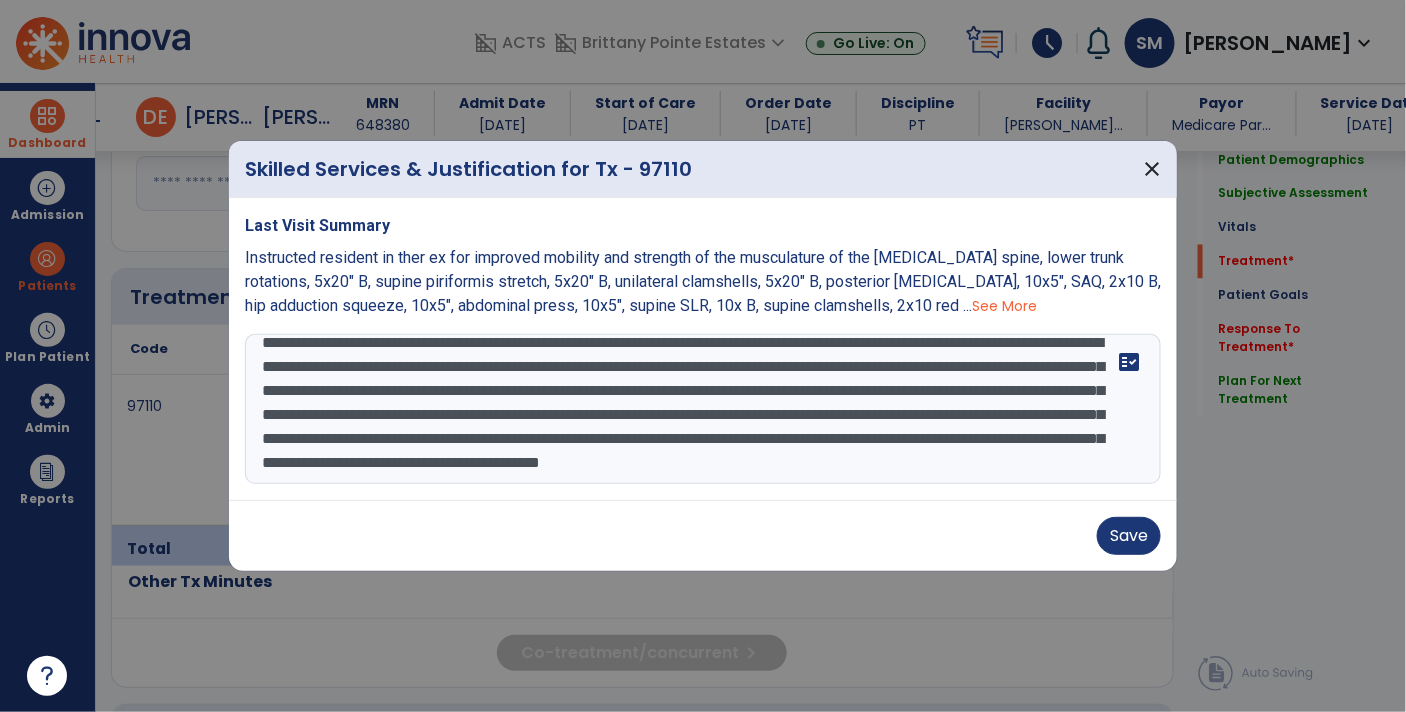 click on "**********" at bounding box center (703, 409) 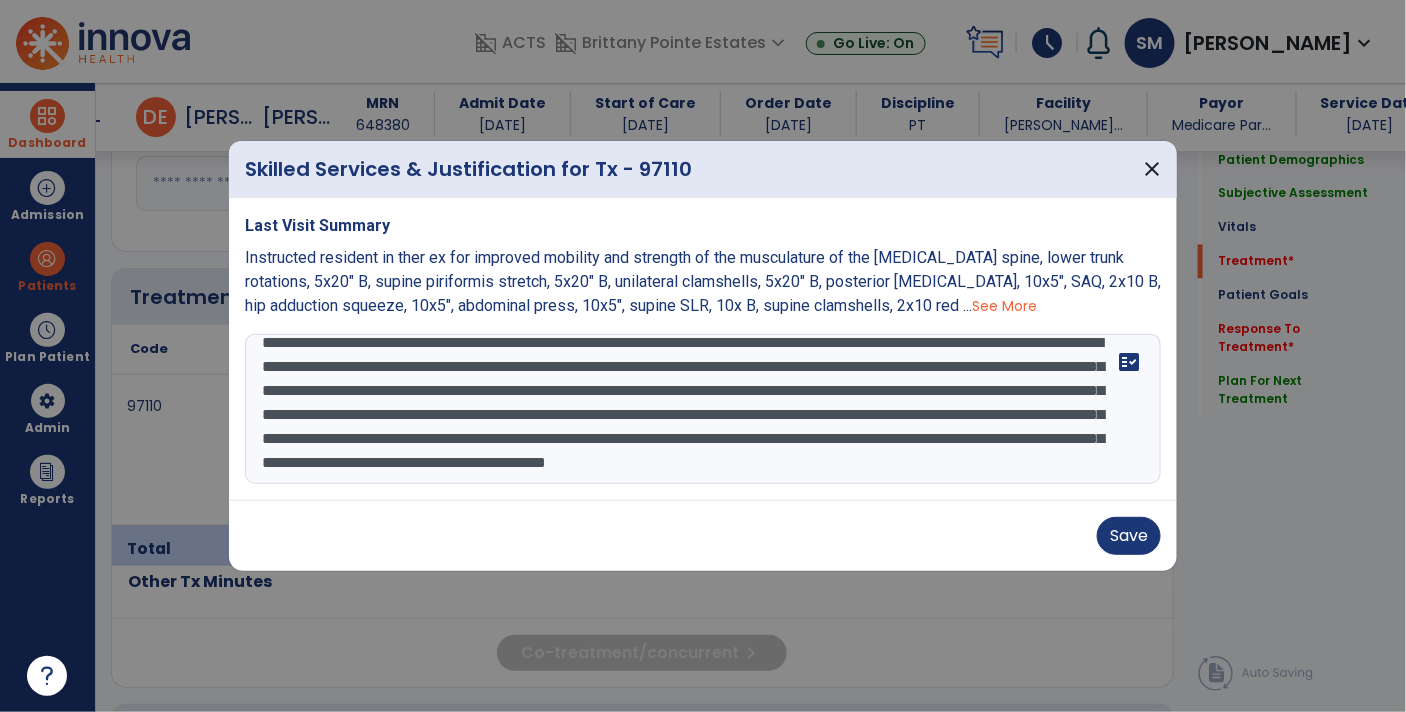 scroll, scrollTop: 47, scrollLeft: 0, axis: vertical 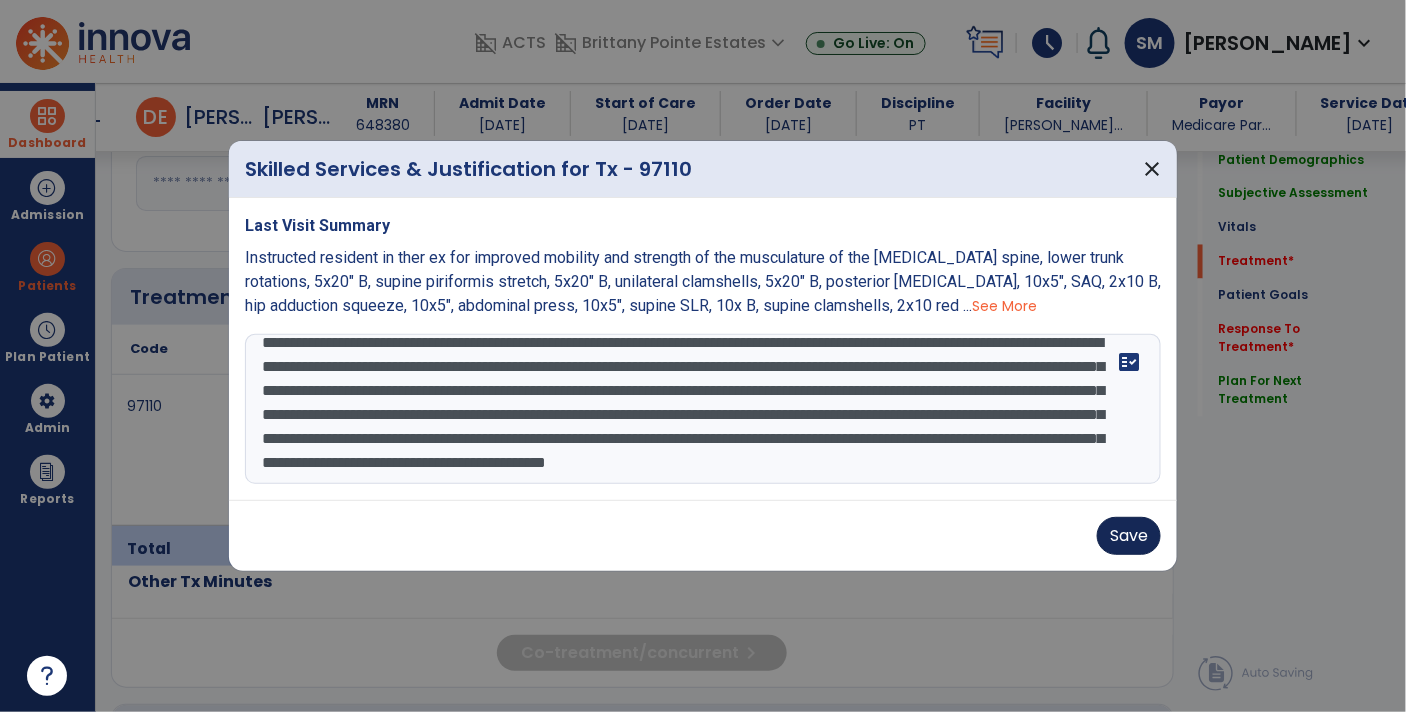 type on "**********" 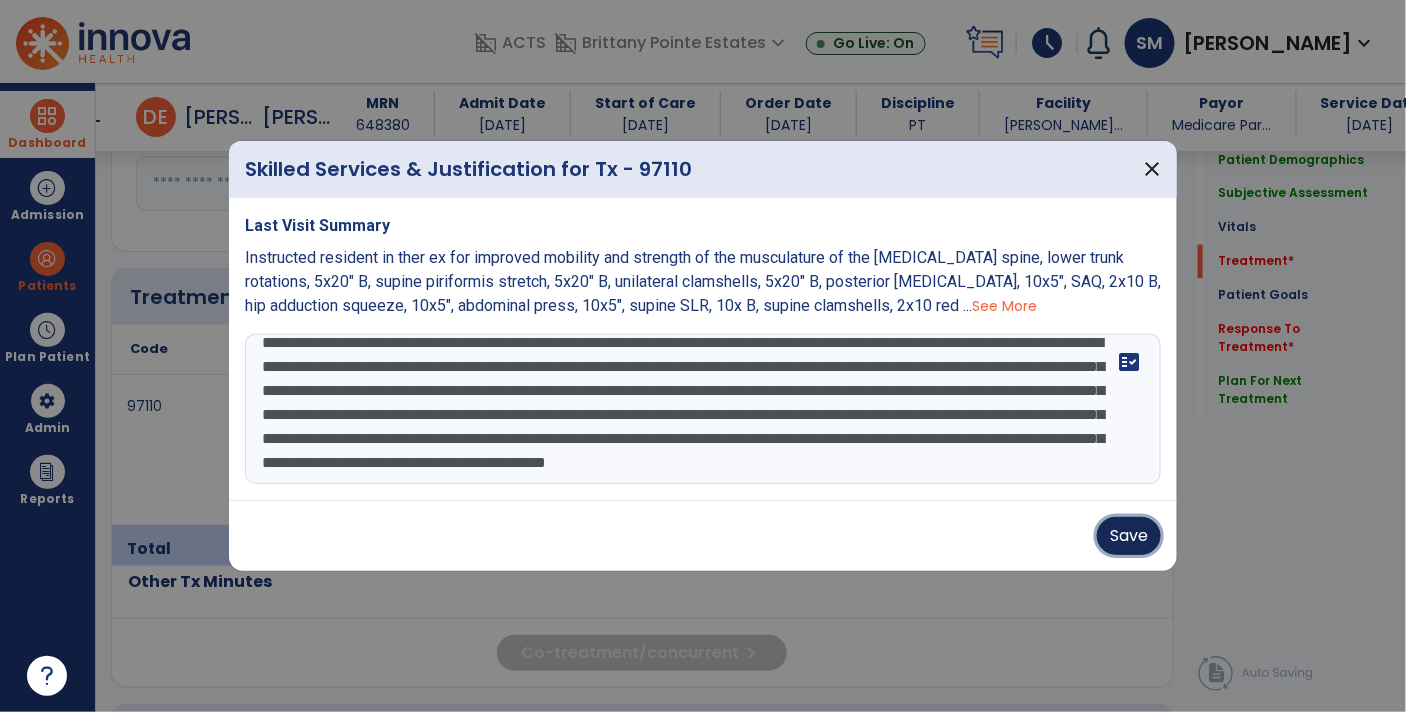 click on "Save" at bounding box center [1129, 536] 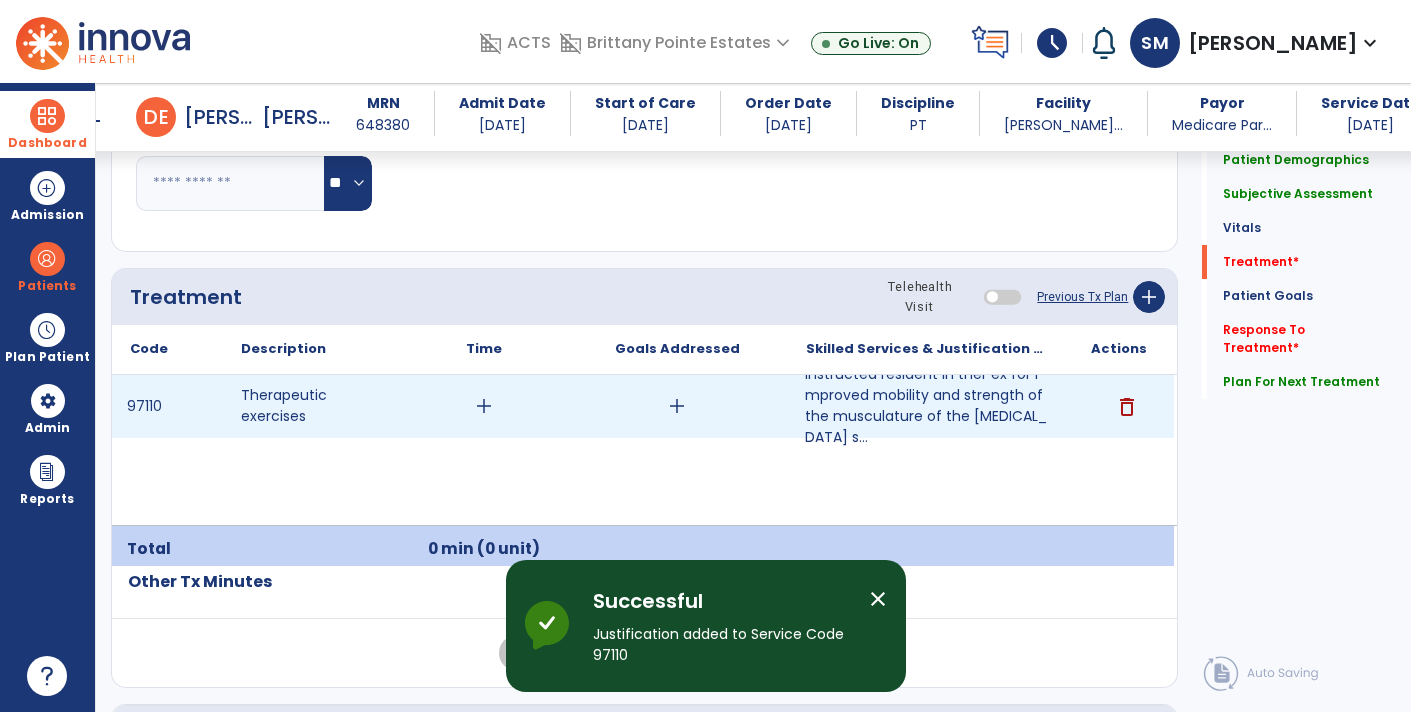 click on "add" at bounding box center [484, 406] 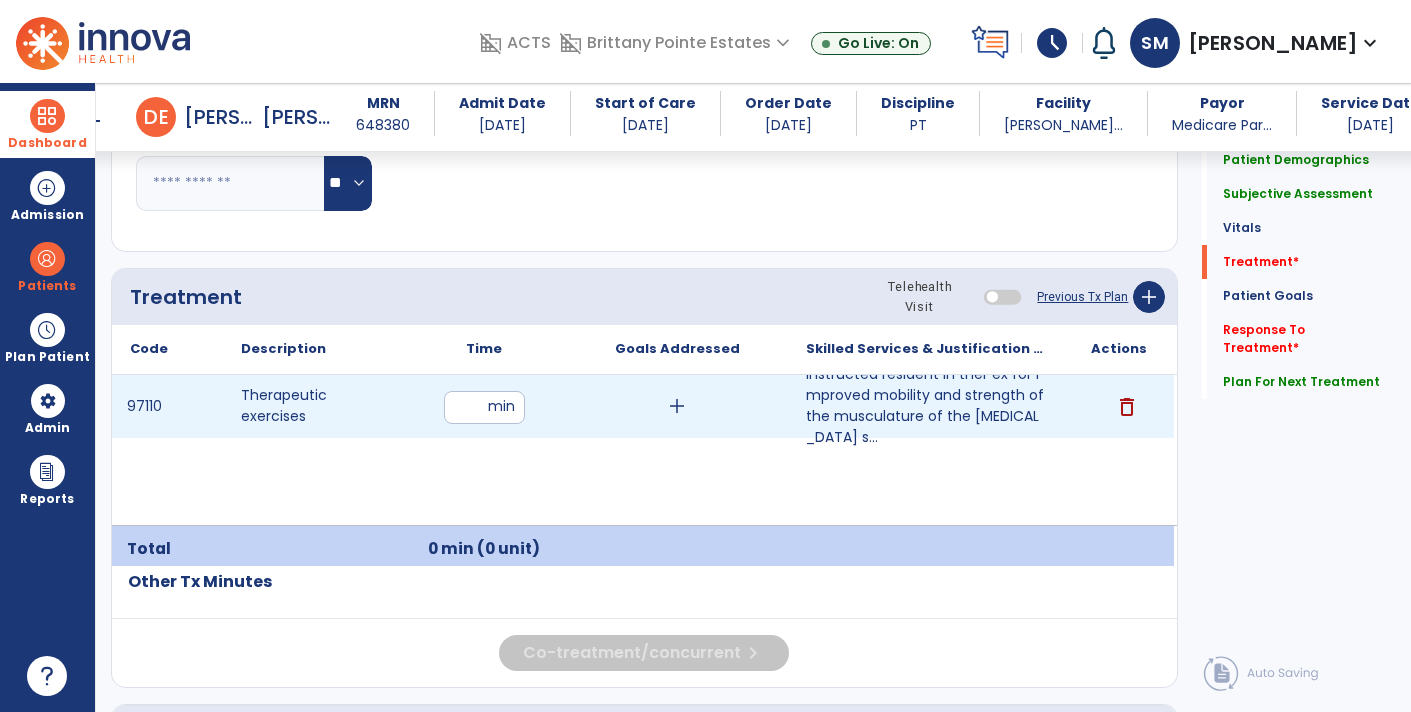 type on "**" 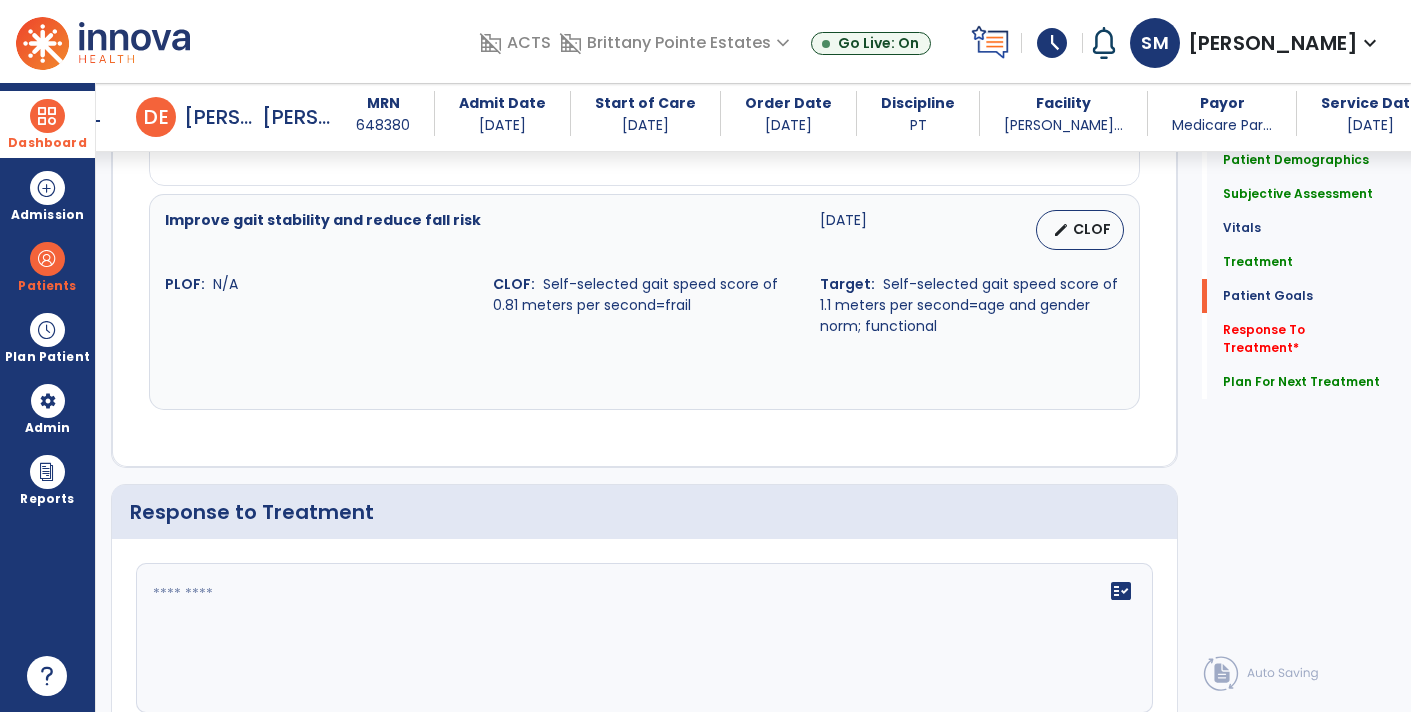scroll, scrollTop: 3058, scrollLeft: 0, axis: vertical 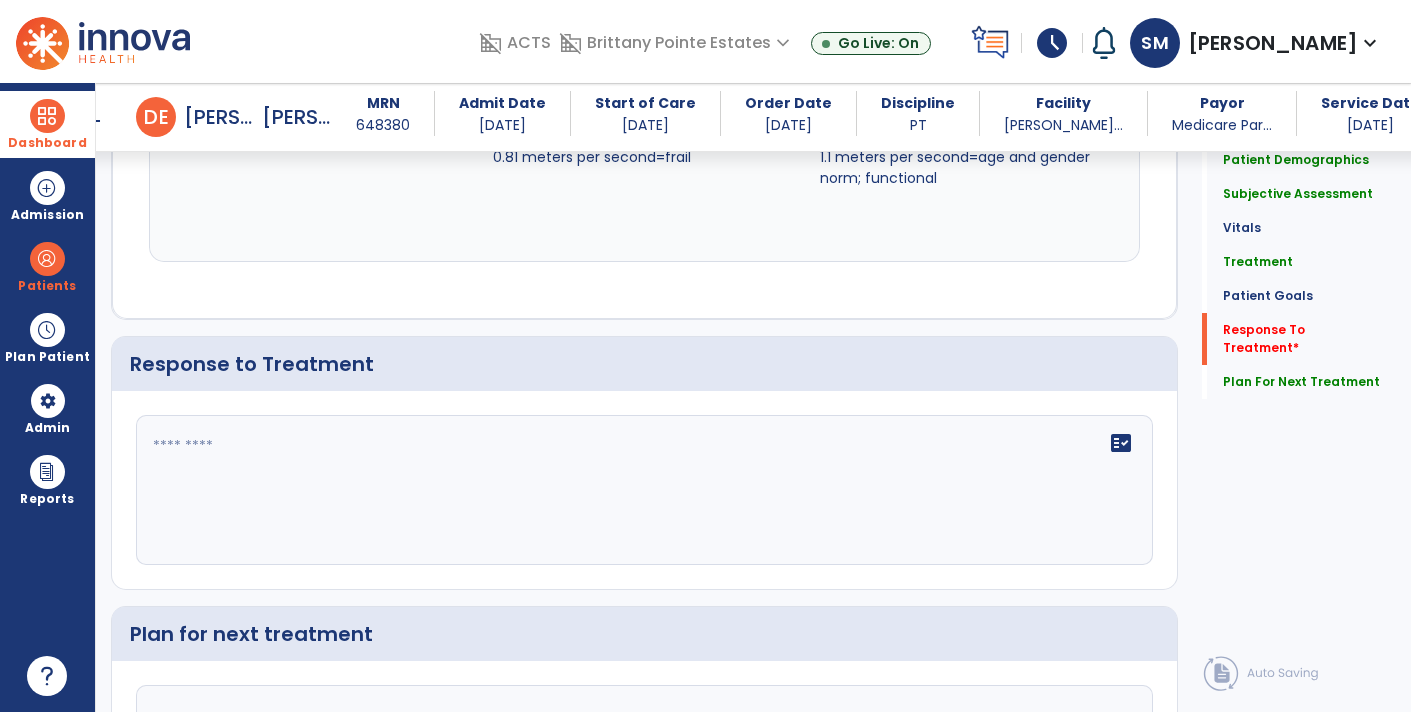 click on "fact_check" 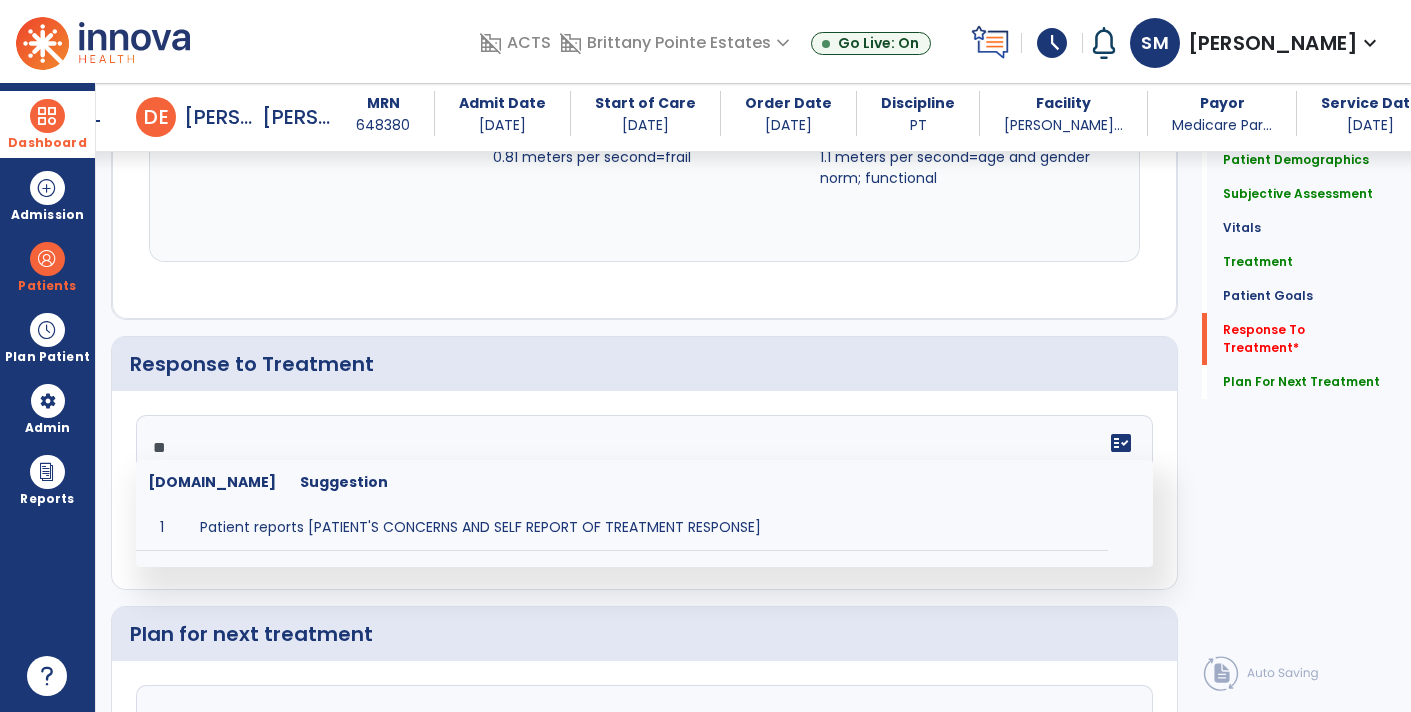 type on "*" 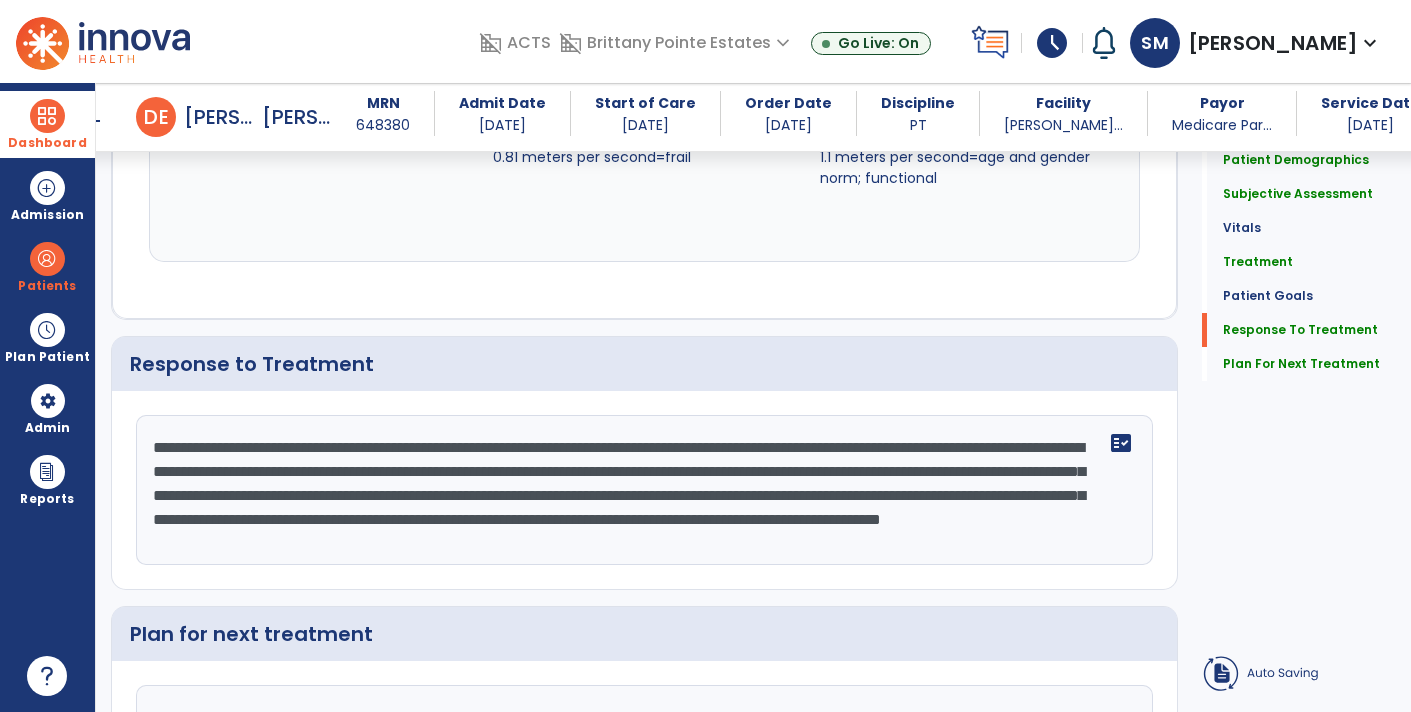 scroll, scrollTop: 15, scrollLeft: 0, axis: vertical 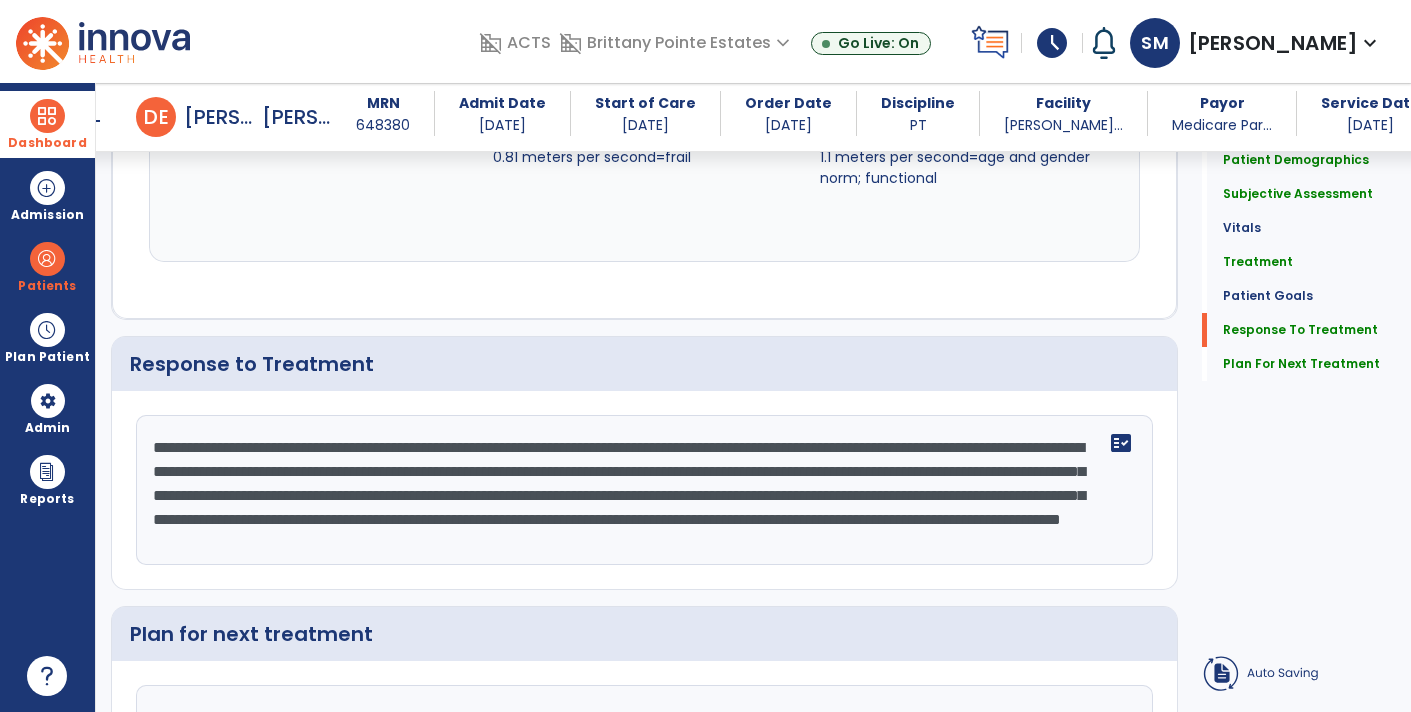 click on "**********" 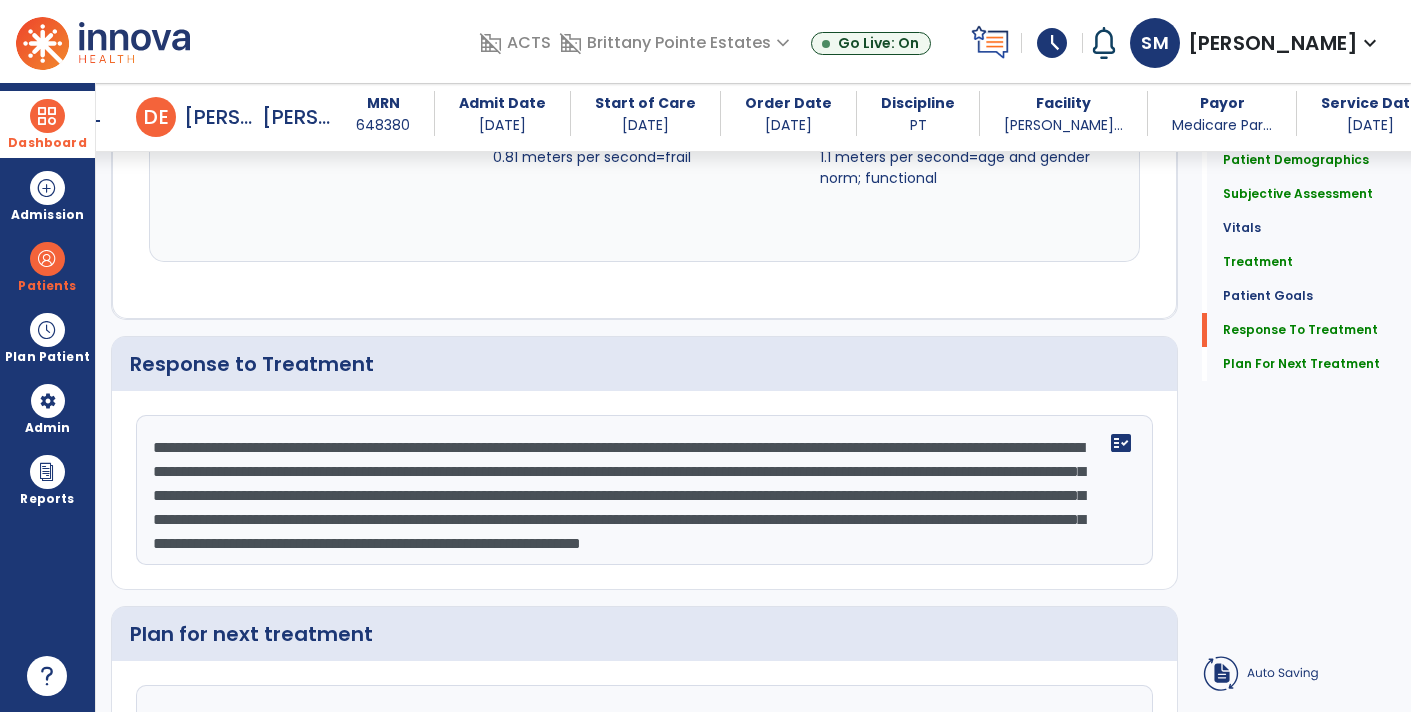 scroll, scrollTop: 39, scrollLeft: 0, axis: vertical 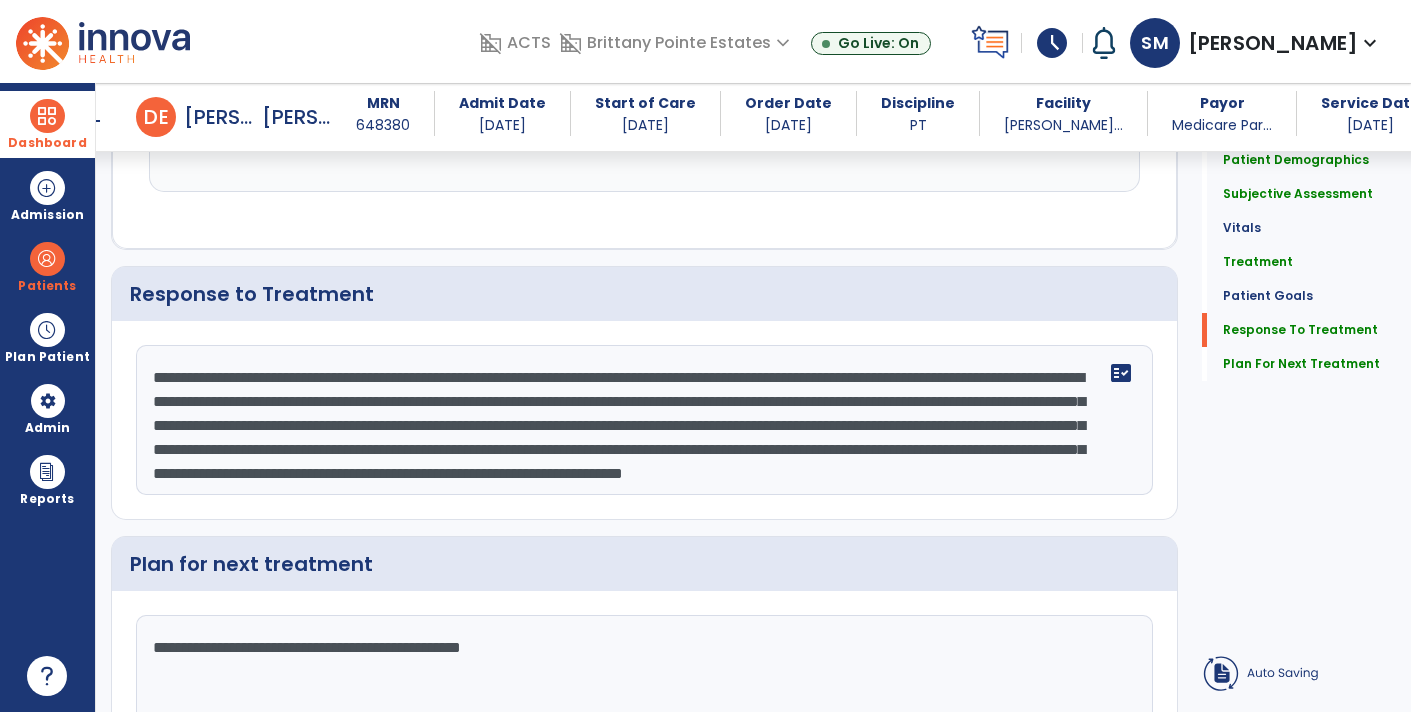 type on "**********" 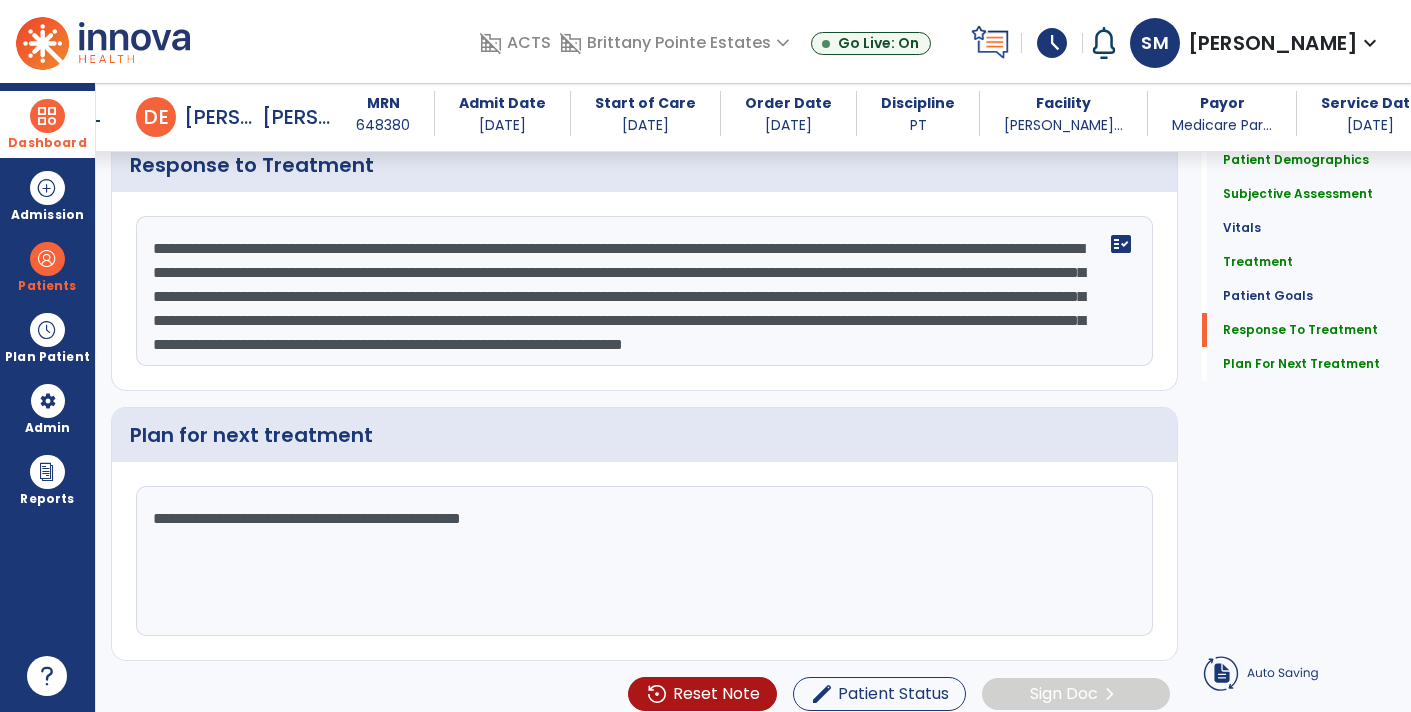 scroll, scrollTop: 3255, scrollLeft: 0, axis: vertical 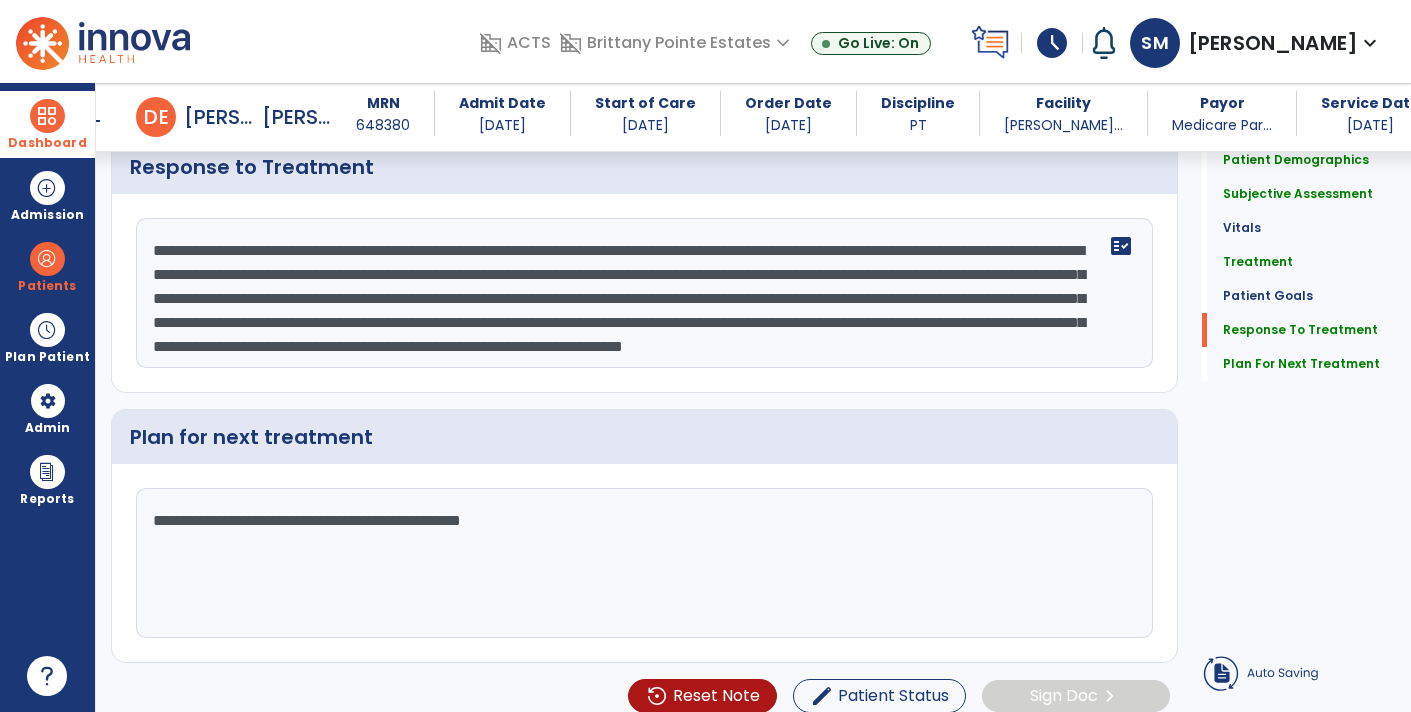 click on "**********" 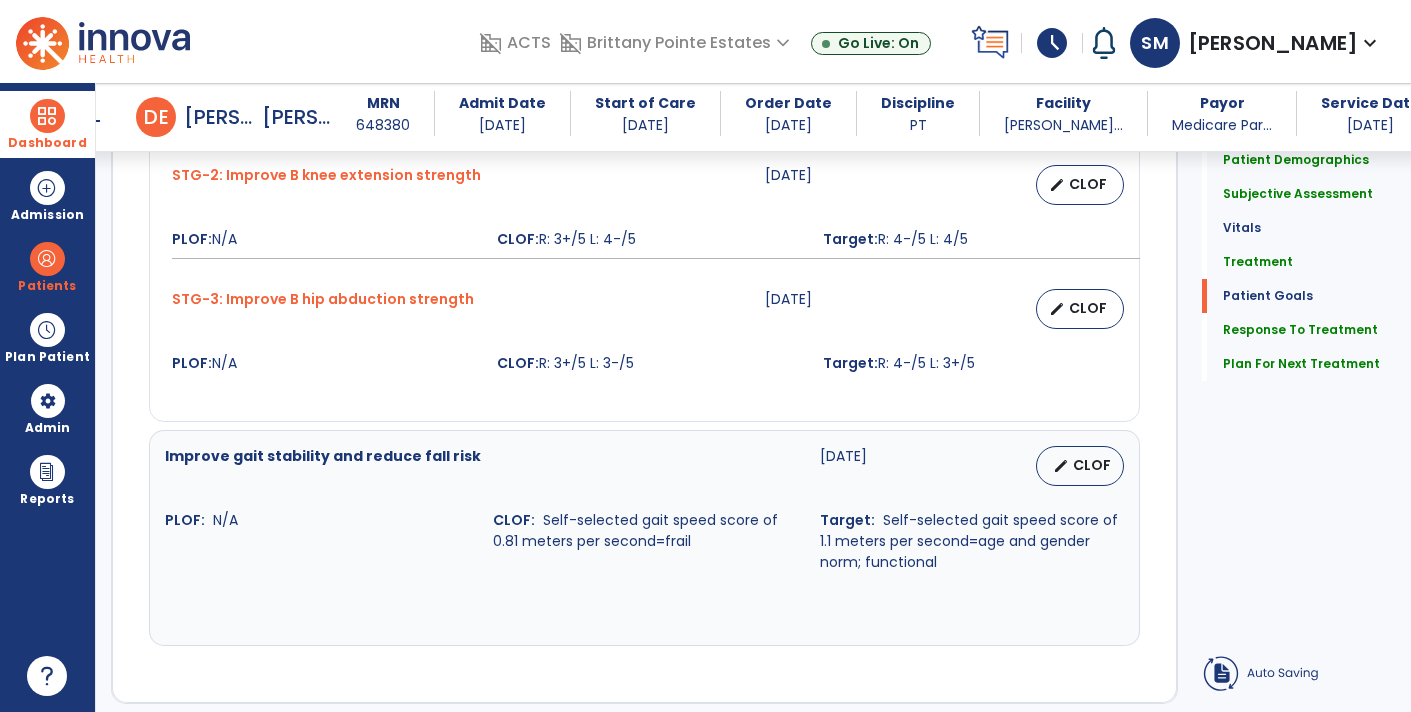 scroll, scrollTop: 3260, scrollLeft: 0, axis: vertical 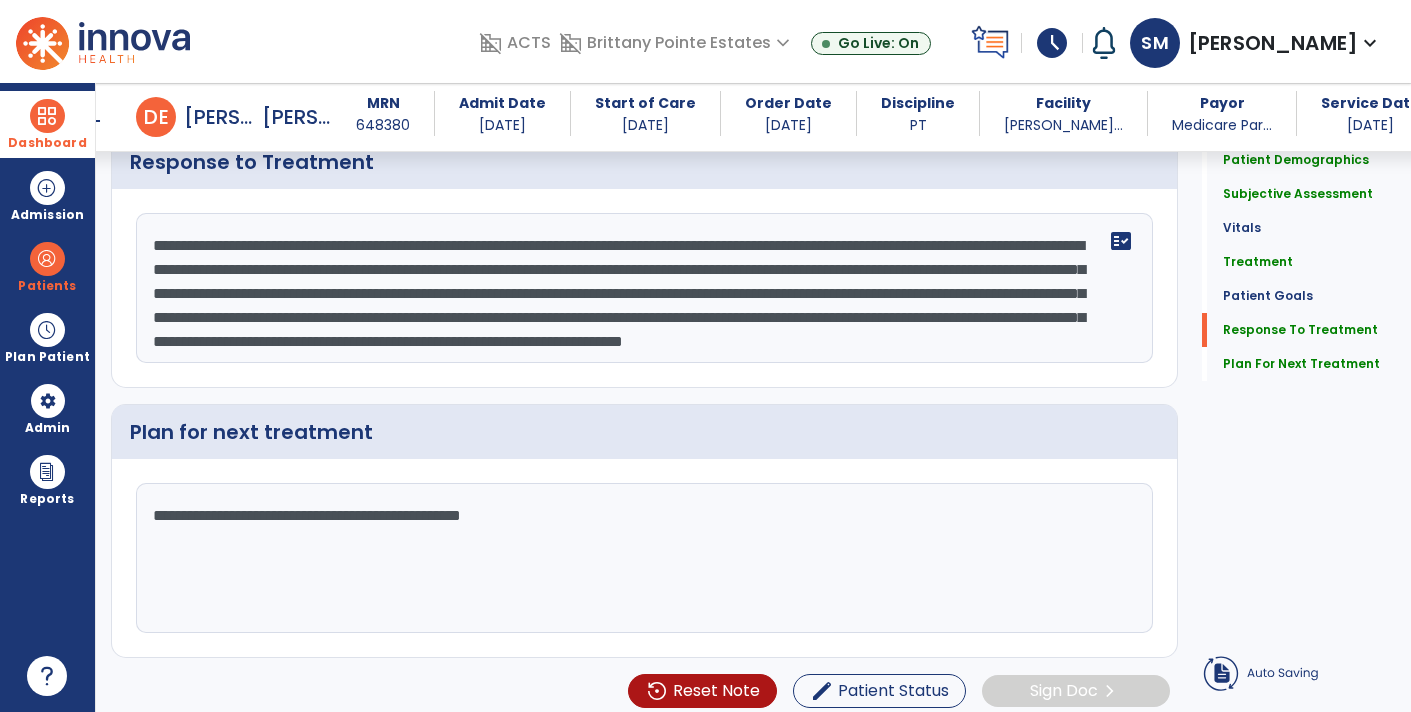 click on "Introduced side lying ther ex to improve strength of the hip musculature for improved support of the spine and reduced pain in the LE. Rt with increased fatigue present in the L hip with performance of hip abduction and requires assistance with maintaining the hip in the correct position. Also introduced standing ther ex for improved postural strength, with resident presenting with minimal difficulty in performance, so plan to progress resistance next visit. Rt reports feeling tired following completion of treatment program this visit, demonstrating appropriateness of progression of her strengthening program. Provided resident with handout of spinal decompression exercises to progress HEP.  fact_check" 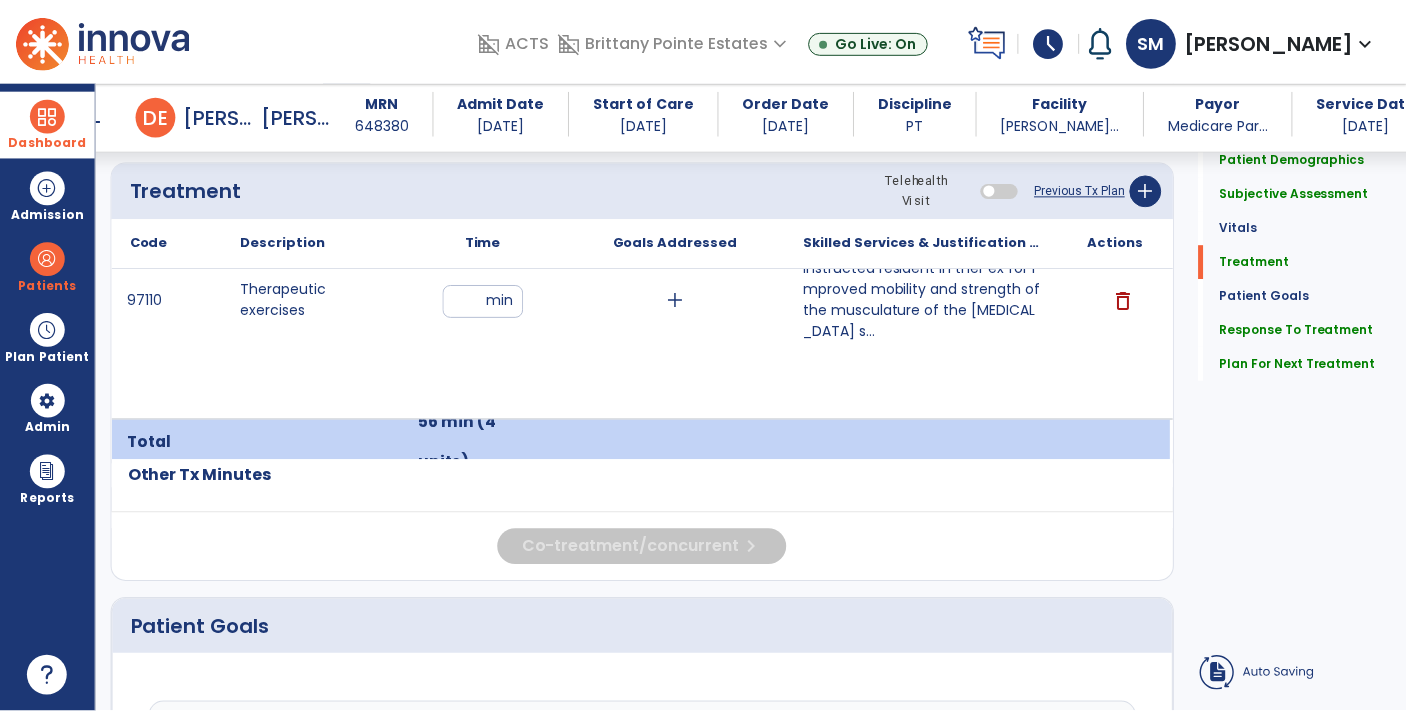 scroll, scrollTop: 1195, scrollLeft: 0, axis: vertical 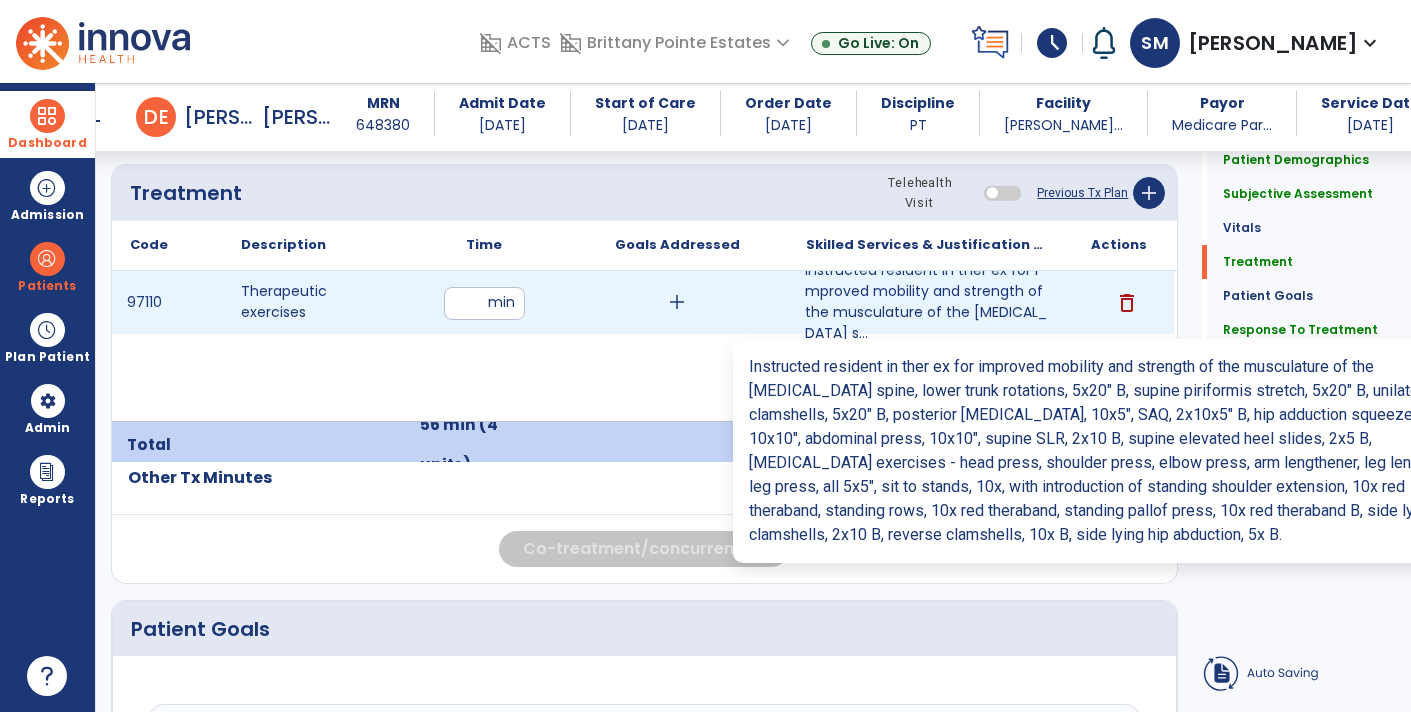 click on "Instructed resident in ther ex for improved mobility and strength of the musculature of the [MEDICAL_DATA] s..." at bounding box center (926, 302) 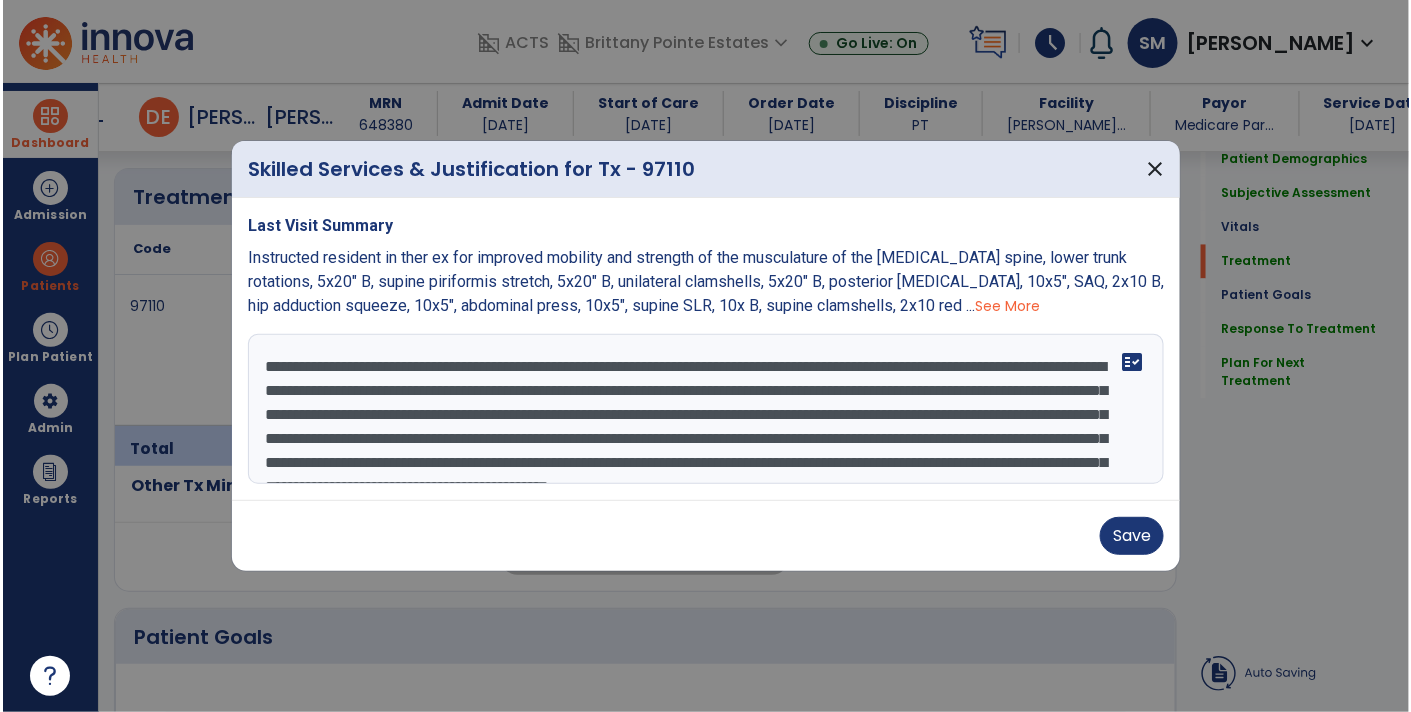 scroll, scrollTop: 1195, scrollLeft: 0, axis: vertical 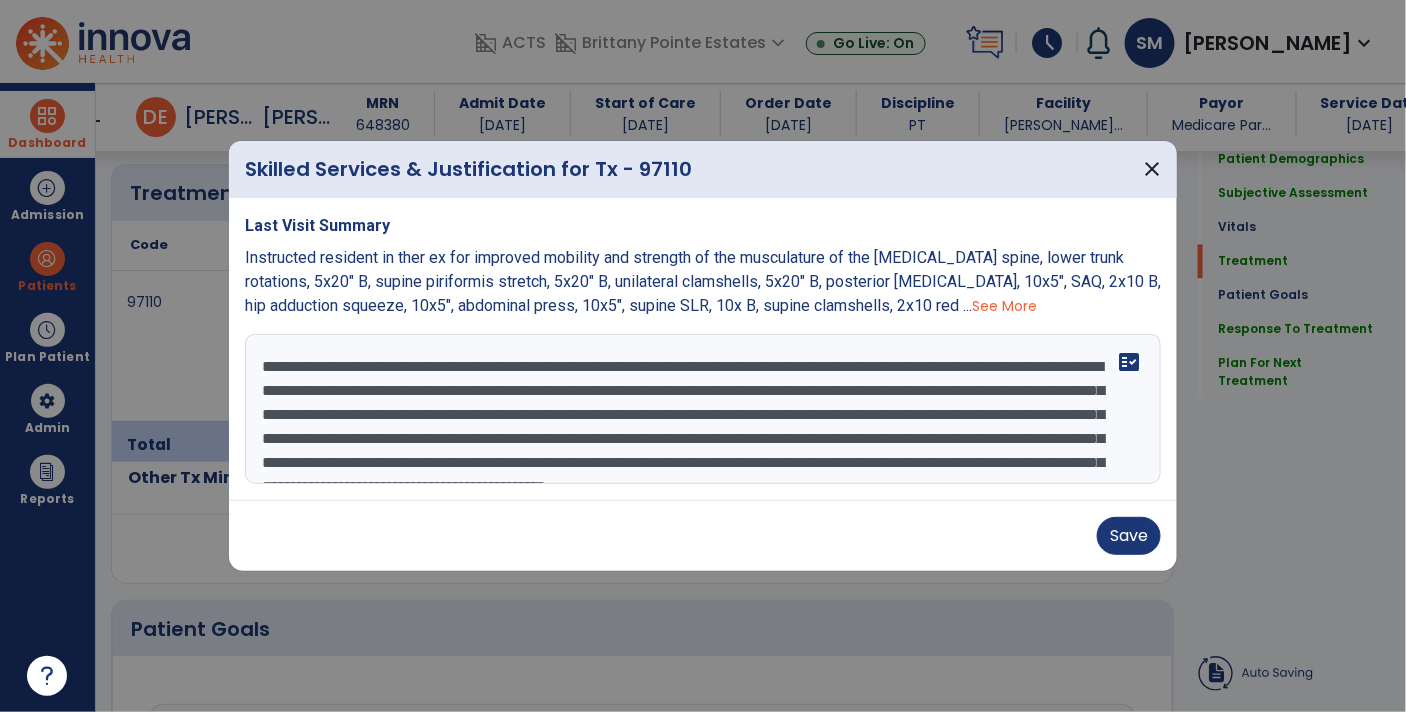 click on "**********" at bounding box center [703, 409] 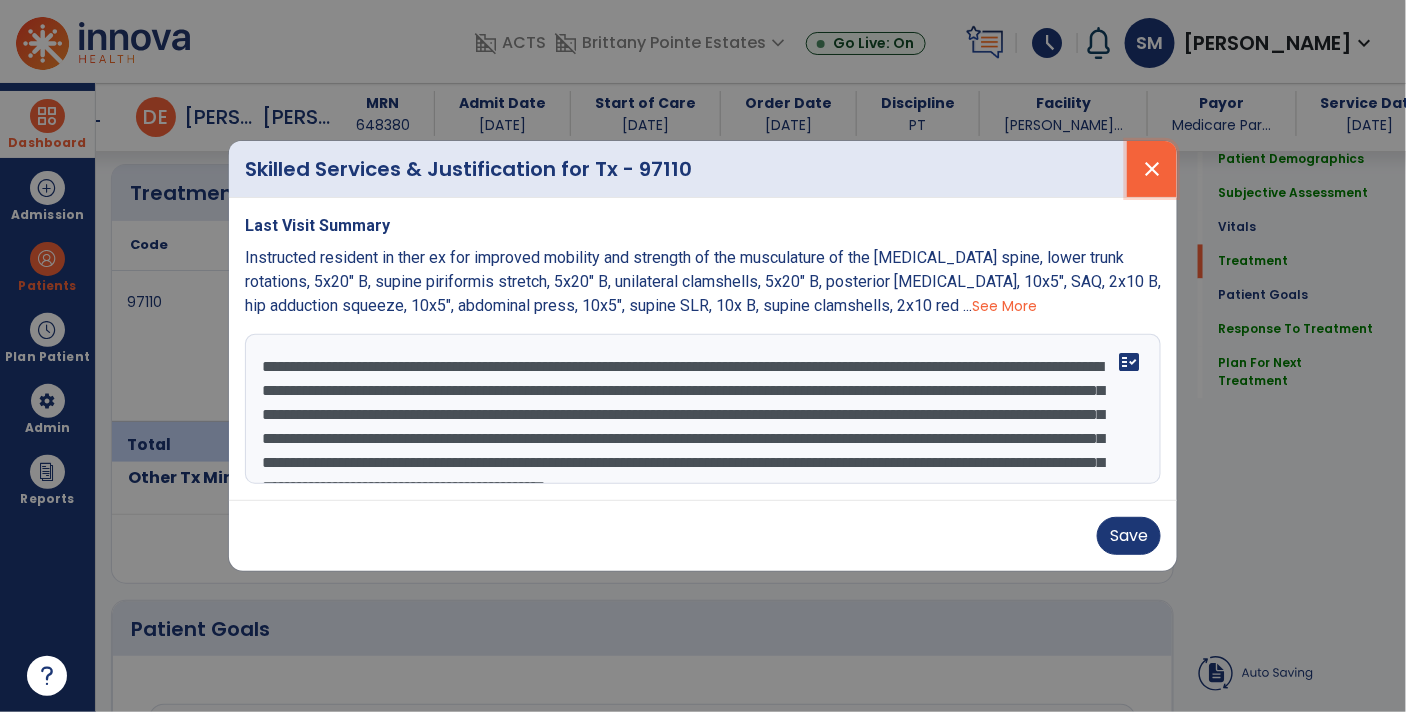 click on "close" at bounding box center [1152, 169] 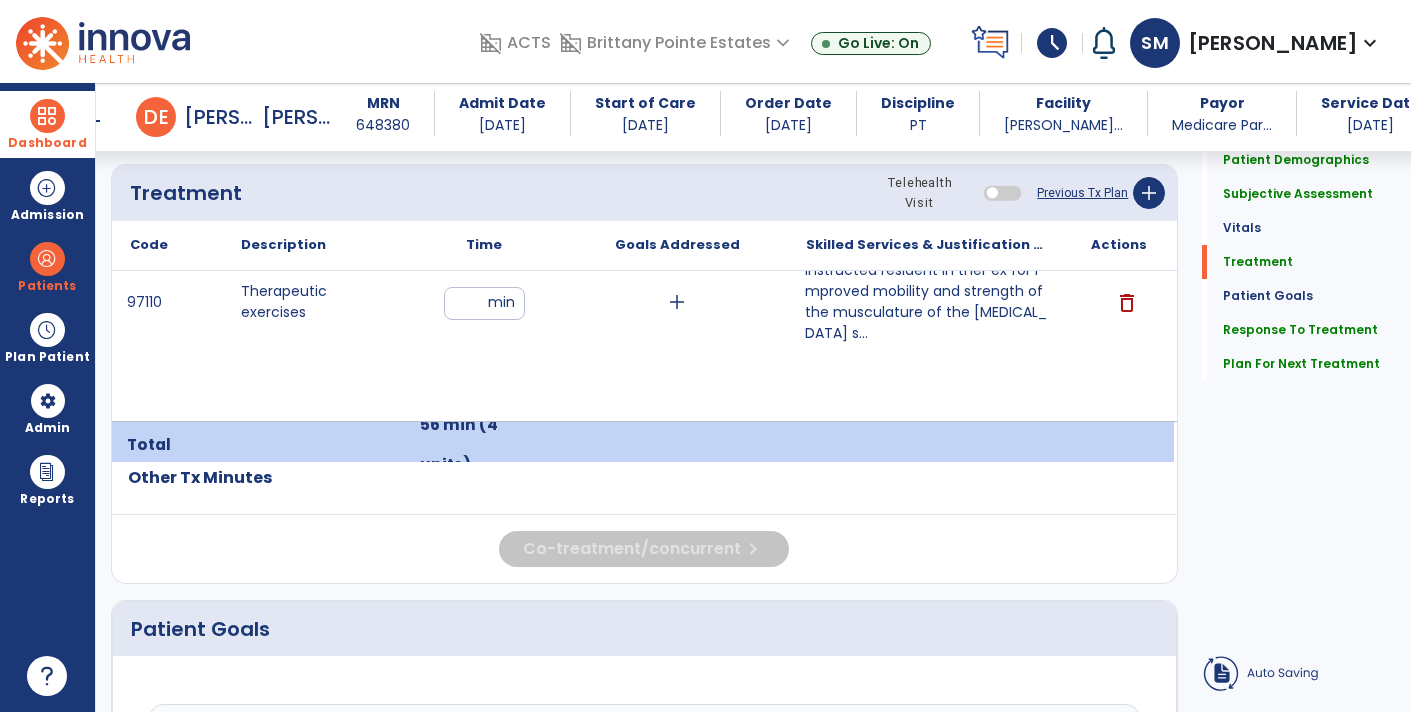 click on "arrow_back" at bounding box center (92, 121) 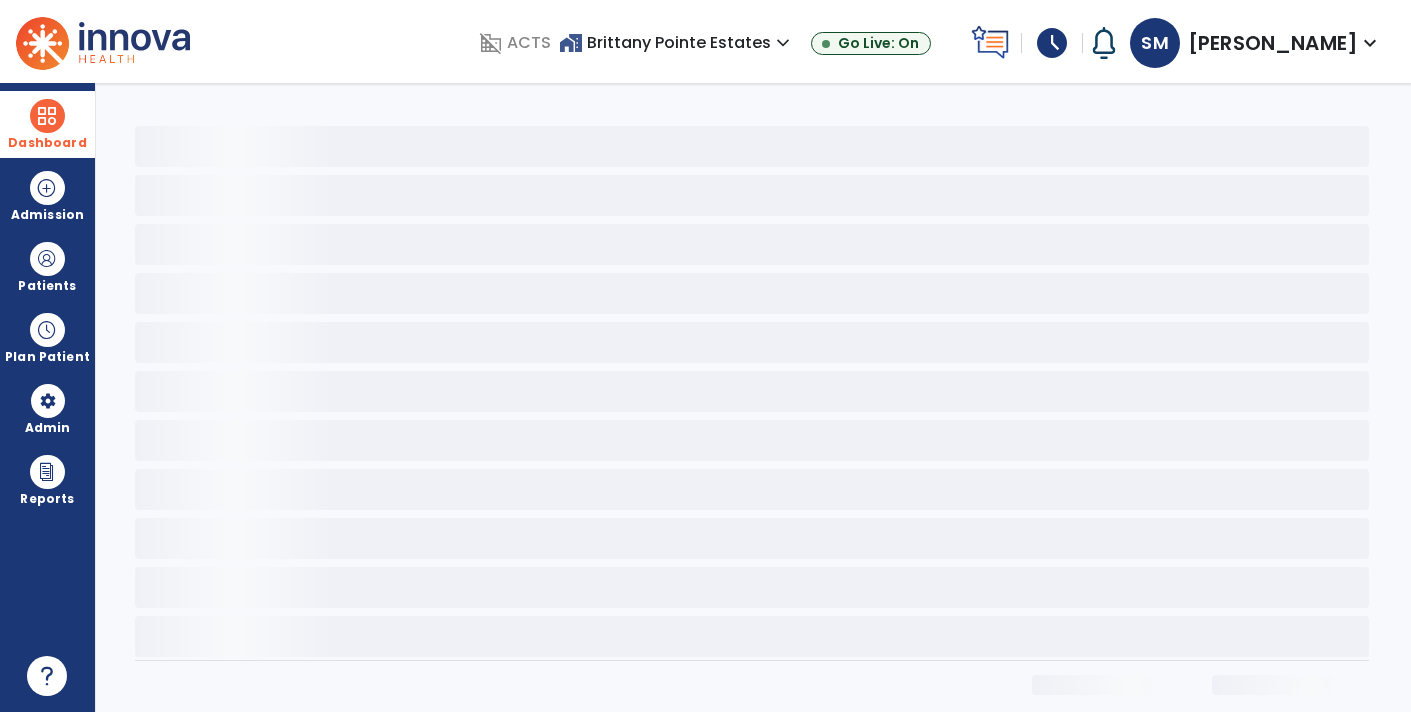 scroll, scrollTop: 11, scrollLeft: 0, axis: vertical 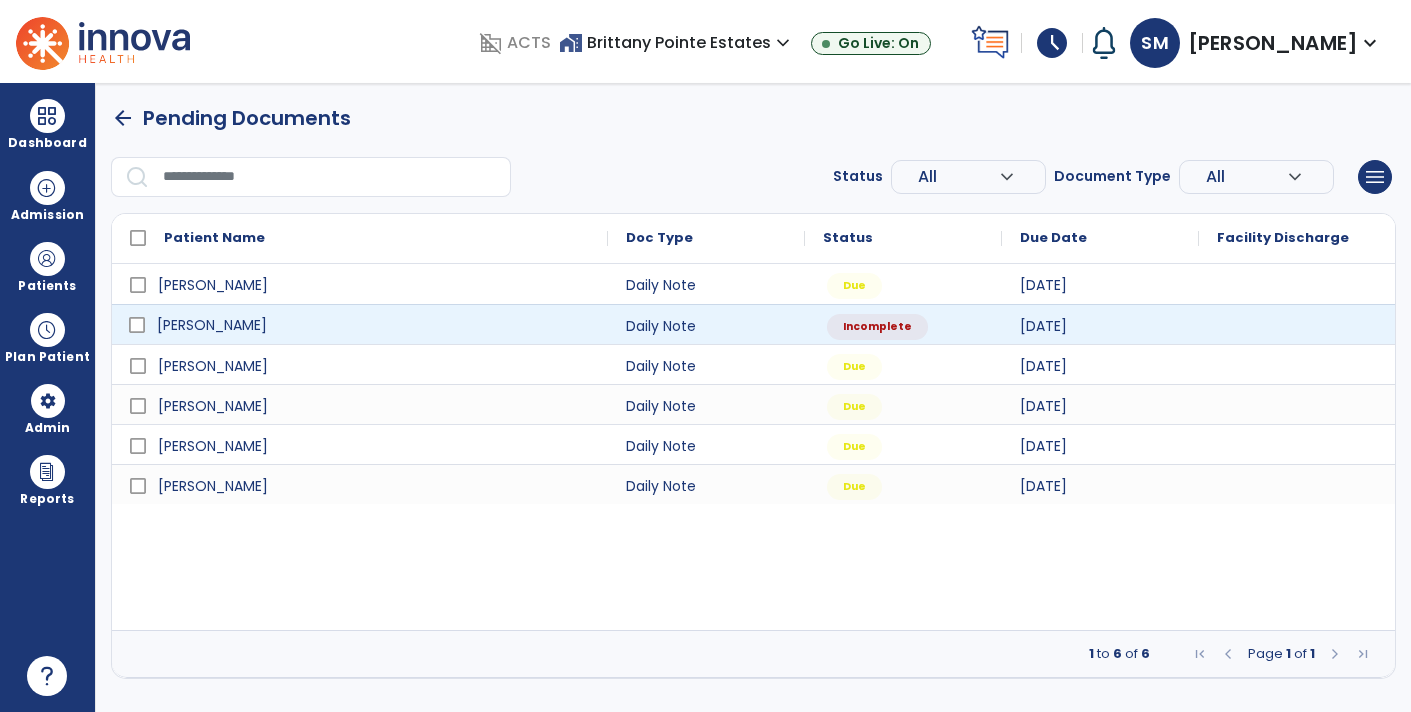 click on "[PERSON_NAME]" at bounding box center (374, 325) 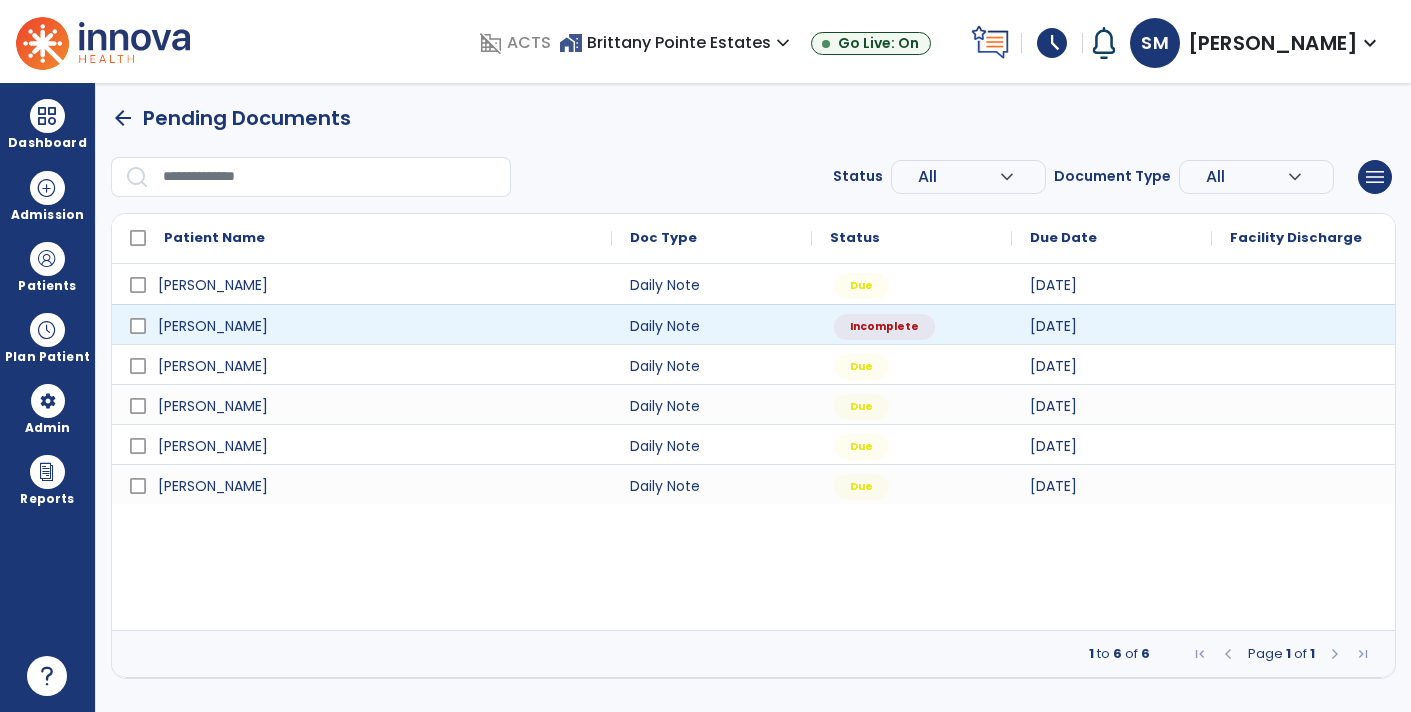 select on "*" 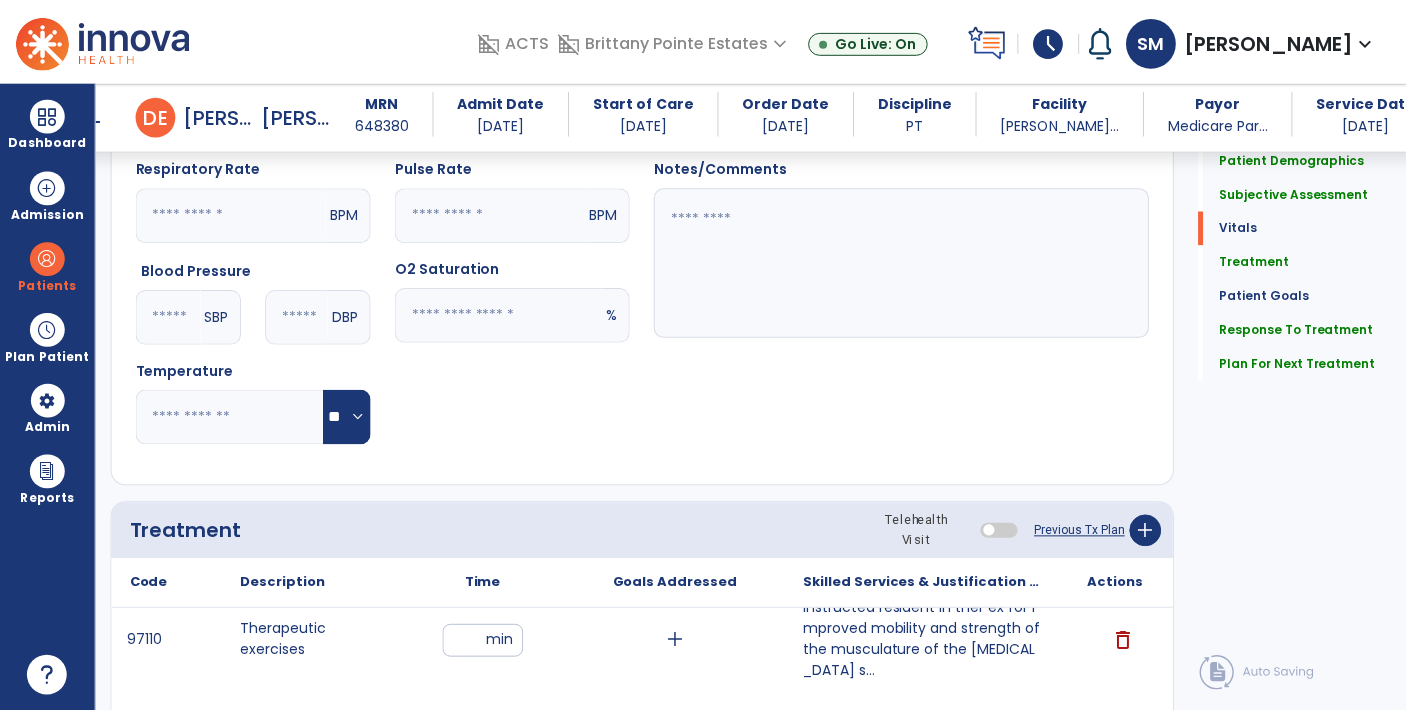 scroll, scrollTop: 899, scrollLeft: 0, axis: vertical 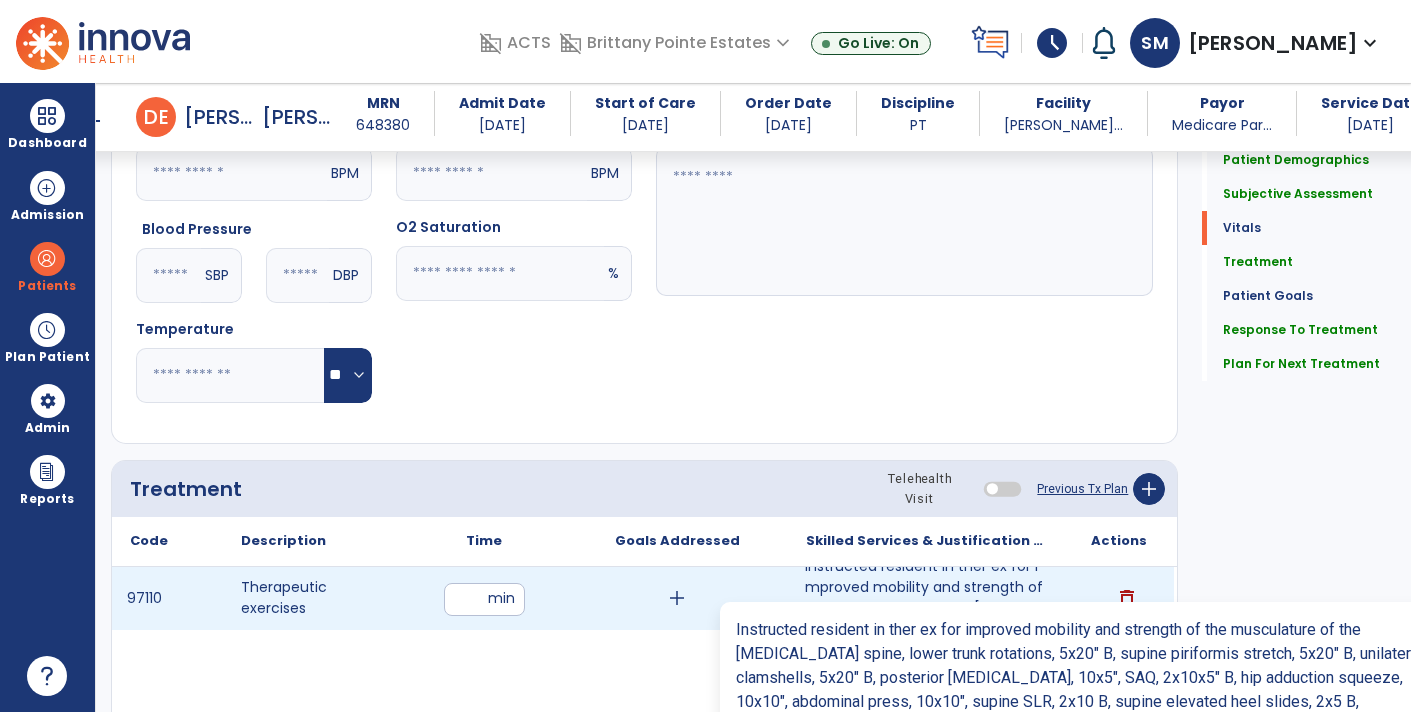 click on "Instructed resident in ther ex for improved mobility and strength of the musculature of the [MEDICAL_DATA] s..." at bounding box center (926, 598) 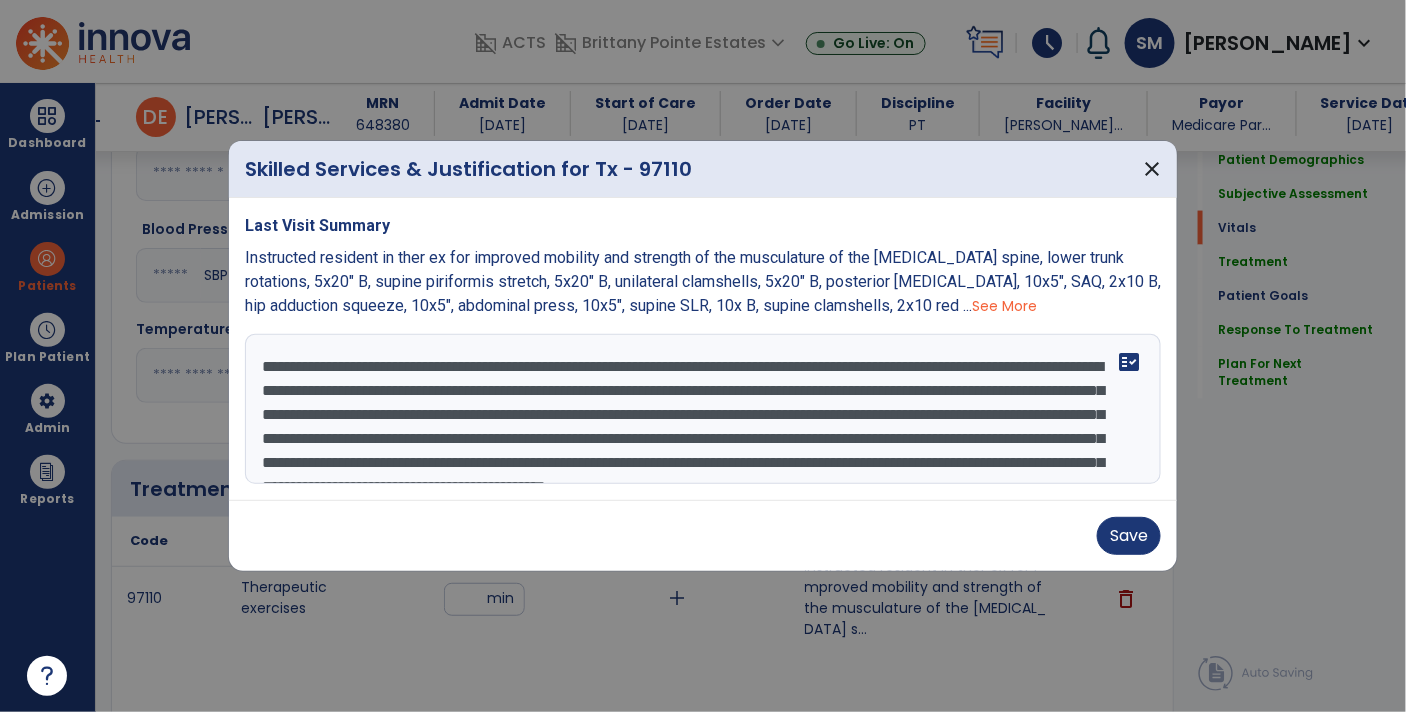 scroll, scrollTop: 899, scrollLeft: 0, axis: vertical 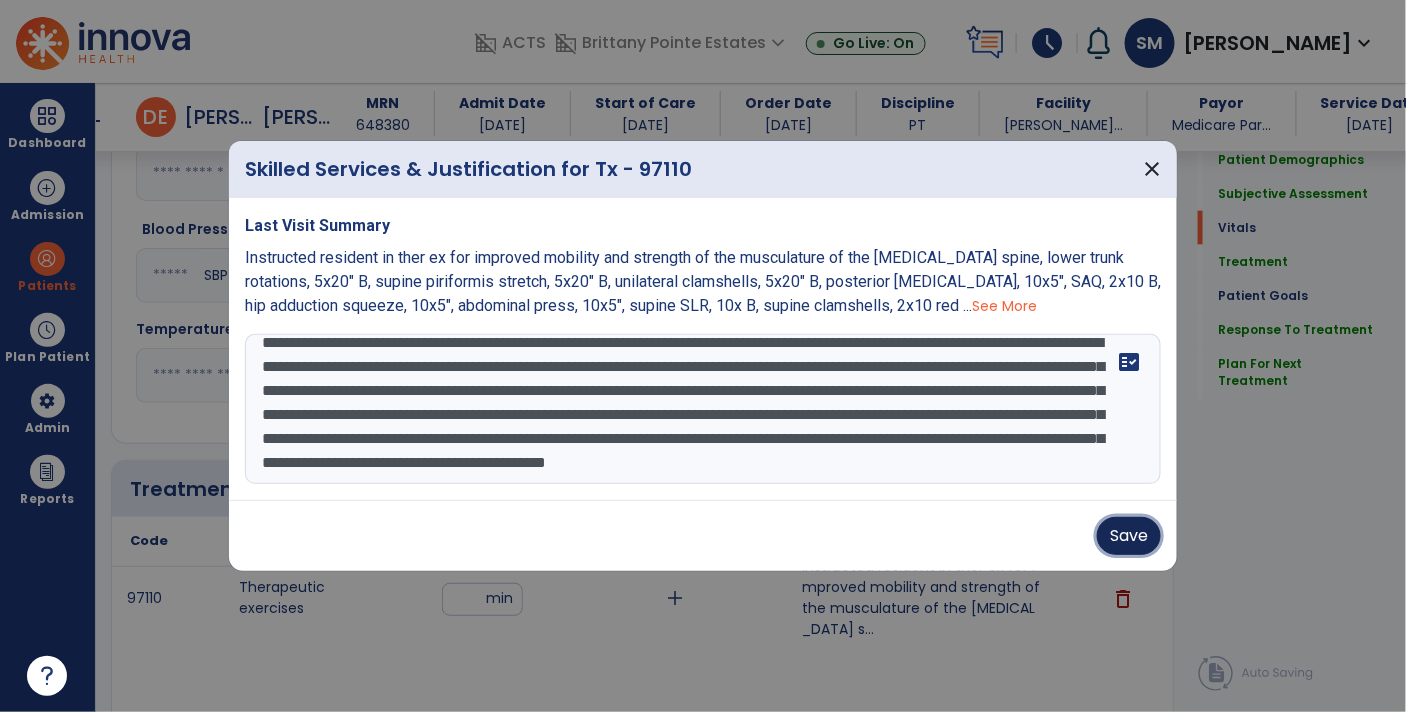 click on "Save" at bounding box center (1129, 536) 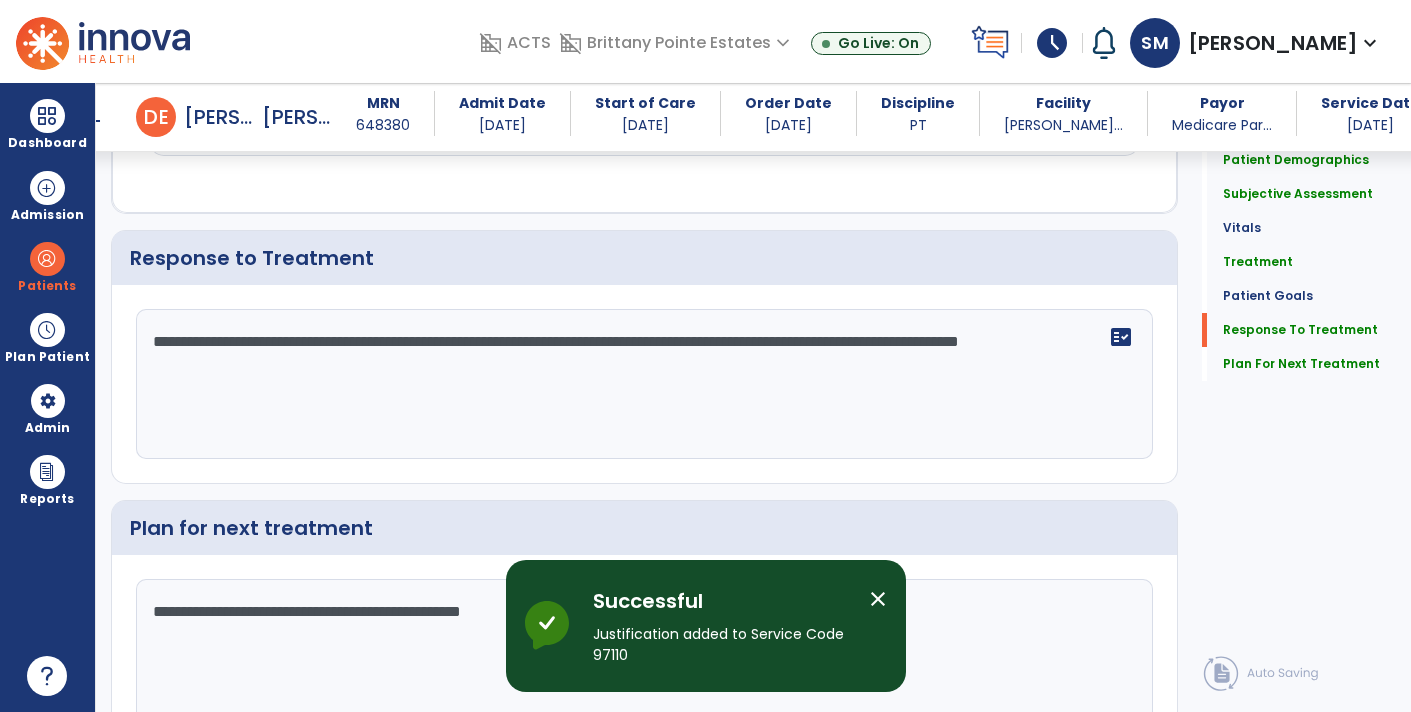 scroll, scrollTop: 3260, scrollLeft: 0, axis: vertical 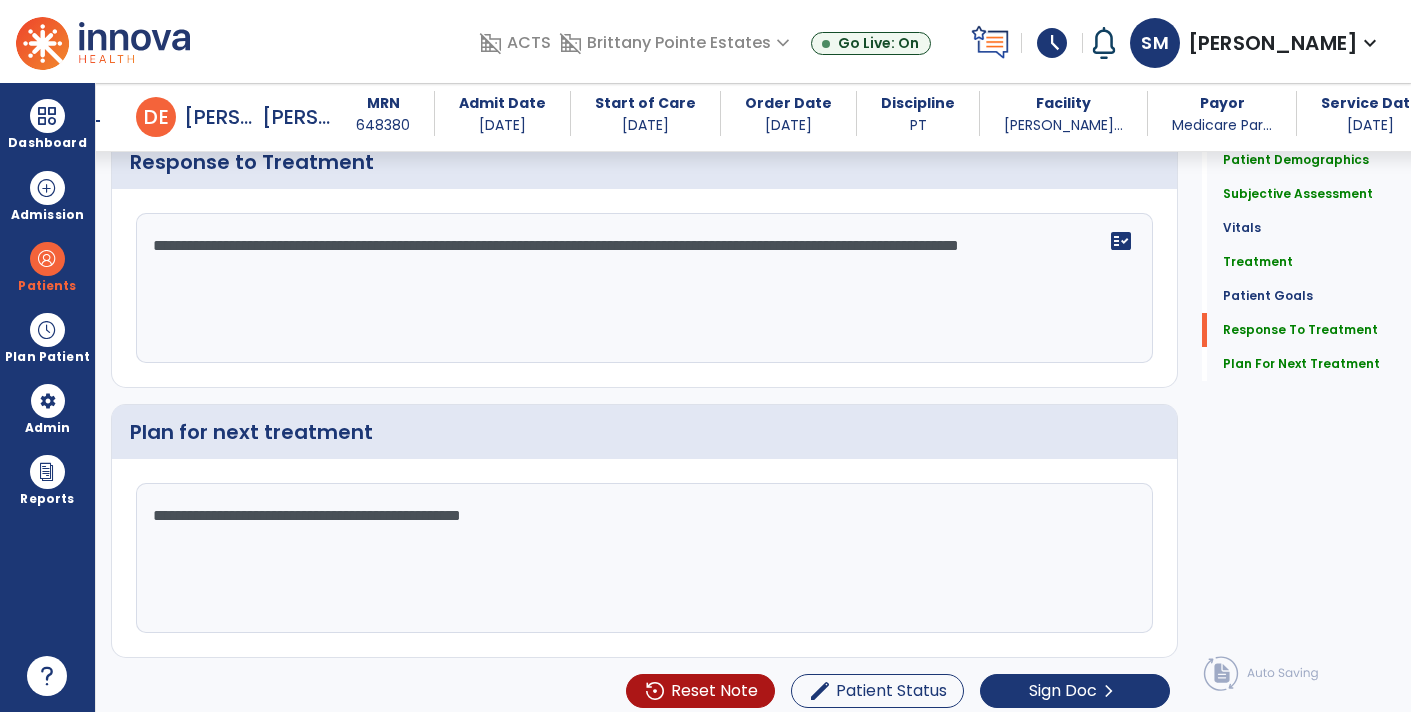 click on "**********" 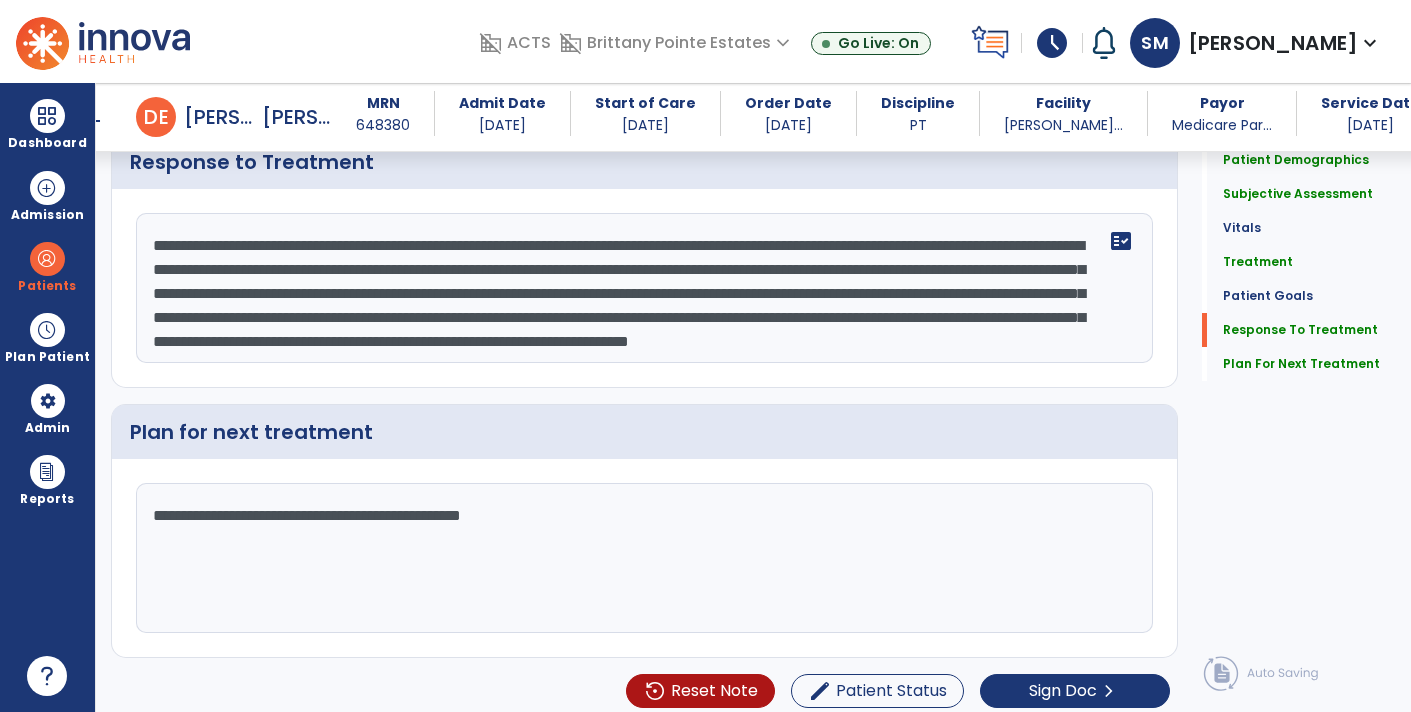scroll, scrollTop: 39, scrollLeft: 0, axis: vertical 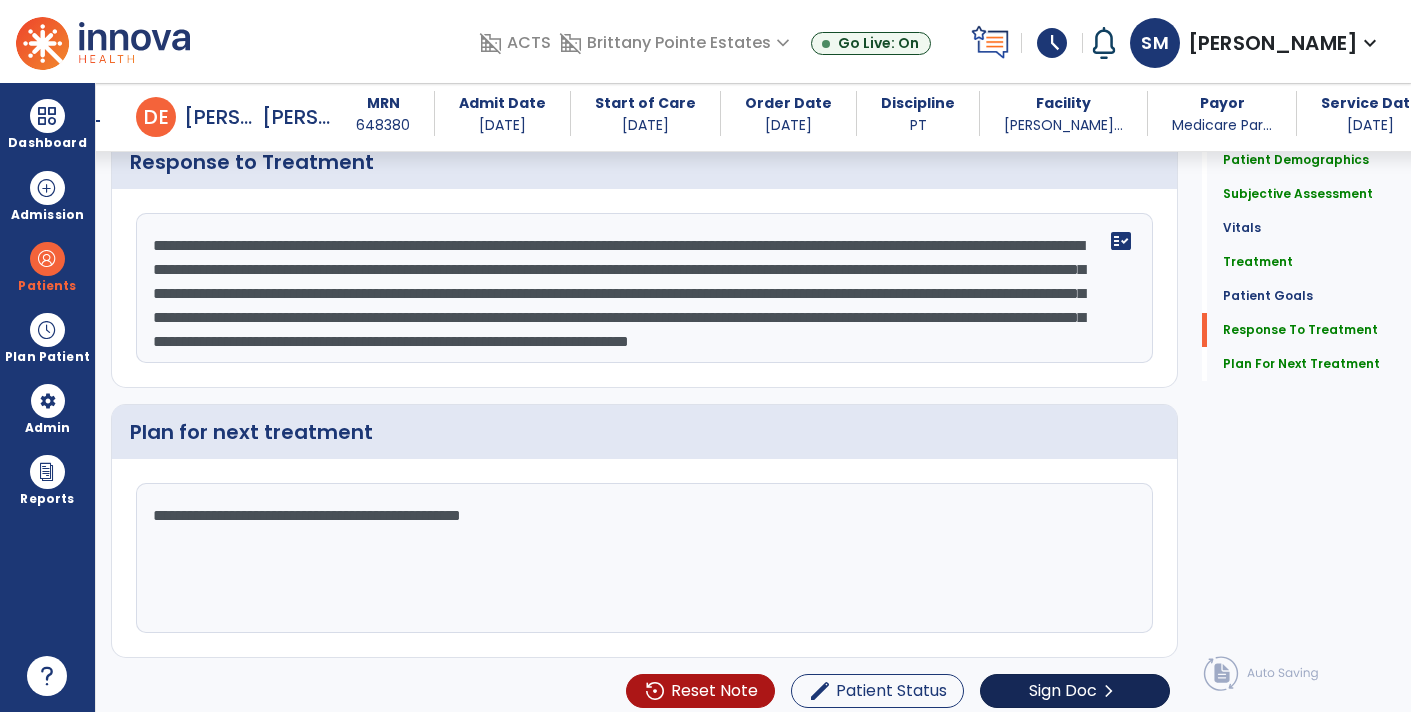type on "**********" 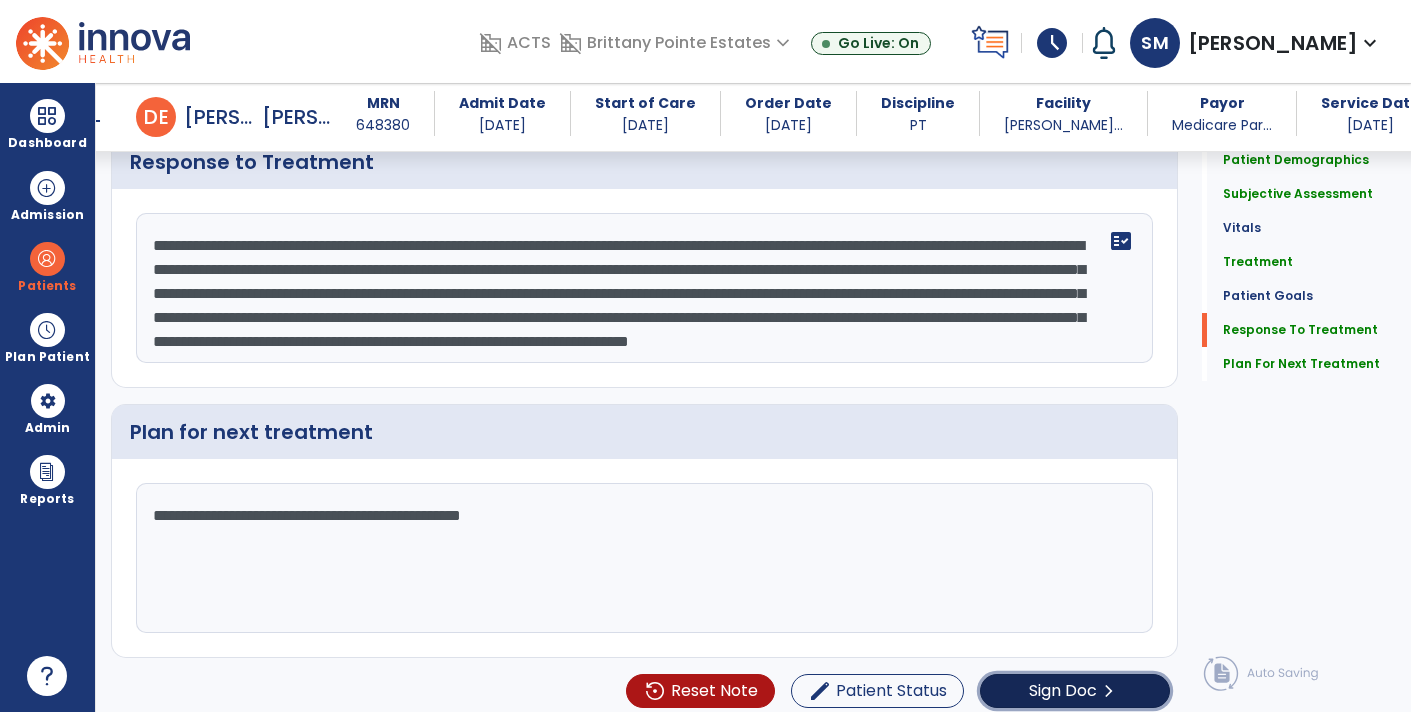 click on "Sign Doc" 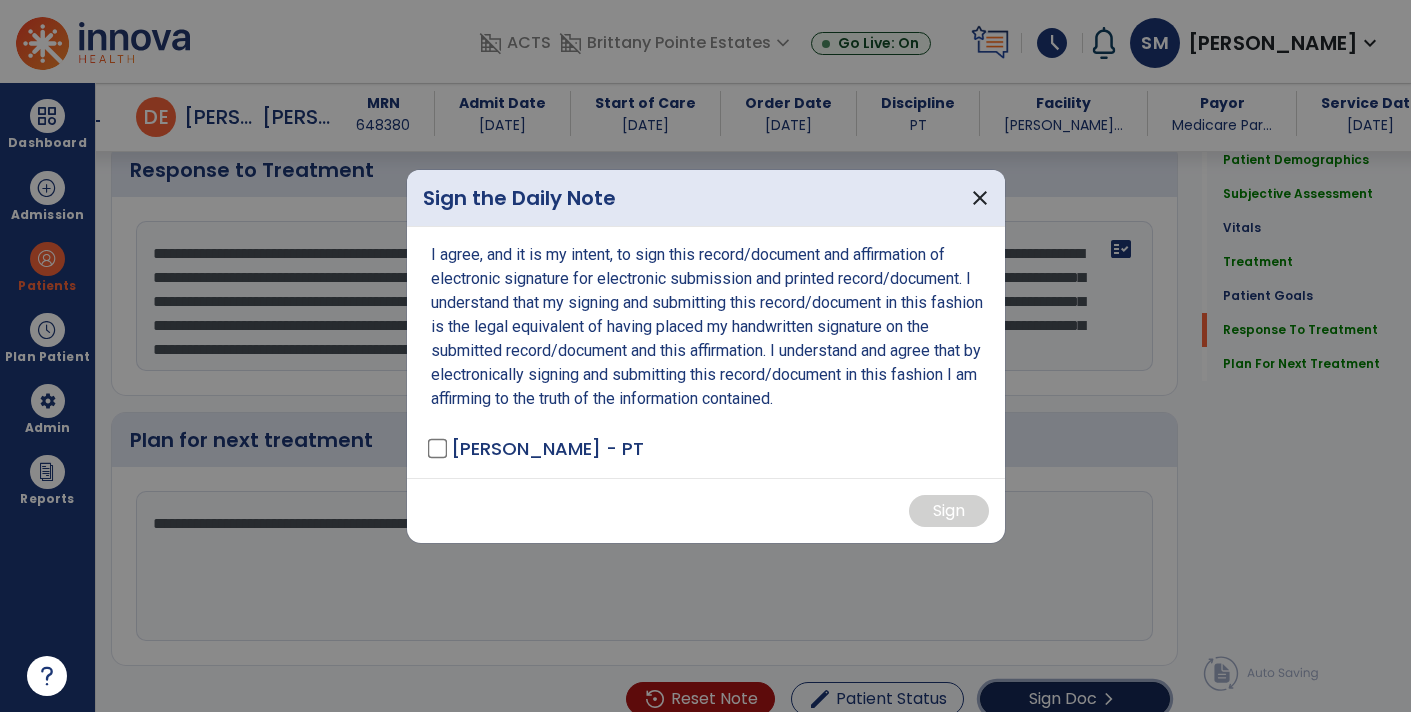 scroll, scrollTop: 3260, scrollLeft: 0, axis: vertical 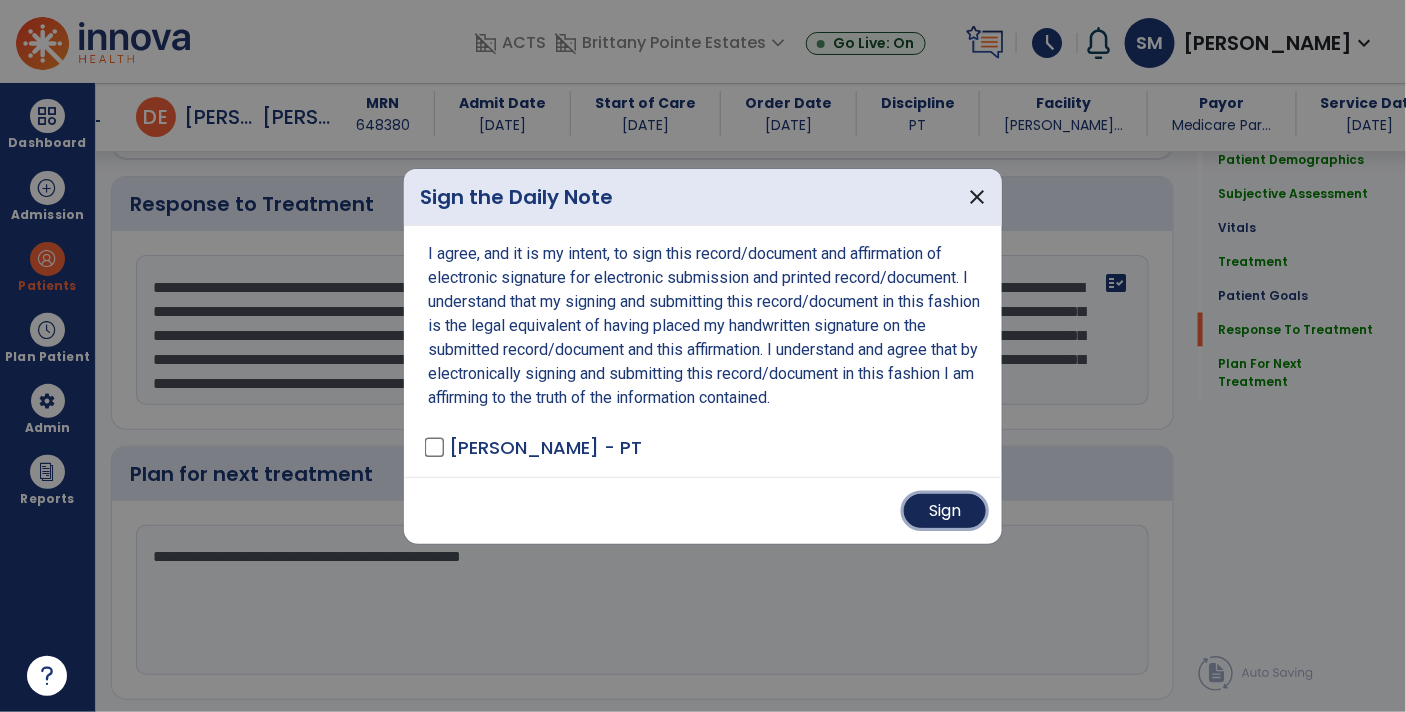 click on "Sign" at bounding box center (945, 511) 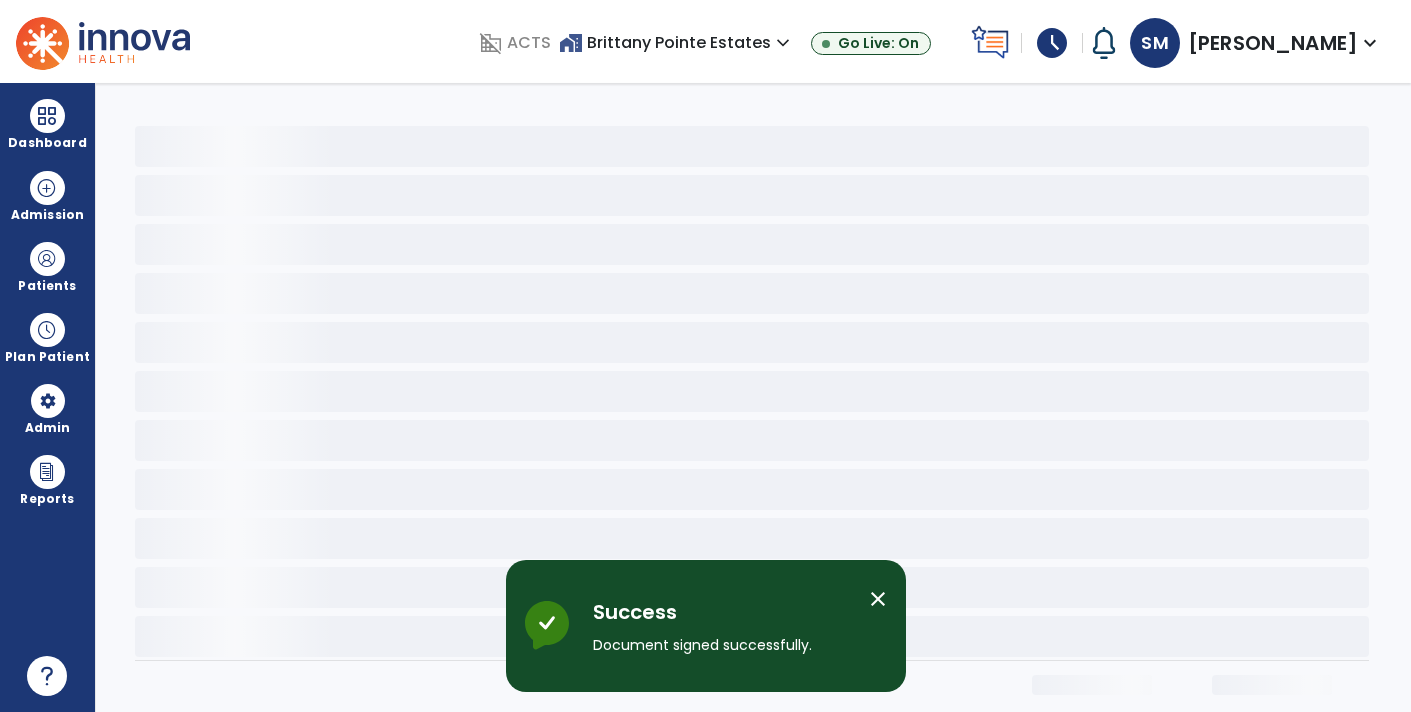 scroll, scrollTop: 0, scrollLeft: 0, axis: both 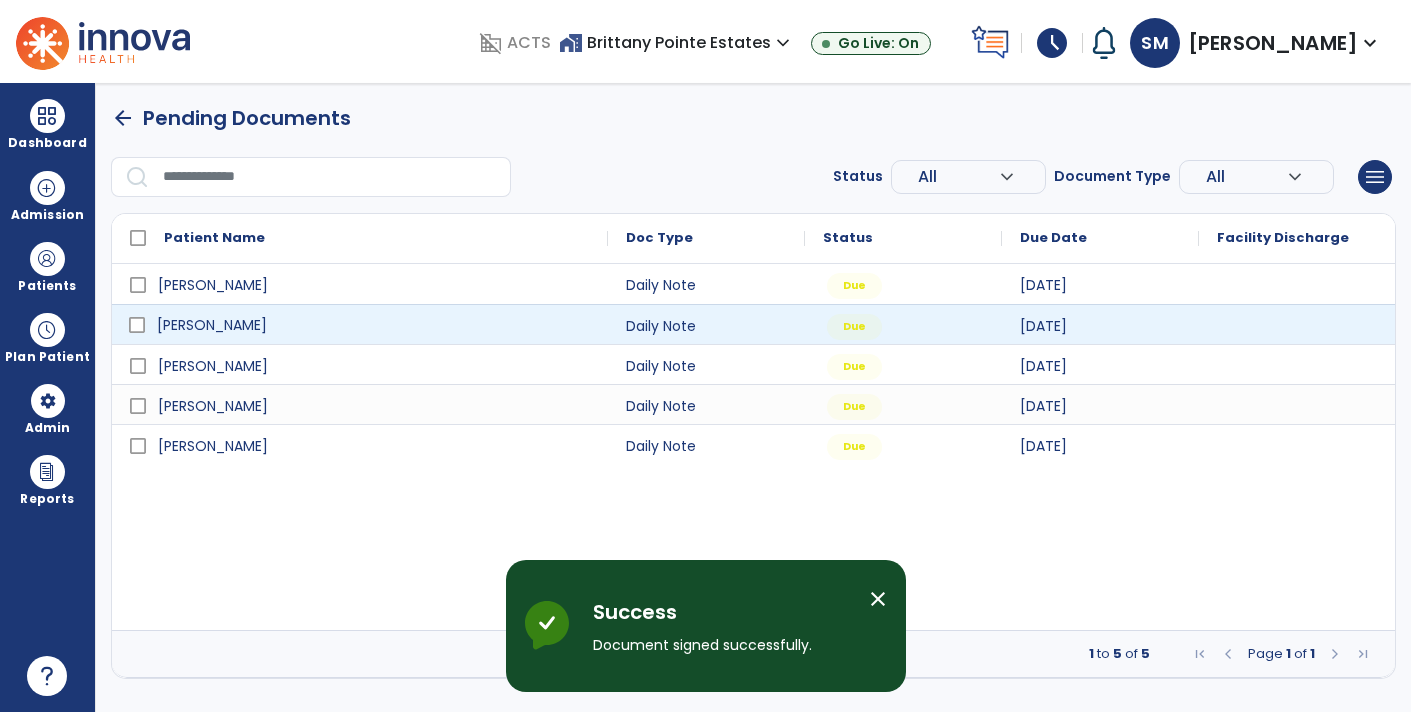 click on "[PERSON_NAME]" at bounding box center [212, 325] 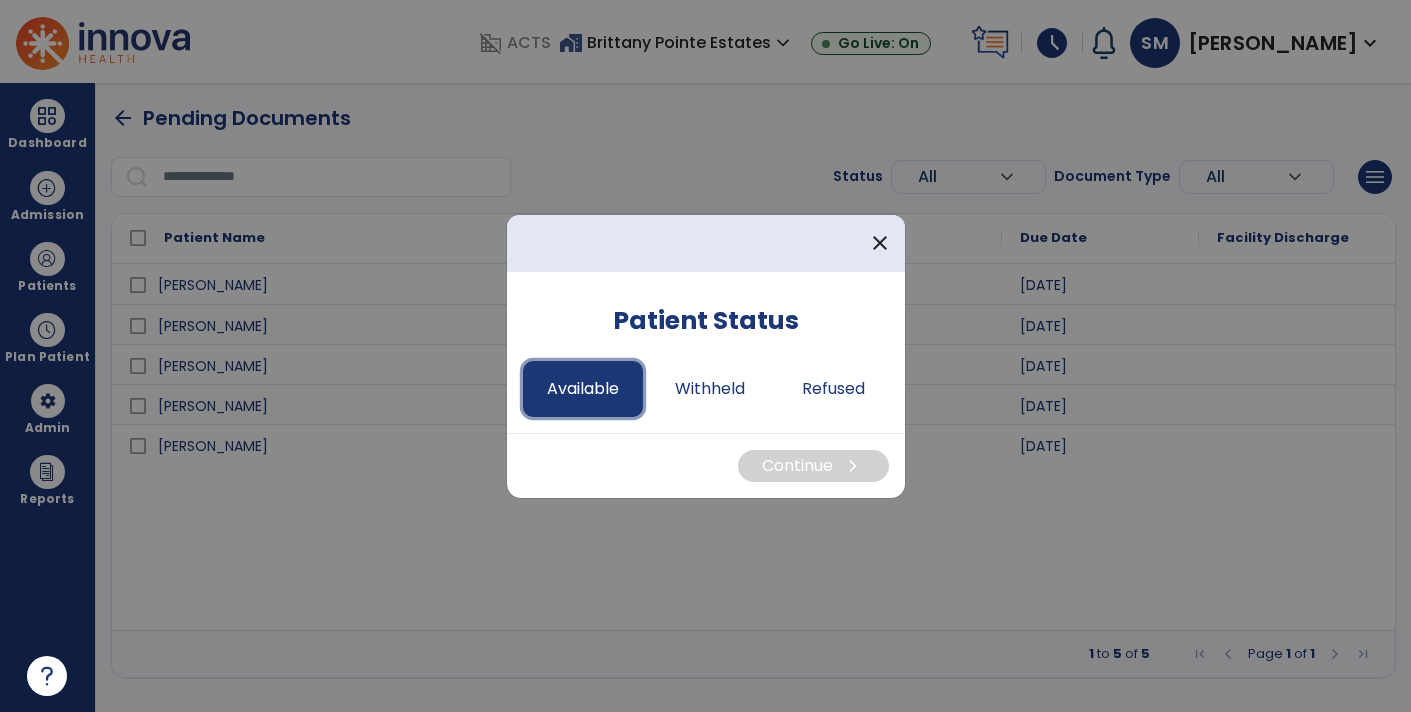 click on "Available" at bounding box center (583, 389) 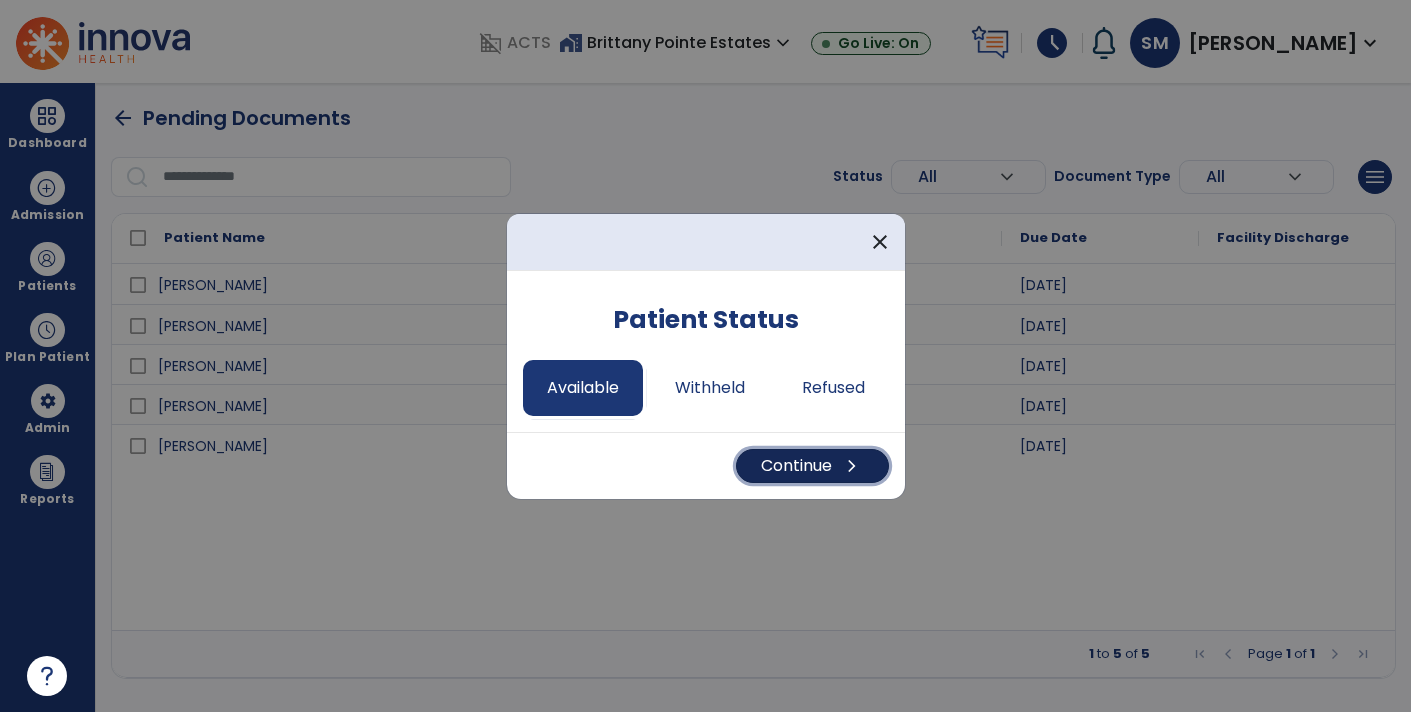 click on "Continue   chevron_right" at bounding box center (812, 466) 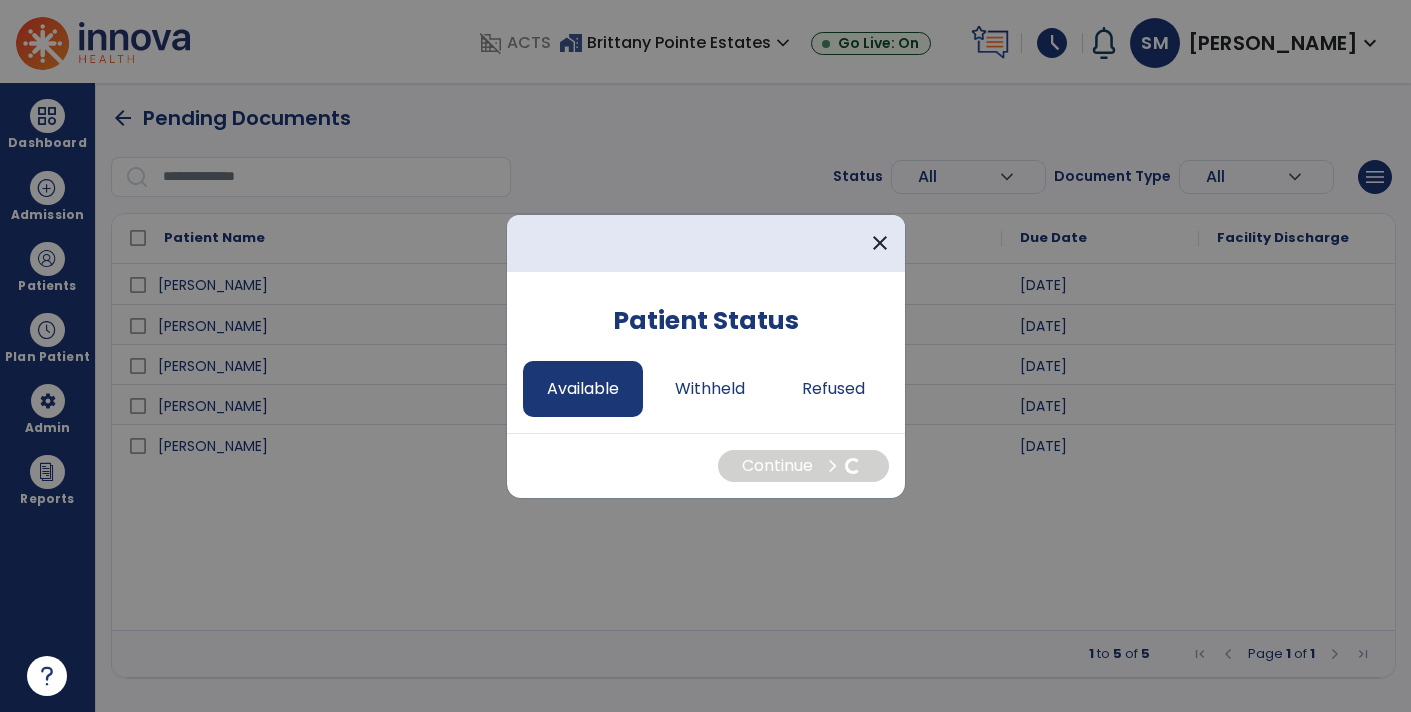 select on "*" 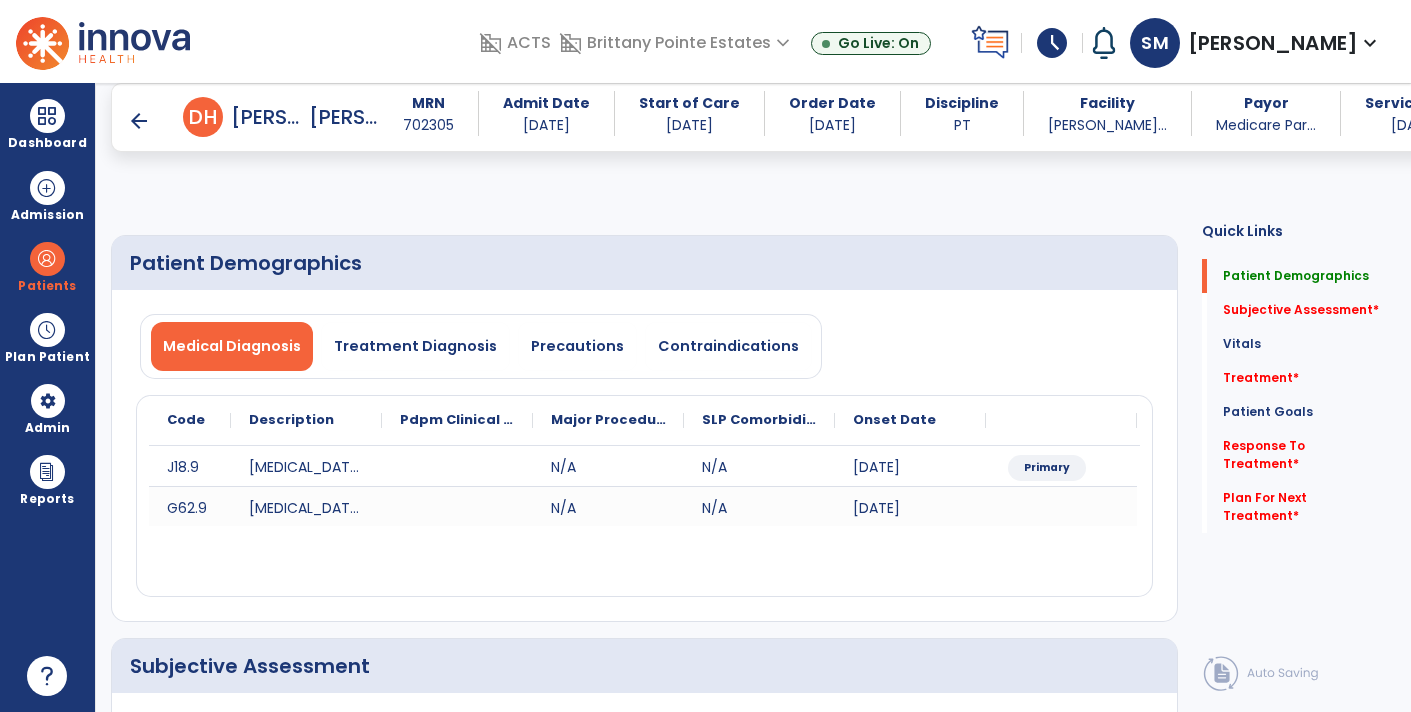 scroll, scrollTop: 3391, scrollLeft: 0, axis: vertical 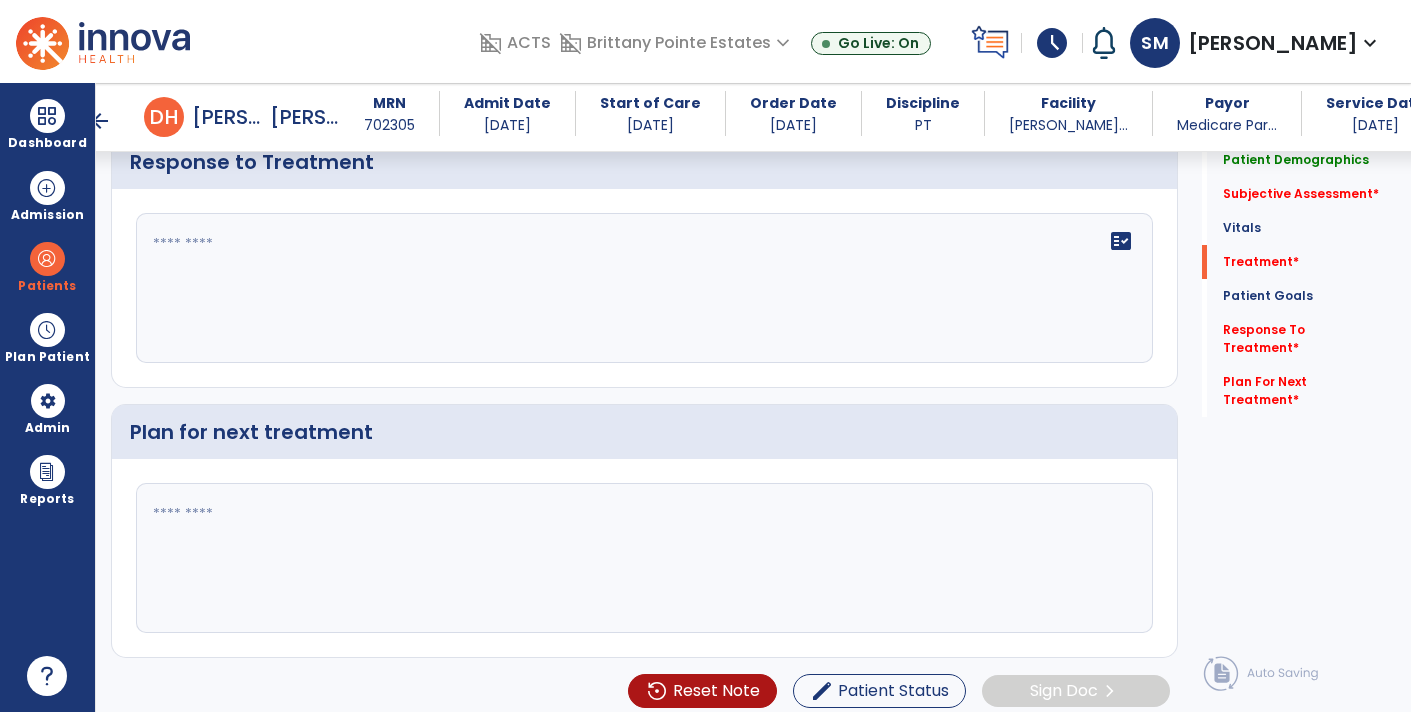 click 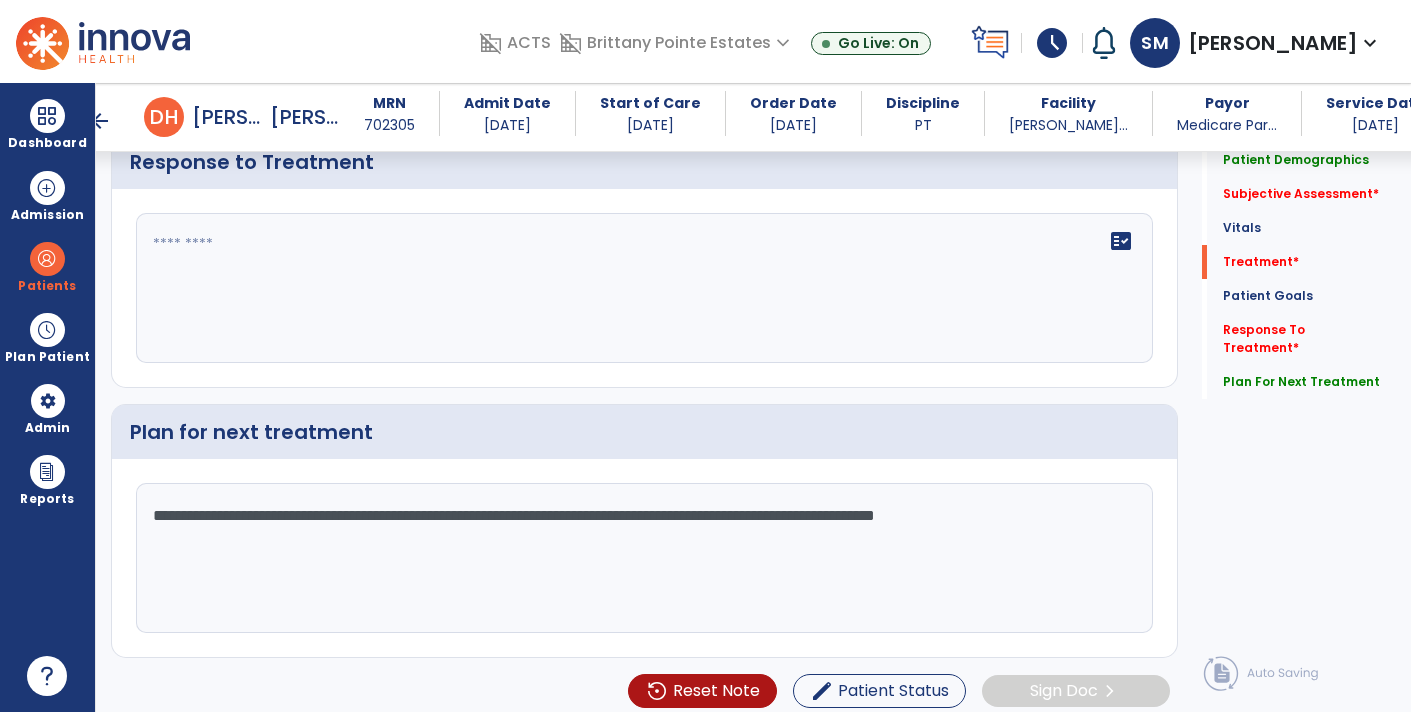 type on "**********" 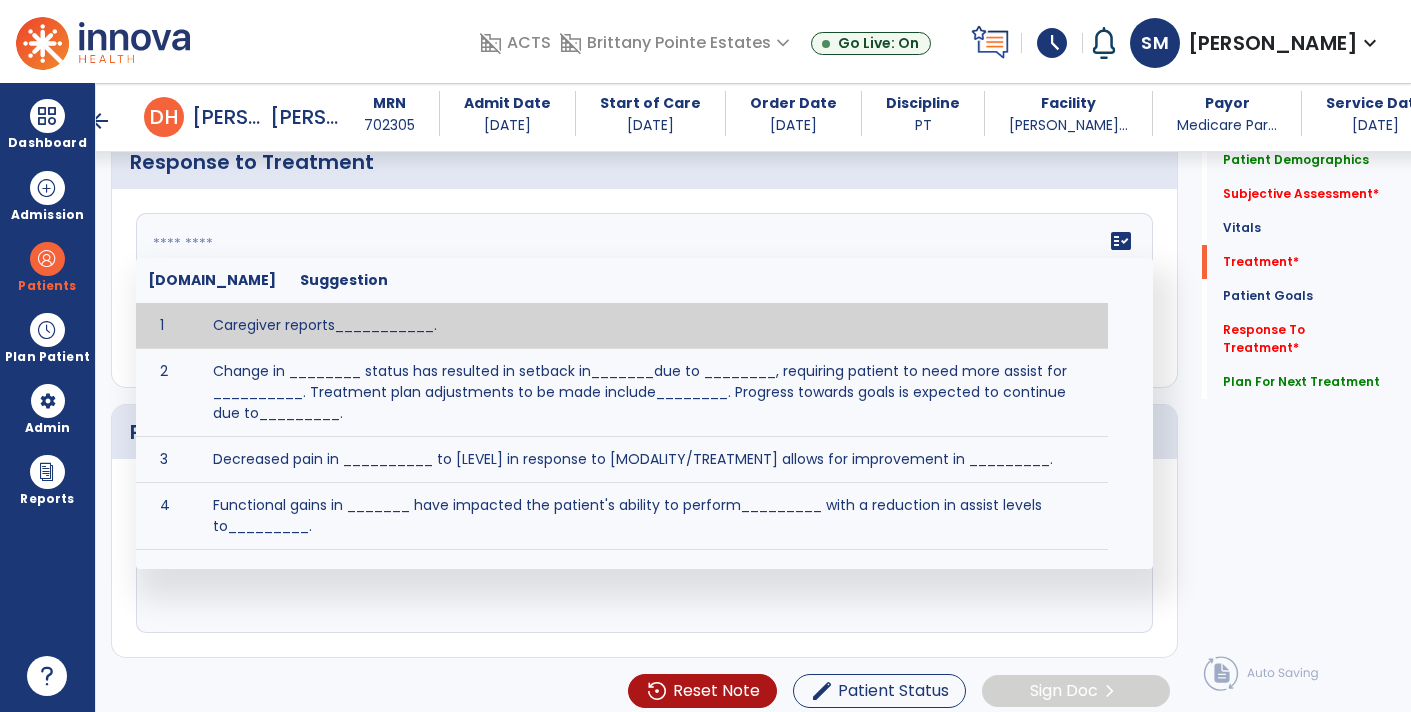 click on "fact_check  [DOMAIN_NAME] Suggestion 1 Caregiver reports___________. 2 Change in ________ status has resulted in setback in_______due to ________, requiring patient to need more assist for __________.   Treatment plan adjustments to be made include________.  Progress towards goals is expected to continue due to_________. 3 Decreased pain in __________ to [LEVEL] in response to [MODALITY/TREATMENT] allows for improvement in _________. 4 Functional gains in _______ have impacted the patient's ability to perform_________ with a reduction in assist levels to_________. 5 Functional progress this week has been significant due to__________. 6 Gains in ________ have improved the patient's ability to perform ______with decreased levels of assist to___________. 7 Improvement in ________allows patient to tolerate higher levels of challenges in_________. 8 Pain in [AREA] has decreased to [LEVEL] in response to [TREATMENT/MODALITY], allowing fore ease in completing__________. 9 10 11 12 13 14 15 16 17 18 19 20 21" 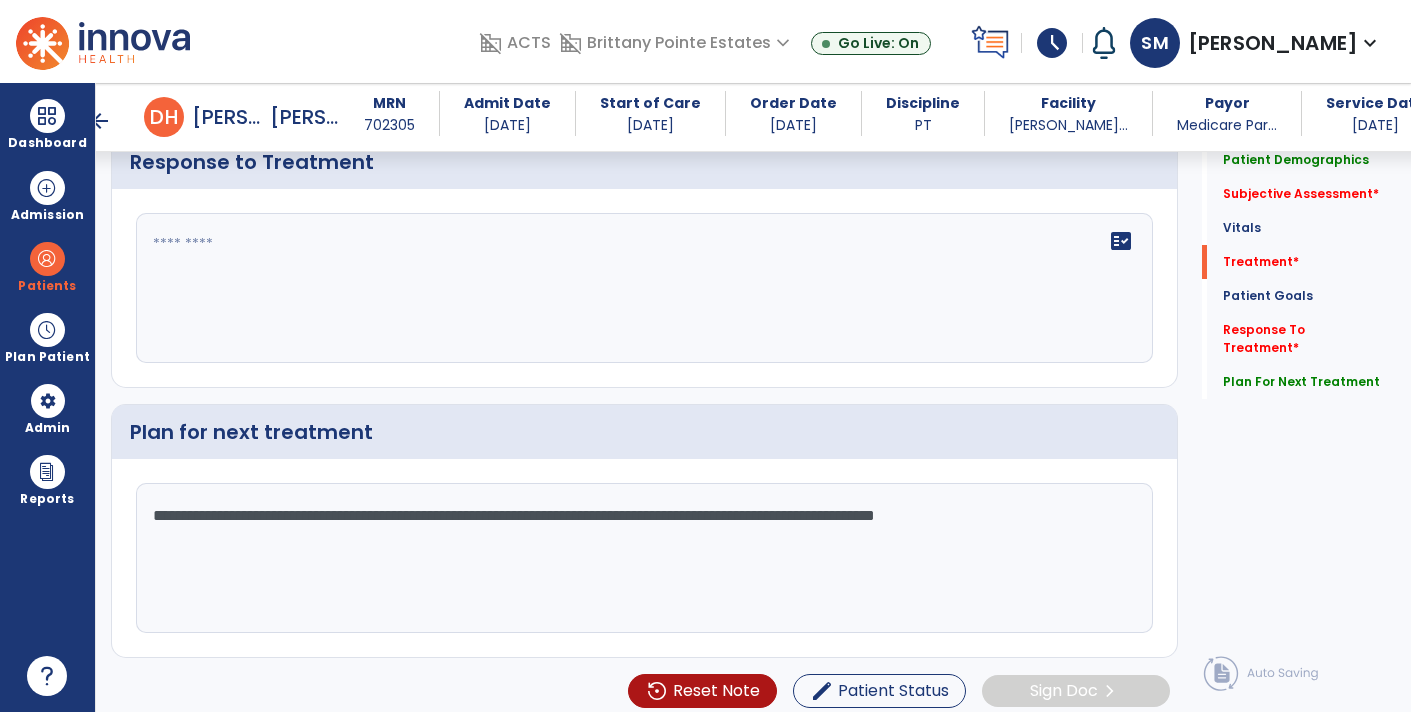 click on "Quick Links  Patient Demographics   Patient Demographics   Subjective Assessment   *  Subjective Assessment   *  Vitals   Vitals   Treatment   *  Treatment   *  Patient Goals   Patient Goals   Response To Treatment   *  Response To Treatment   *  Plan For Next Treatment   Plan For Next Treatment" 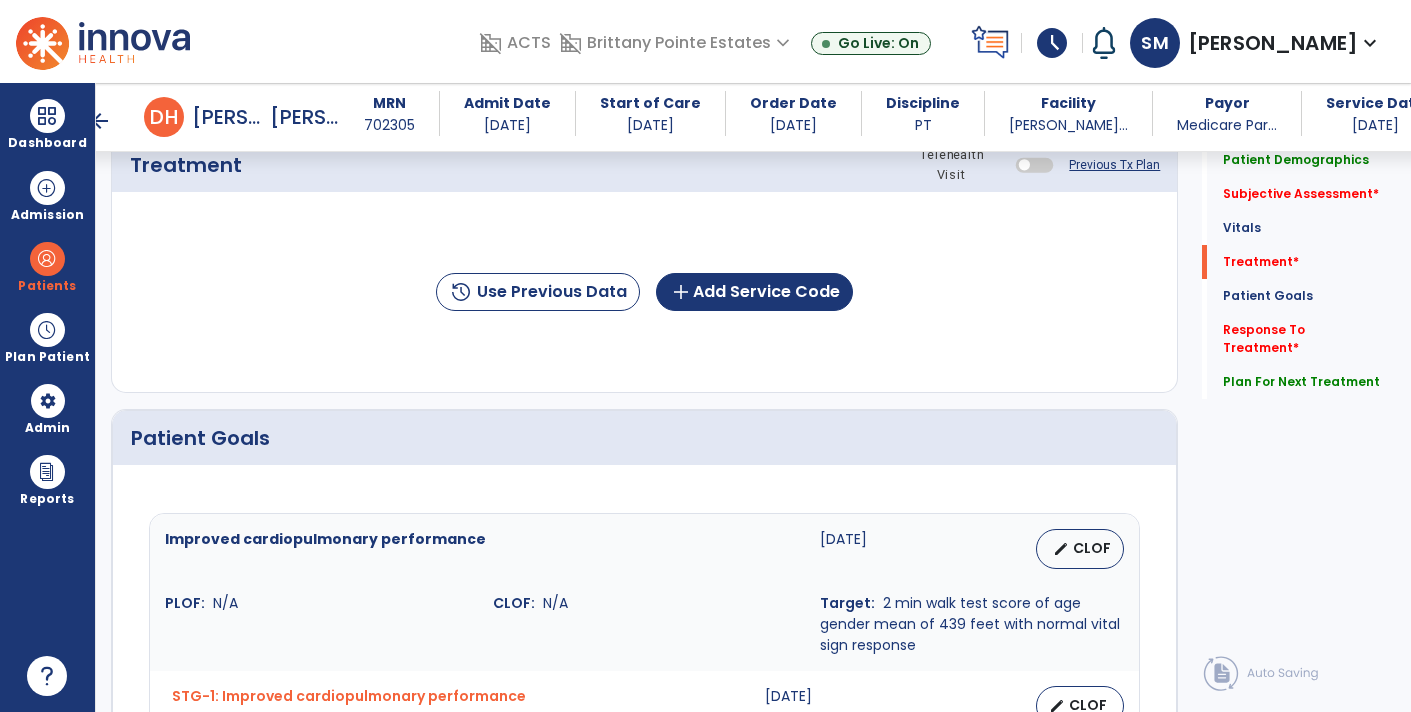 scroll, scrollTop: 1175, scrollLeft: 0, axis: vertical 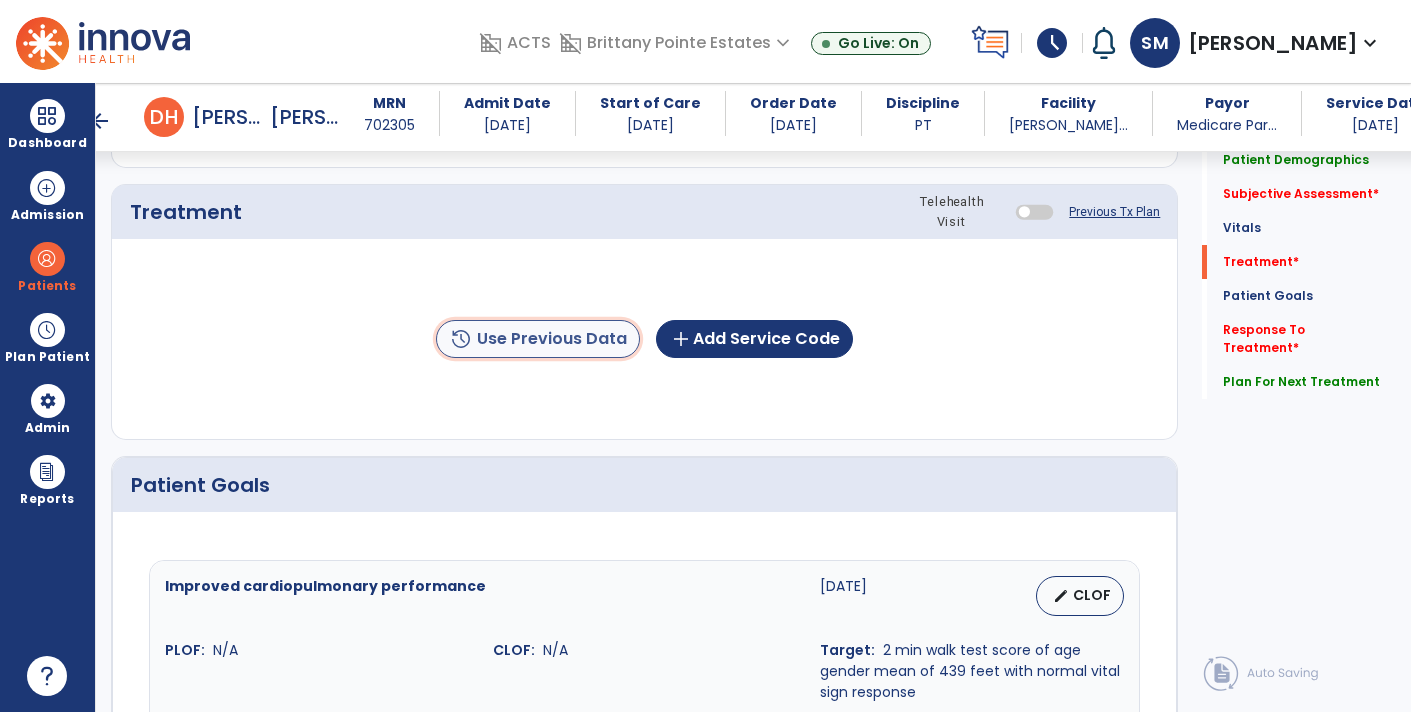 click on "history  Use Previous Data" 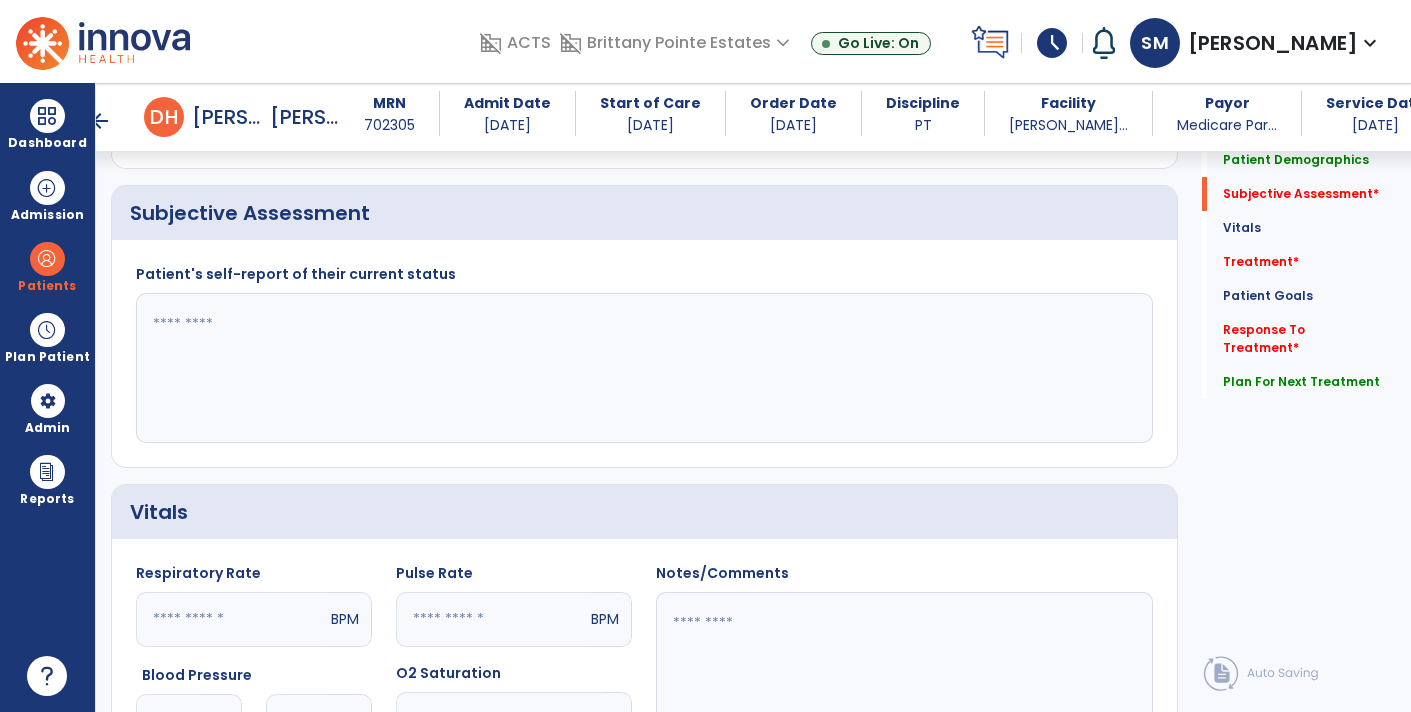 scroll, scrollTop: 439, scrollLeft: 0, axis: vertical 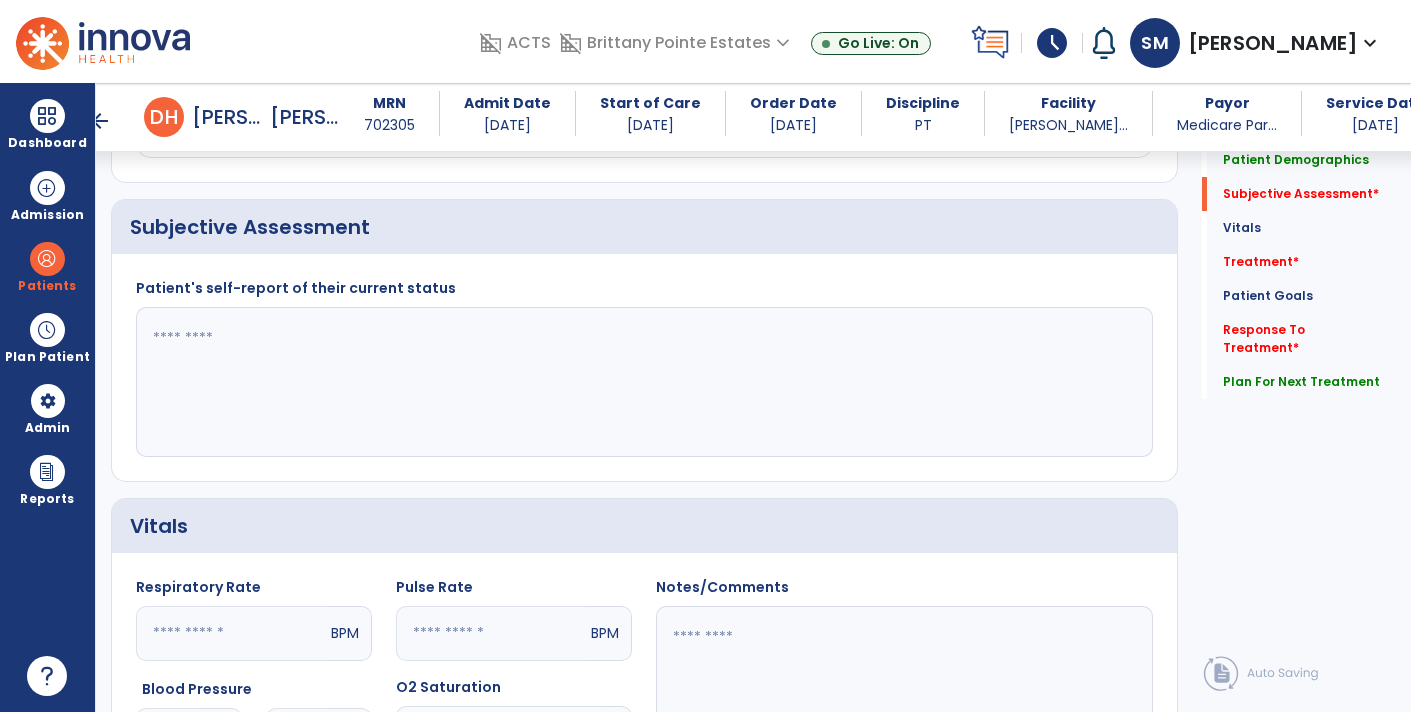 click 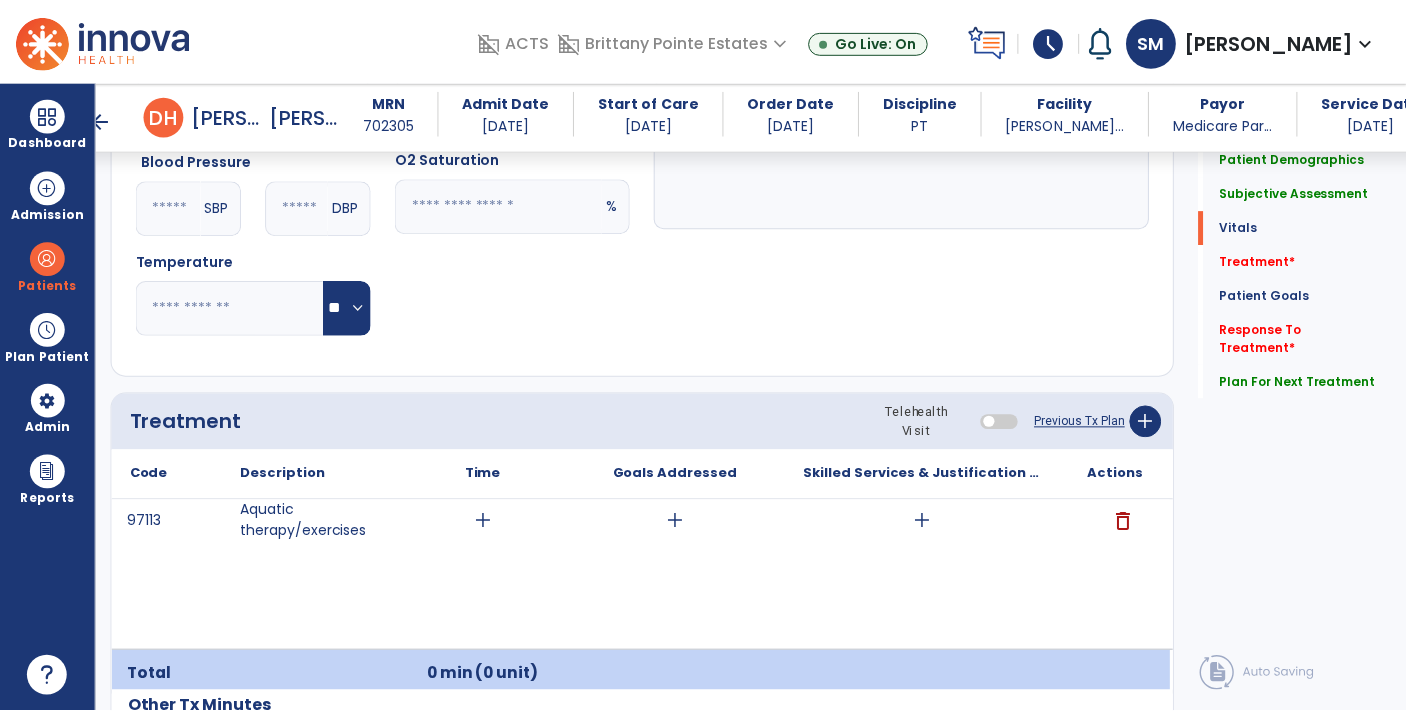 scroll, scrollTop: 967, scrollLeft: 0, axis: vertical 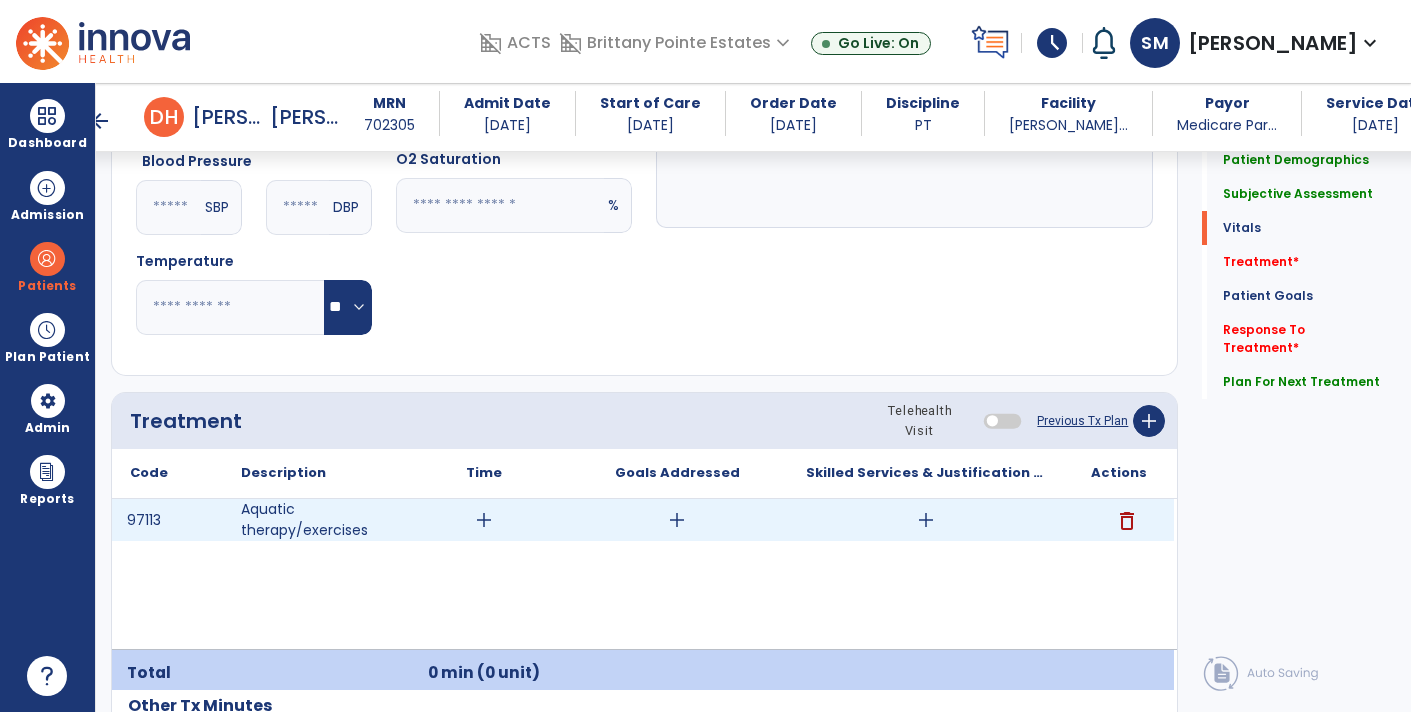 type on "**********" 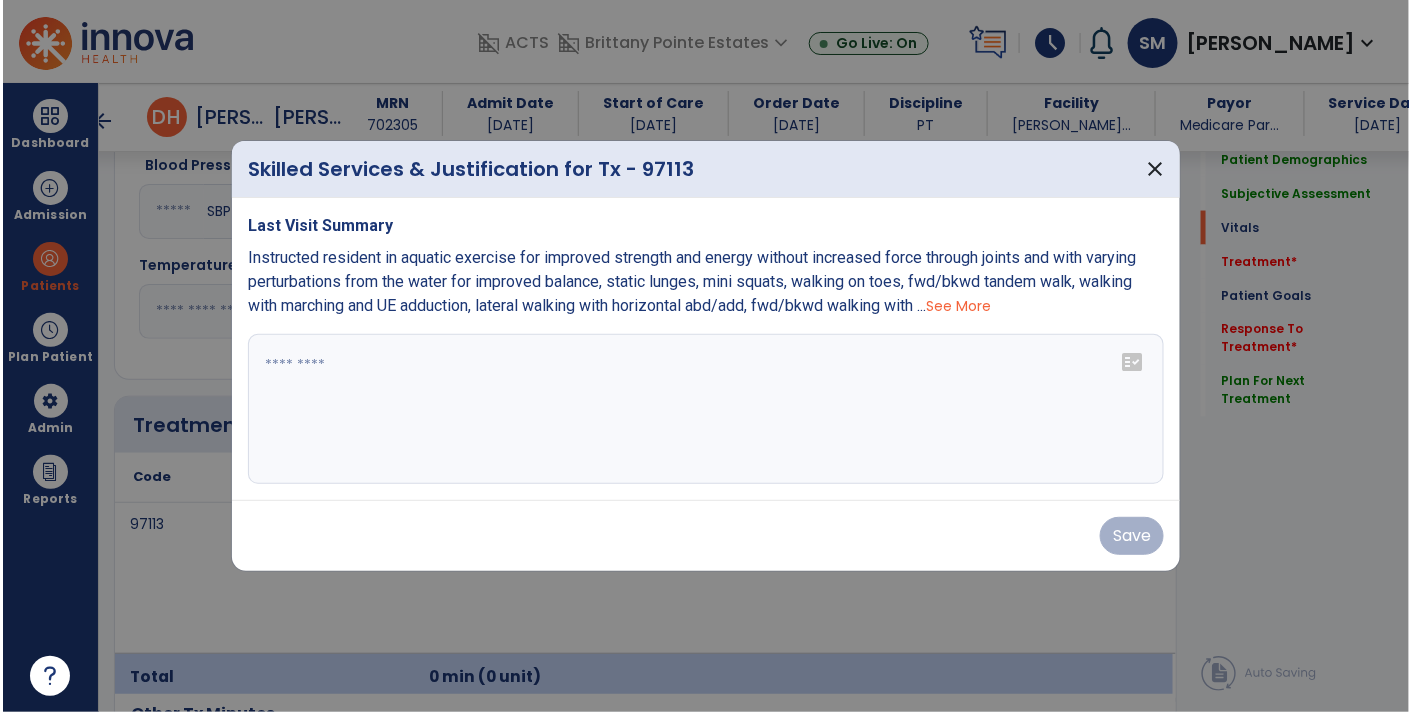 scroll, scrollTop: 967, scrollLeft: 0, axis: vertical 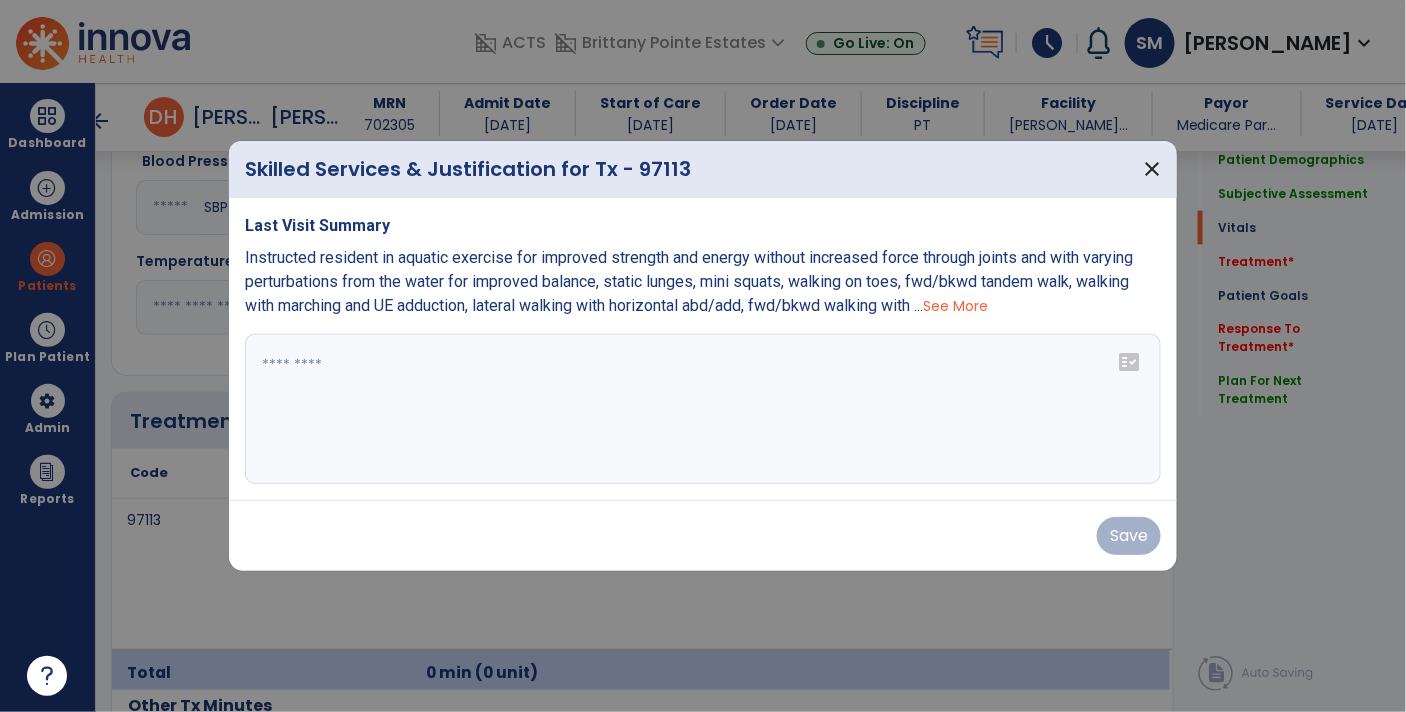 click on "See More" at bounding box center (955, 306) 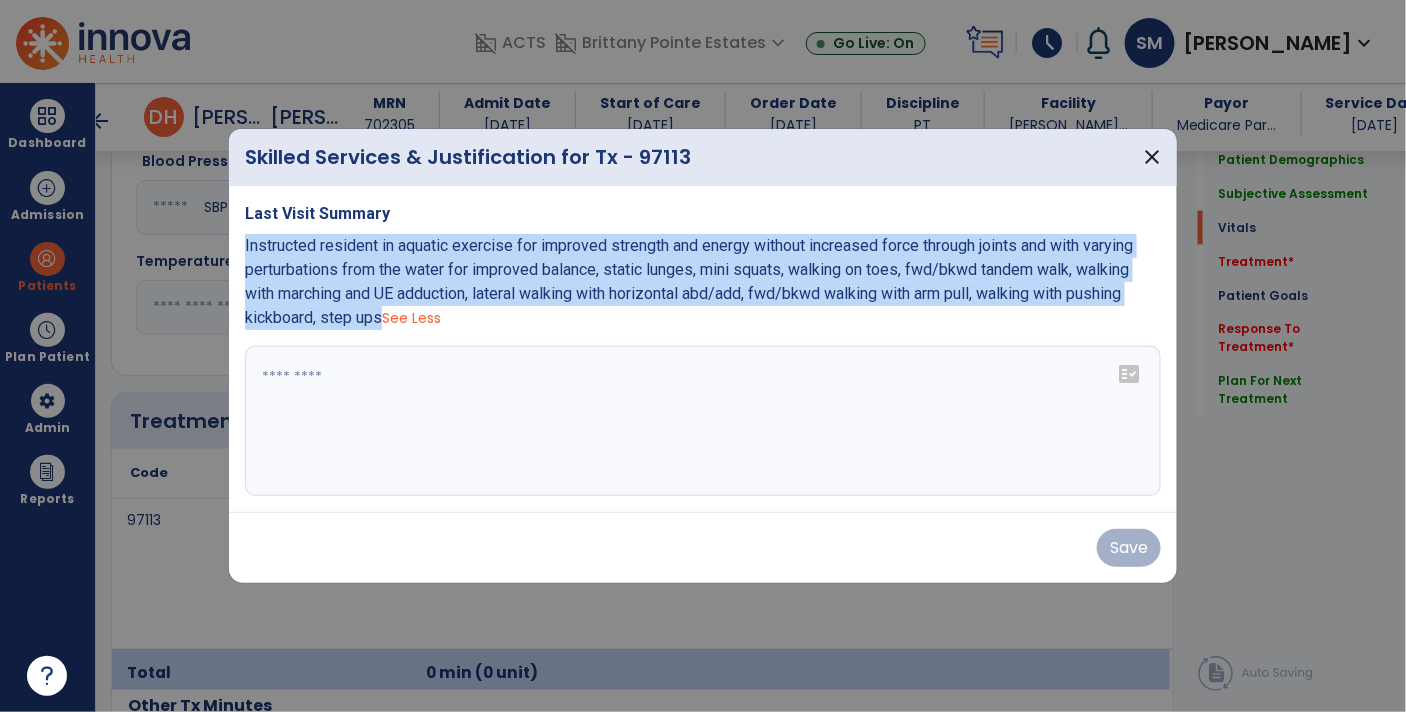 drag, startPoint x: 384, startPoint y: 317, endPoint x: 244, endPoint y: 252, distance: 154.35349 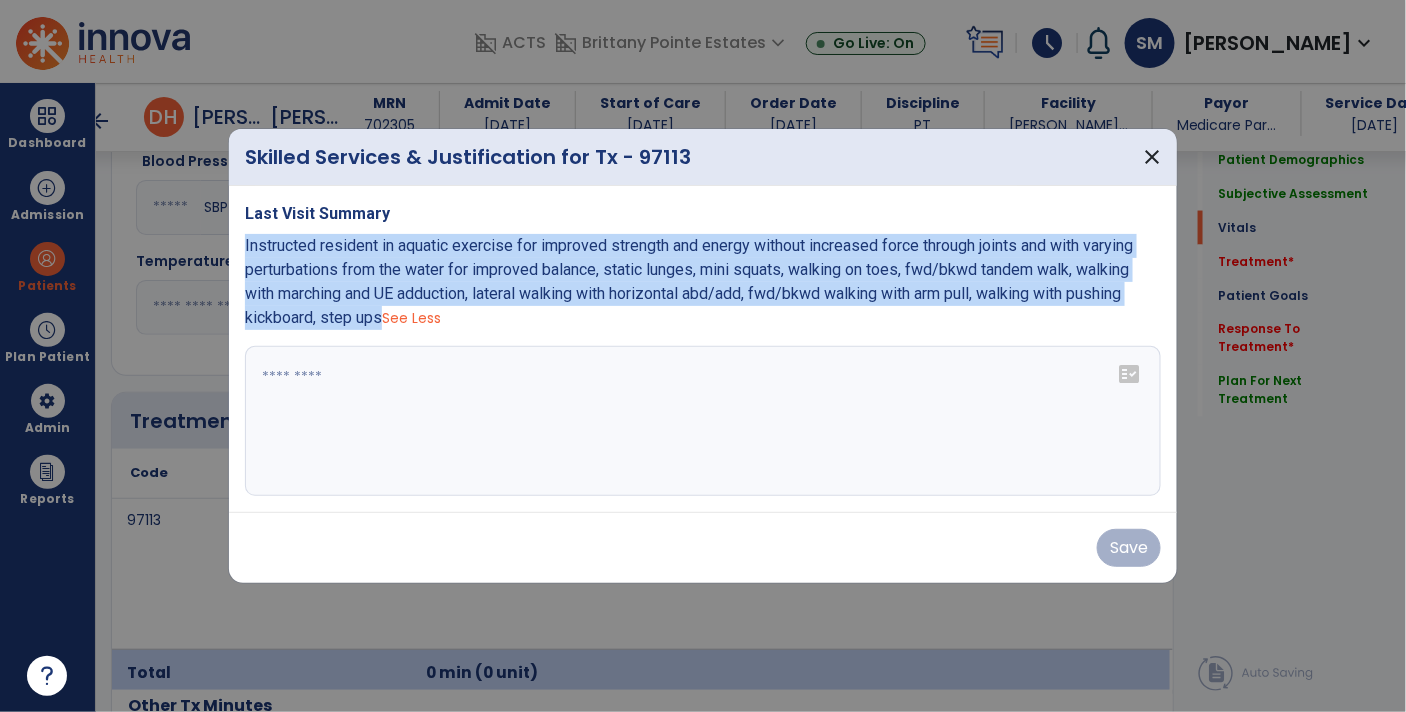 click on "Instructed resident in aquatic exercise for improved strength and energy without increased force through joints and with varying perturbations from the water for improved balance, static lunges, mini squats, walking on toes, fwd/bkwd tandem walk, walking with marching and UE adduction, lateral walking with horizontal abd/add, fwd/bkwd walking with arm pull, walking with pushing kickboard, step ups" at bounding box center [689, 281] 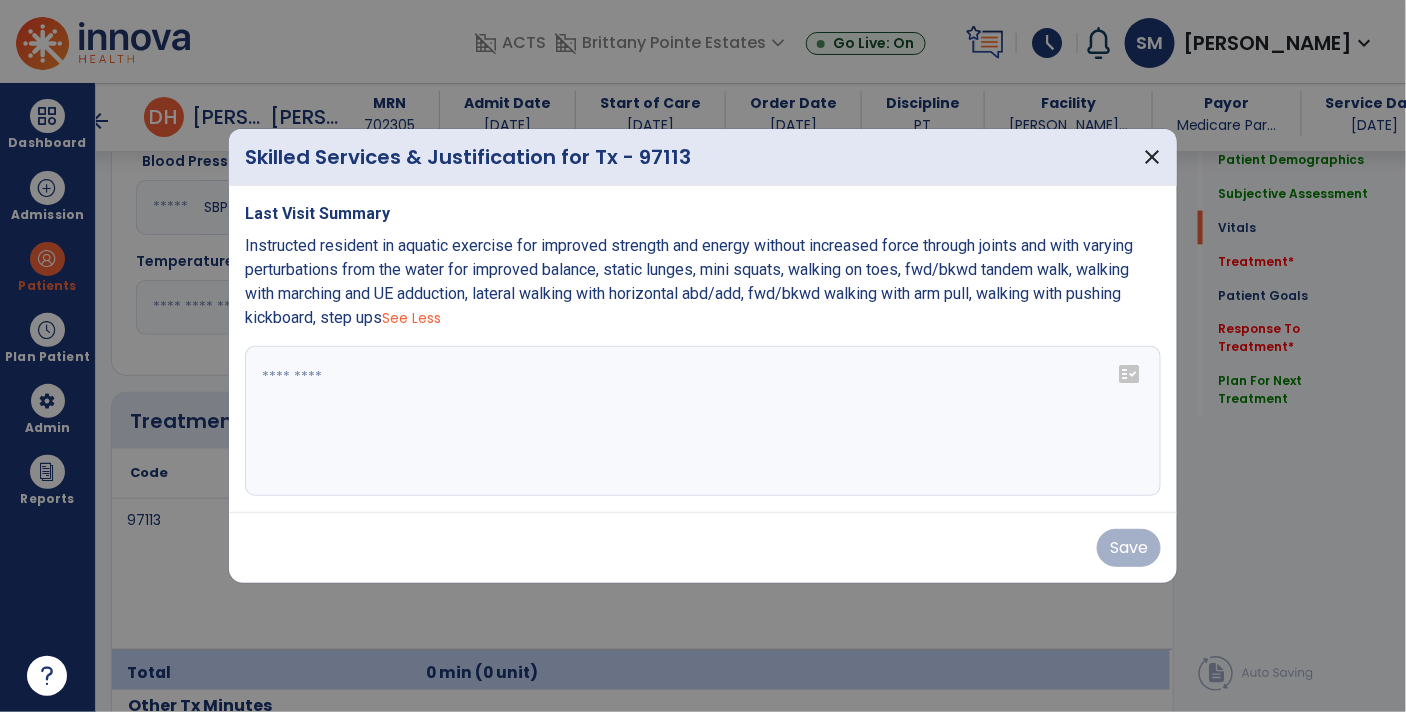 click at bounding box center [703, 421] 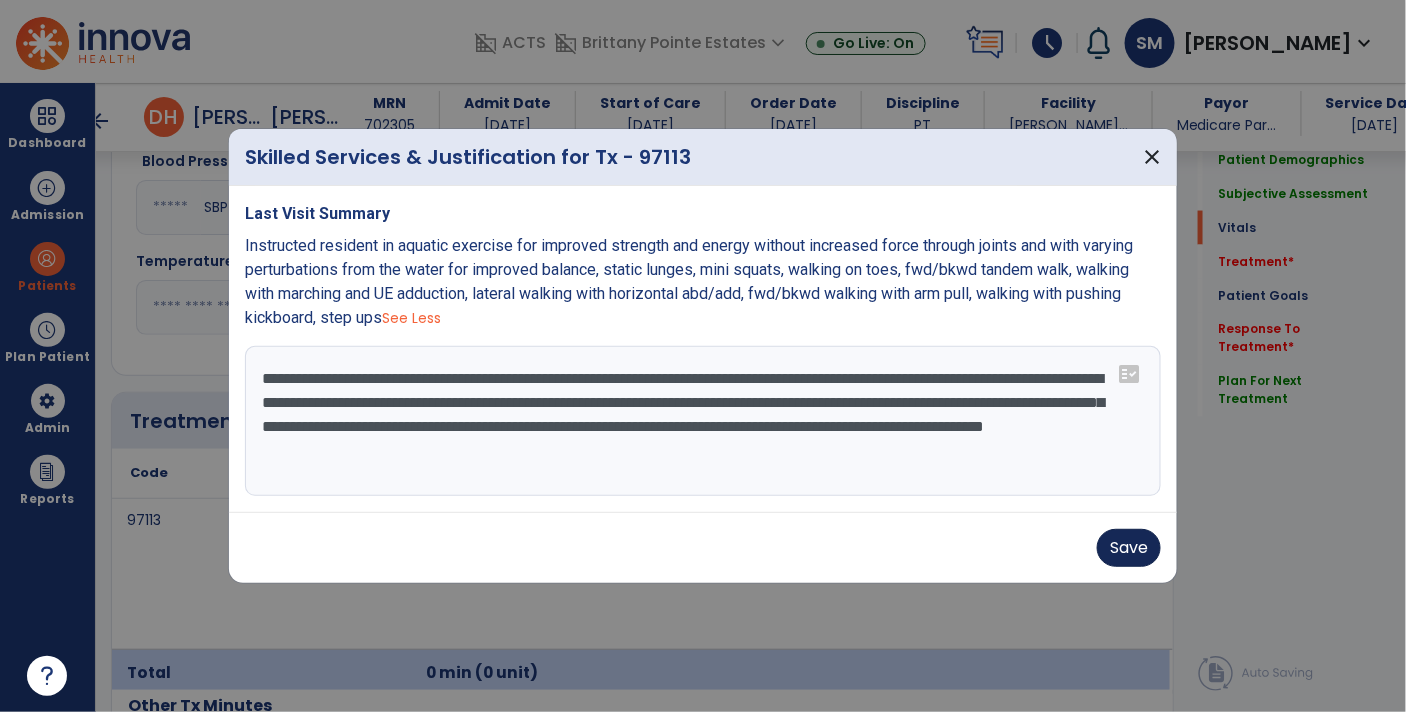 type on "**********" 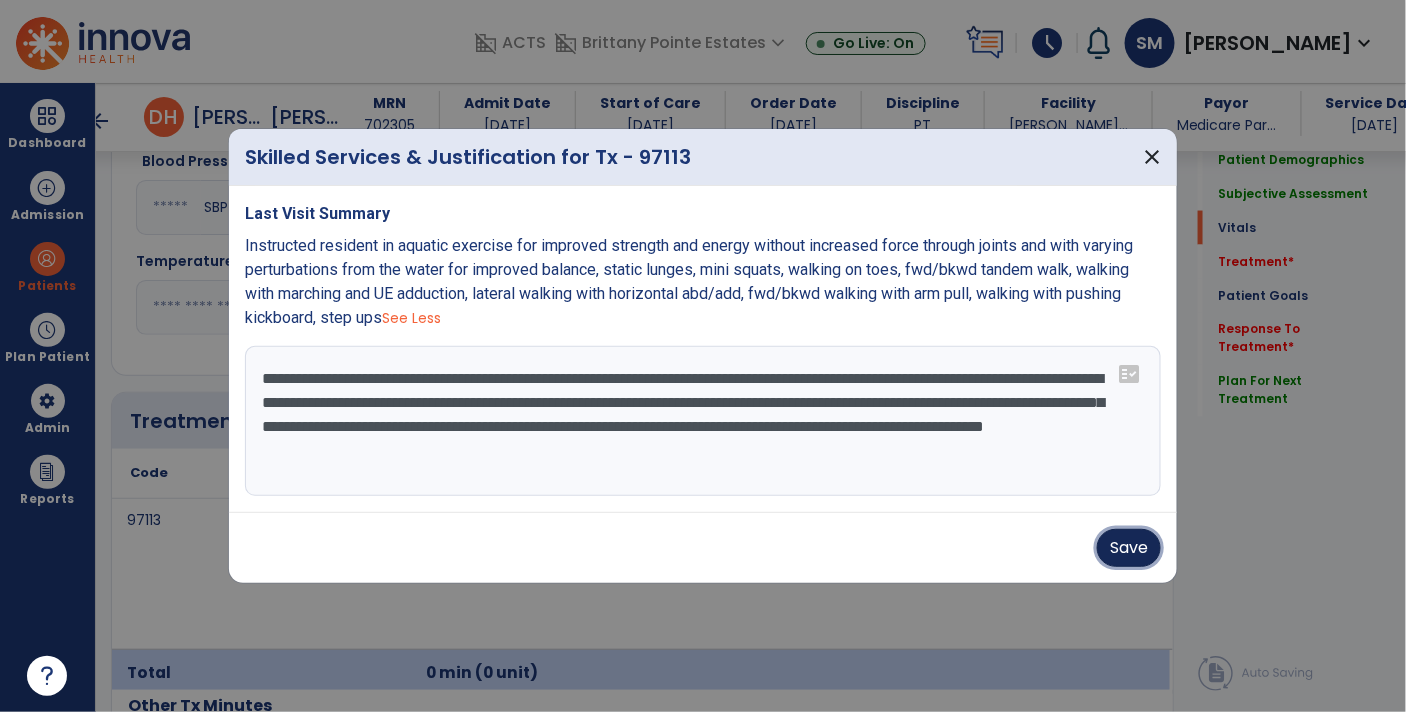 click on "Save" at bounding box center (1129, 548) 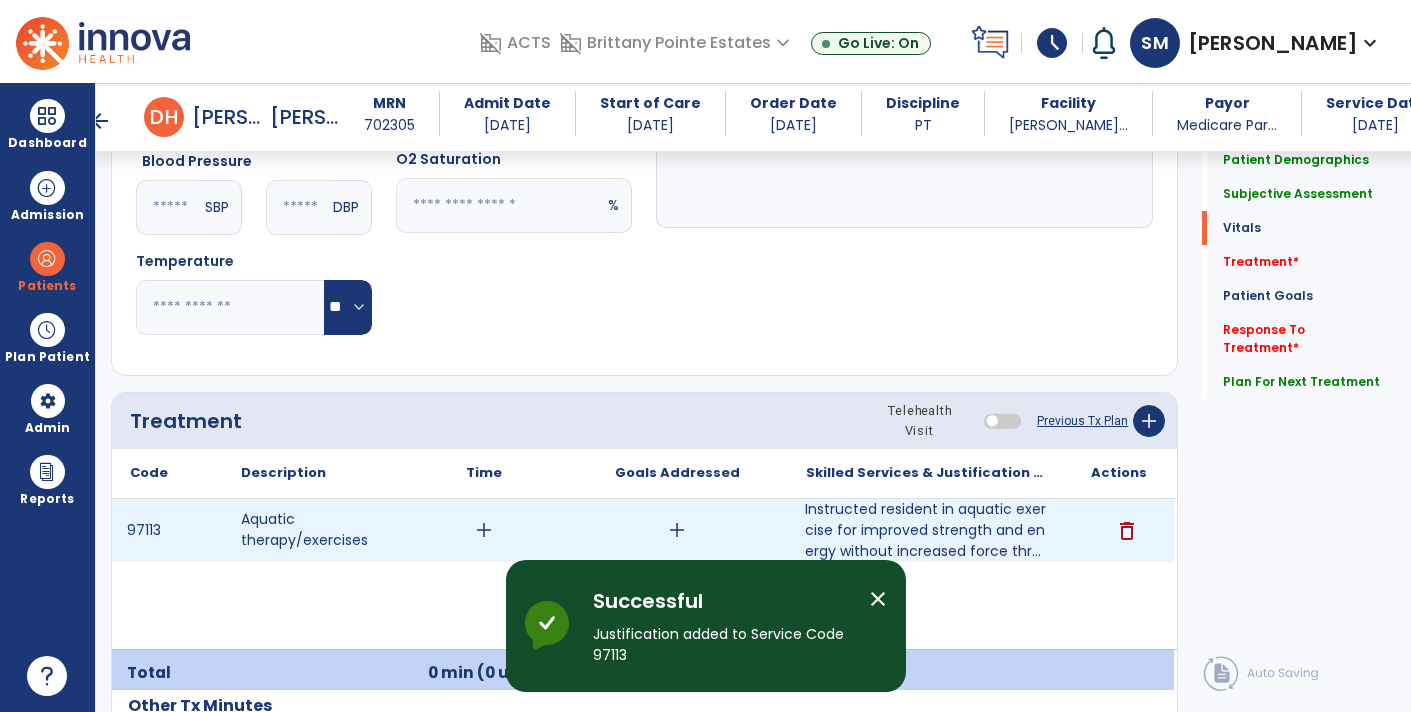 click on "add" at bounding box center [484, 530] 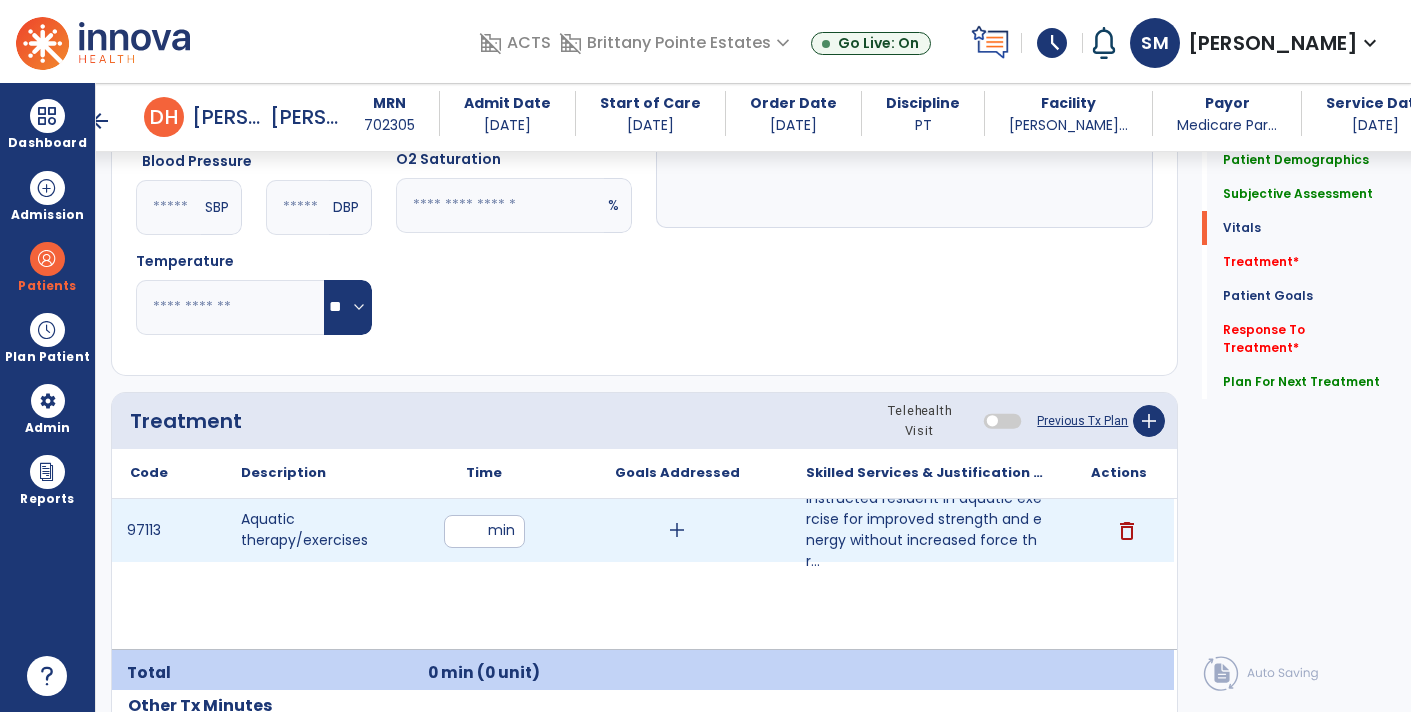 type on "**" 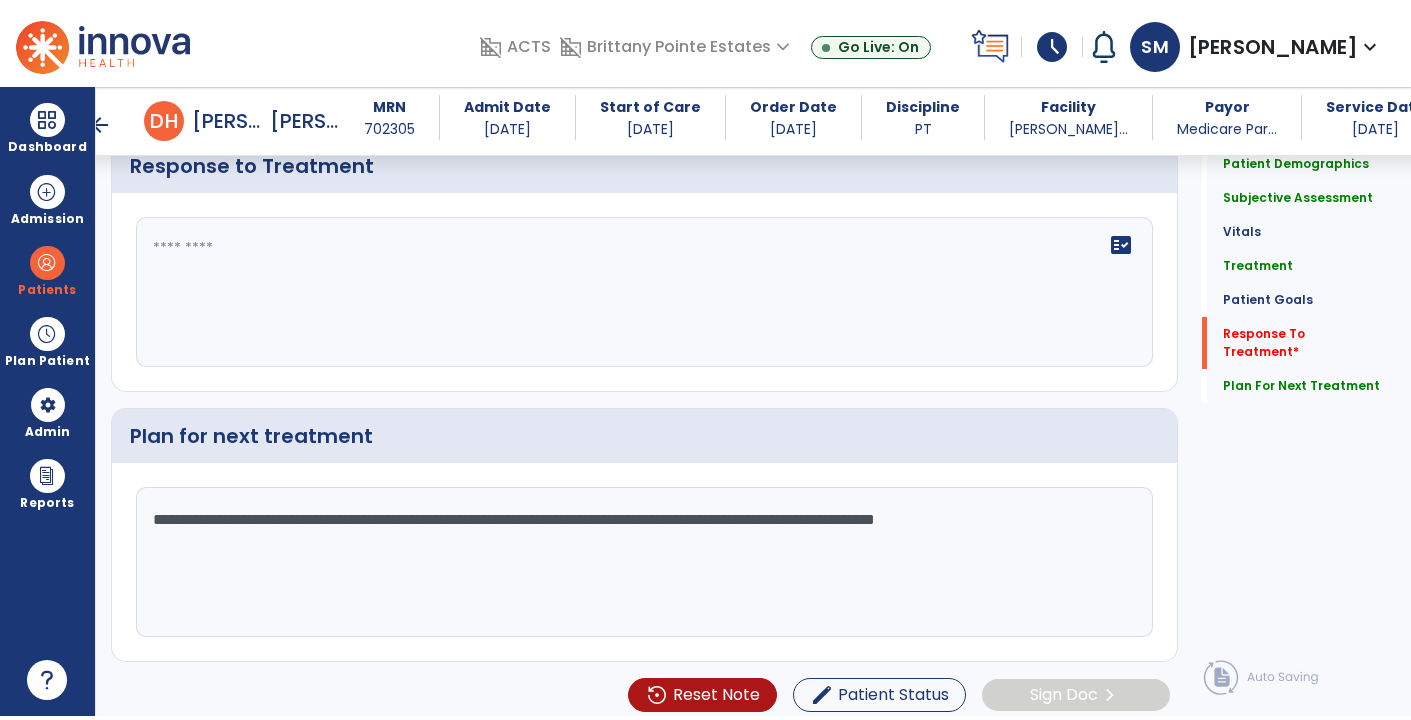 scroll, scrollTop: 3554, scrollLeft: 0, axis: vertical 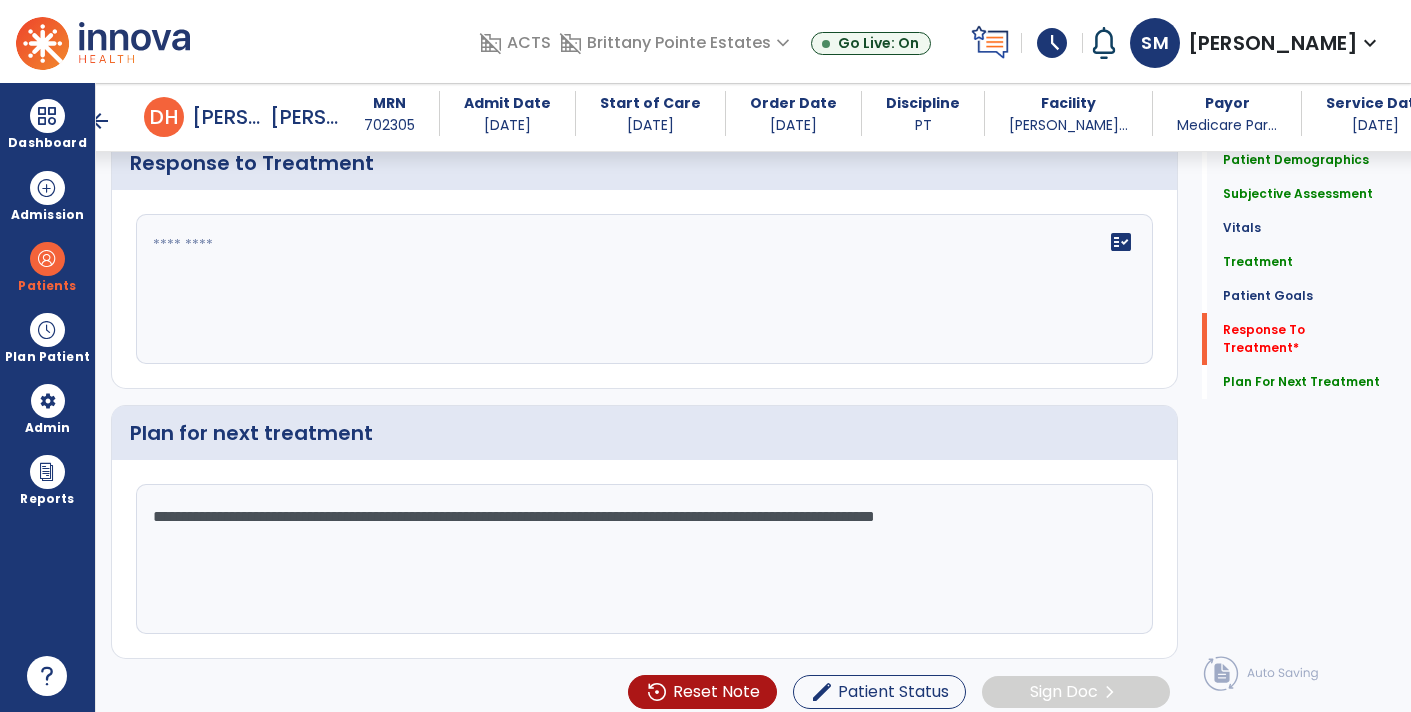 click on "fact_check" 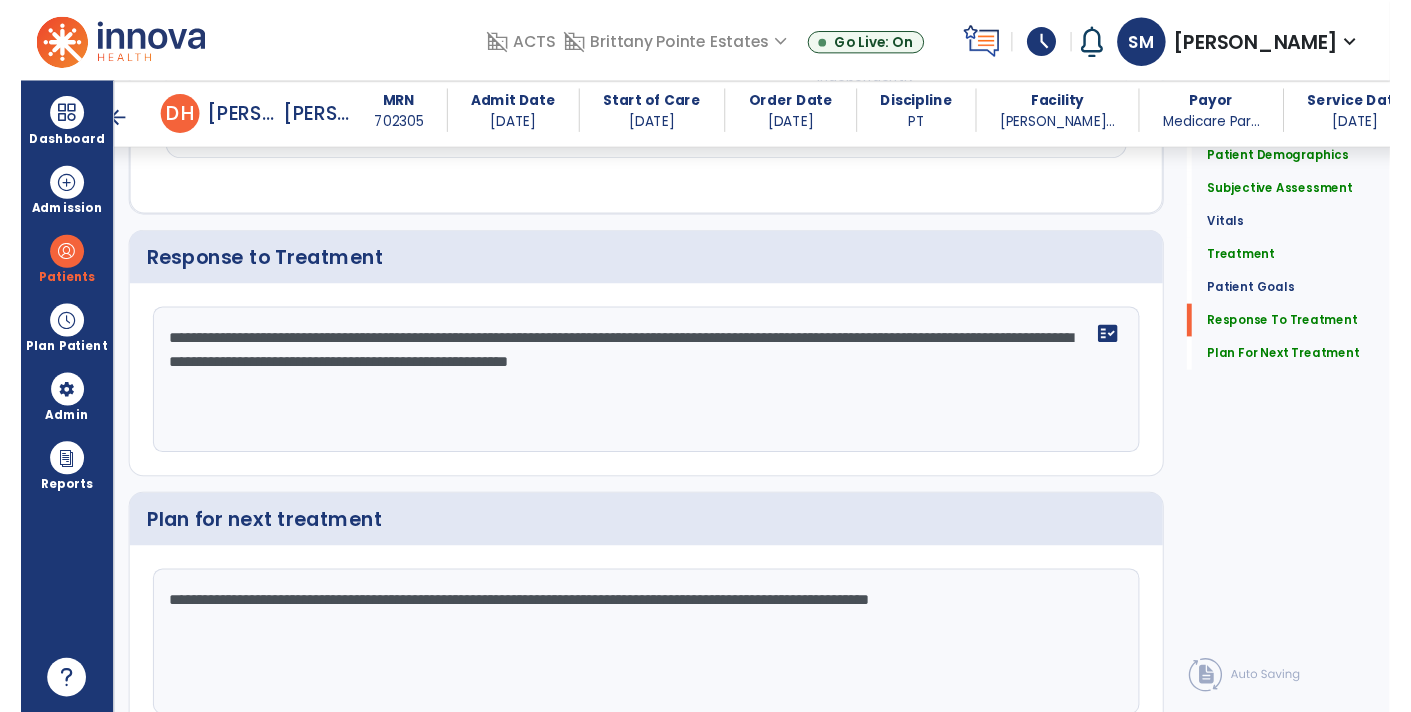 scroll, scrollTop: 3554, scrollLeft: 0, axis: vertical 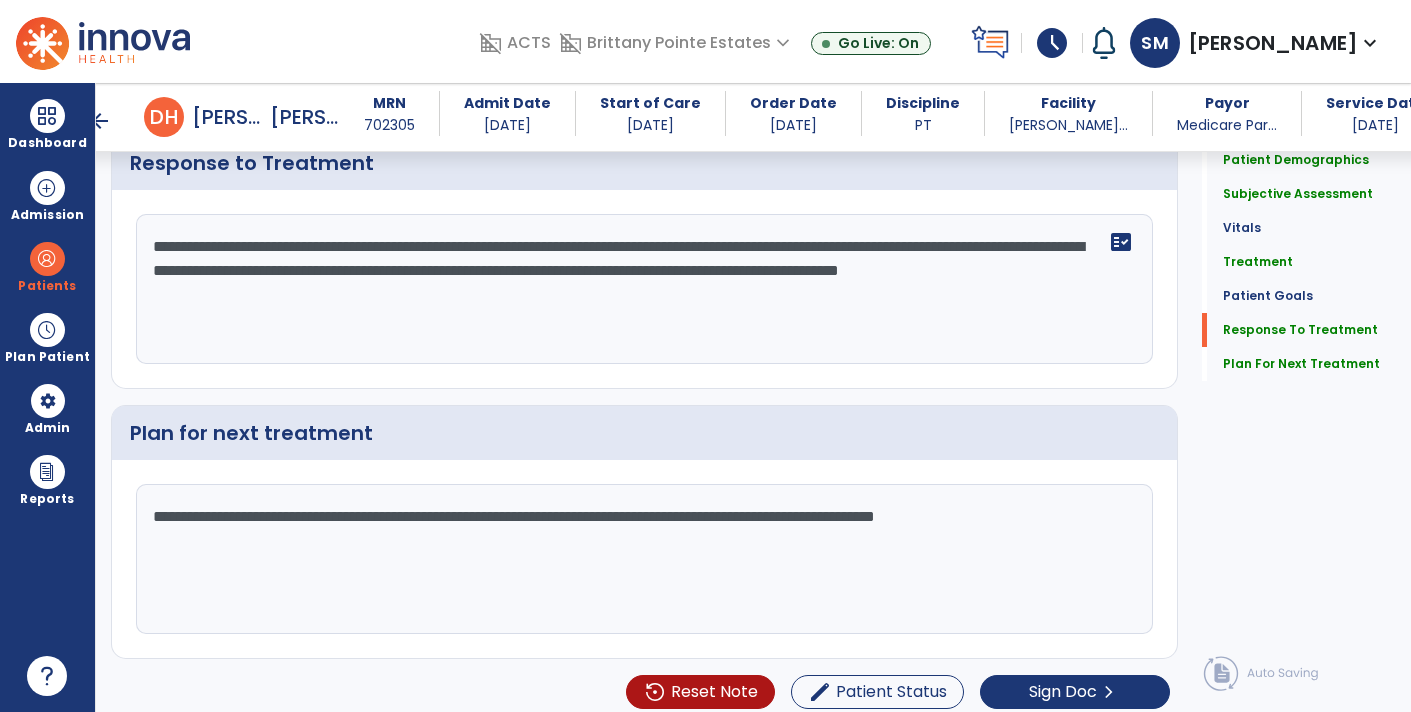 click on "**********" 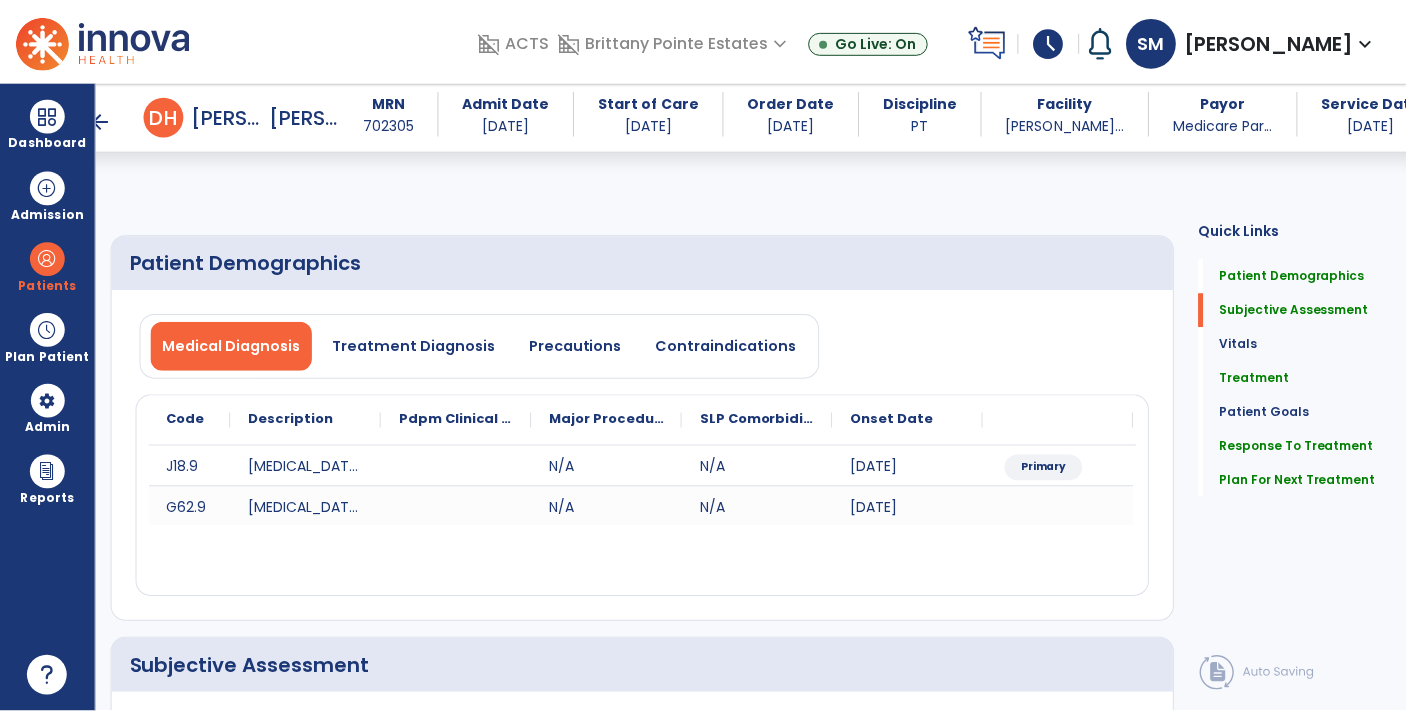 scroll, scrollTop: 3555, scrollLeft: 0, axis: vertical 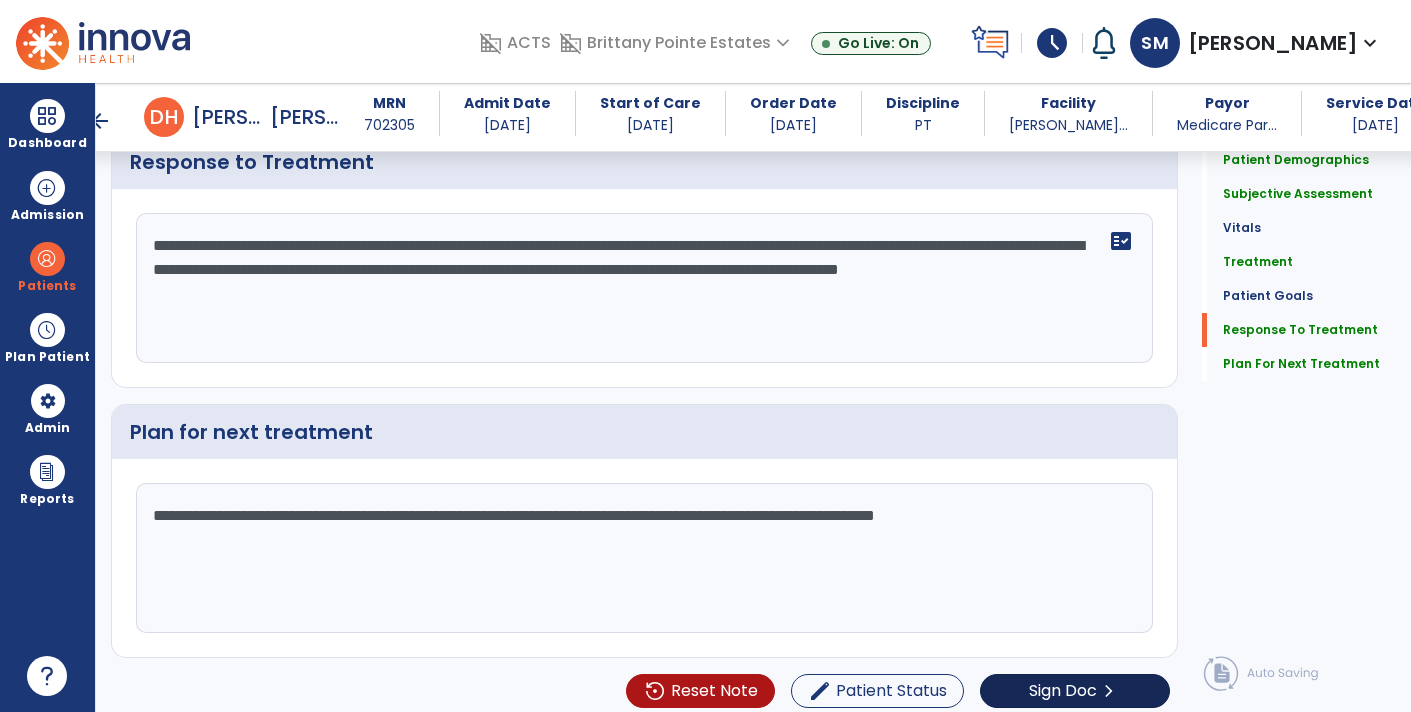 type on "**********" 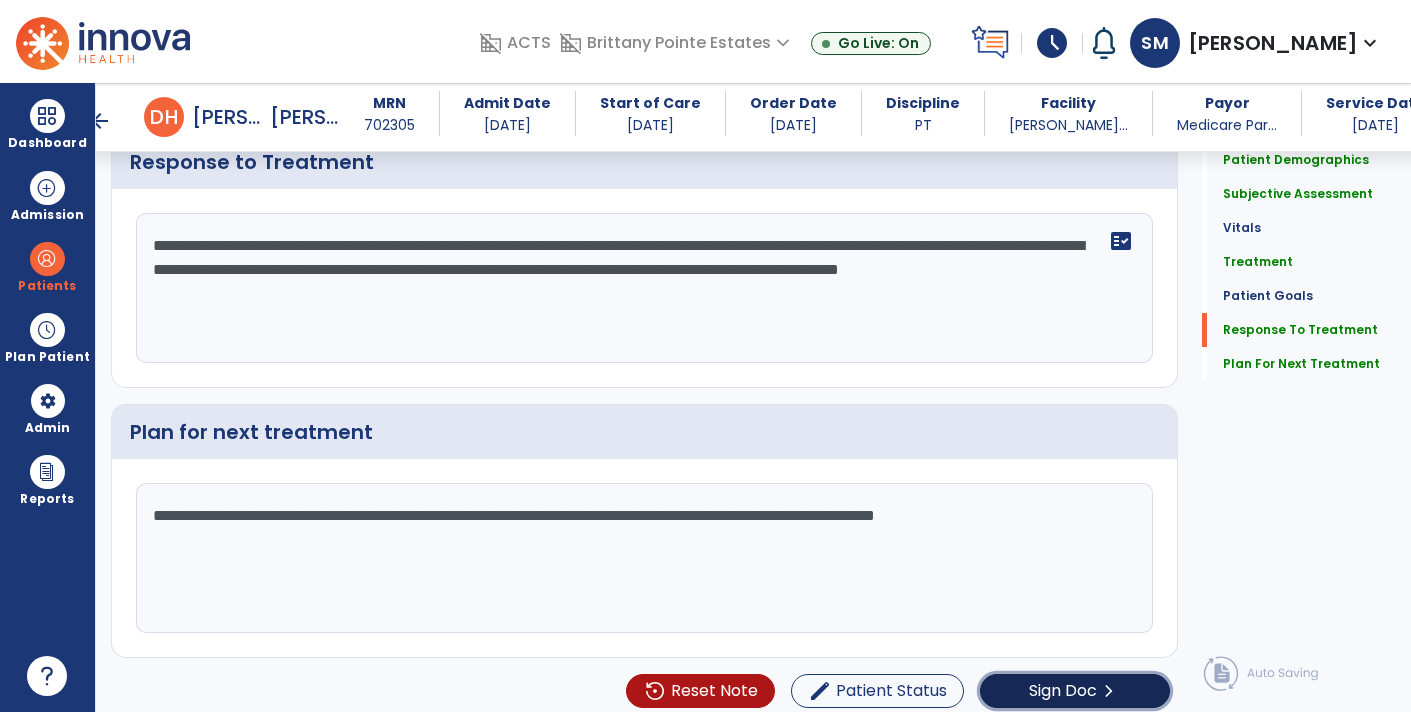 click on "Sign Doc" 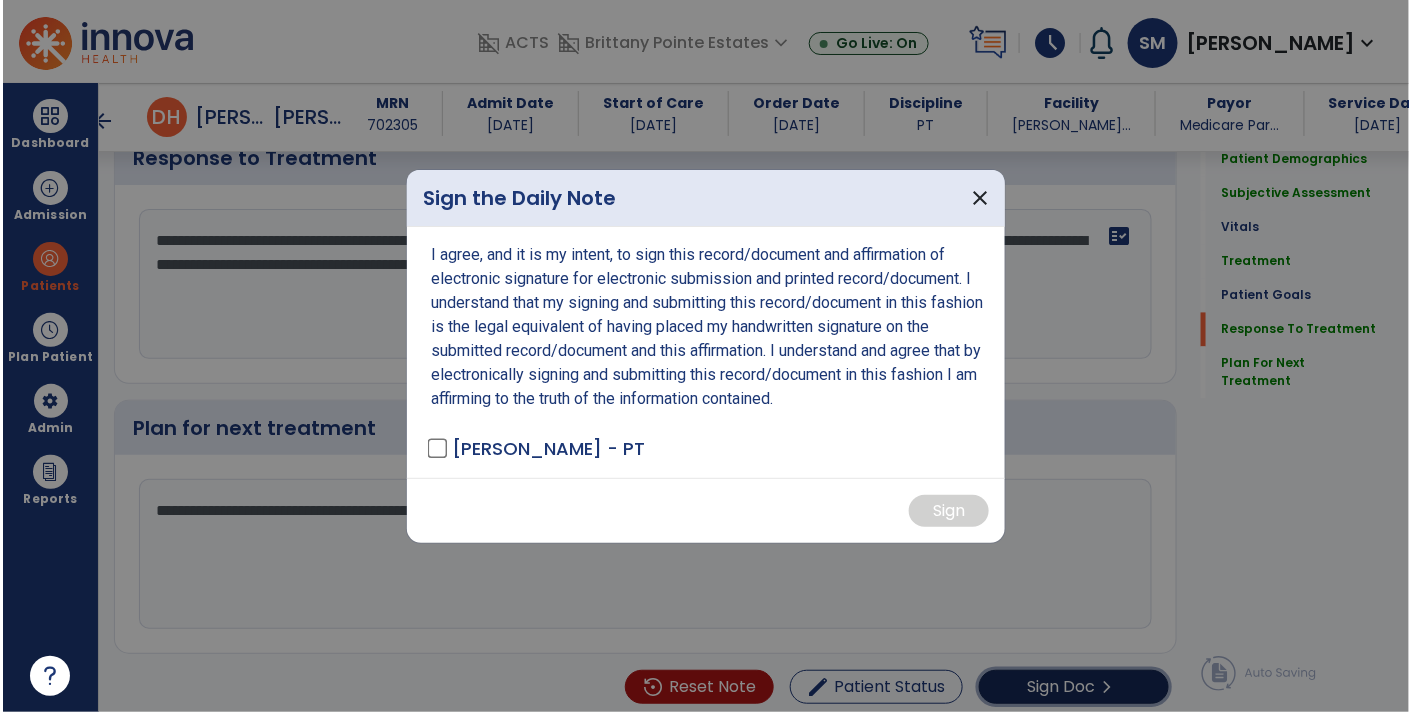 scroll, scrollTop: 3555, scrollLeft: 0, axis: vertical 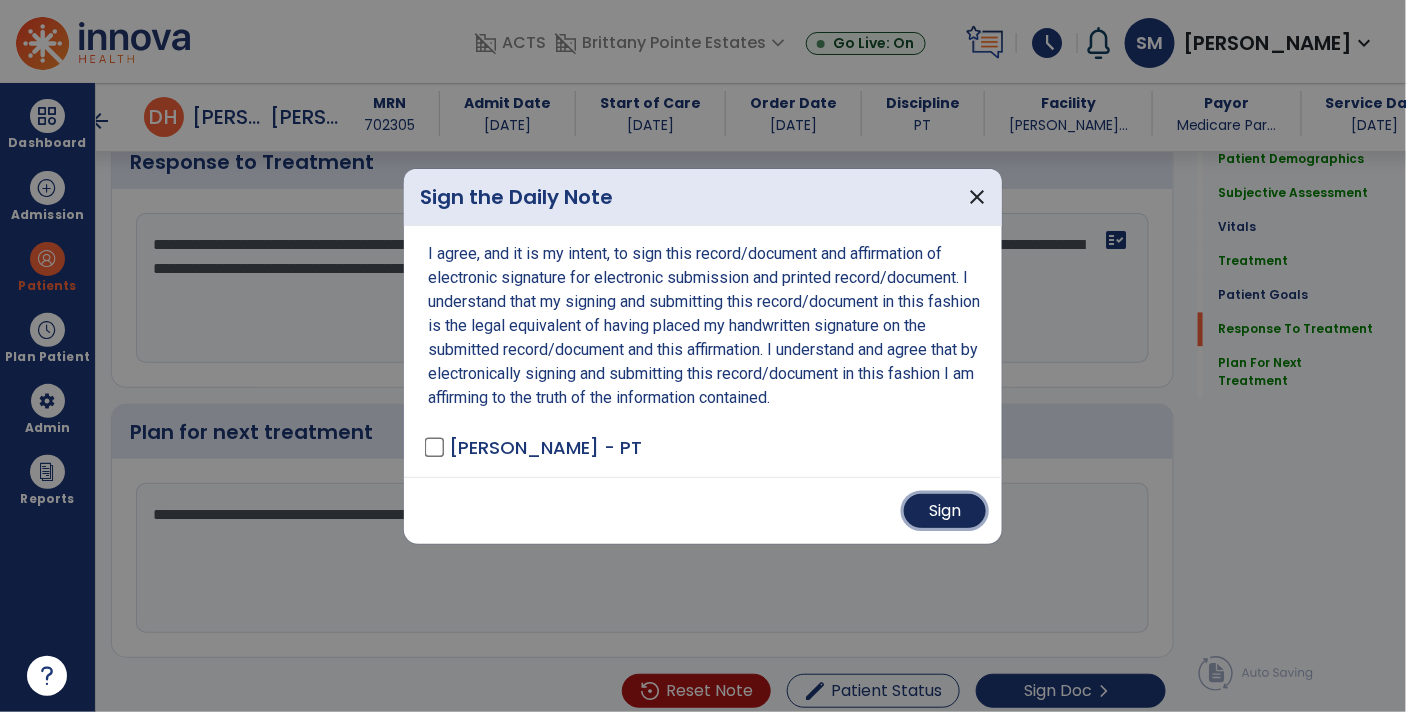 click on "Sign" at bounding box center [945, 511] 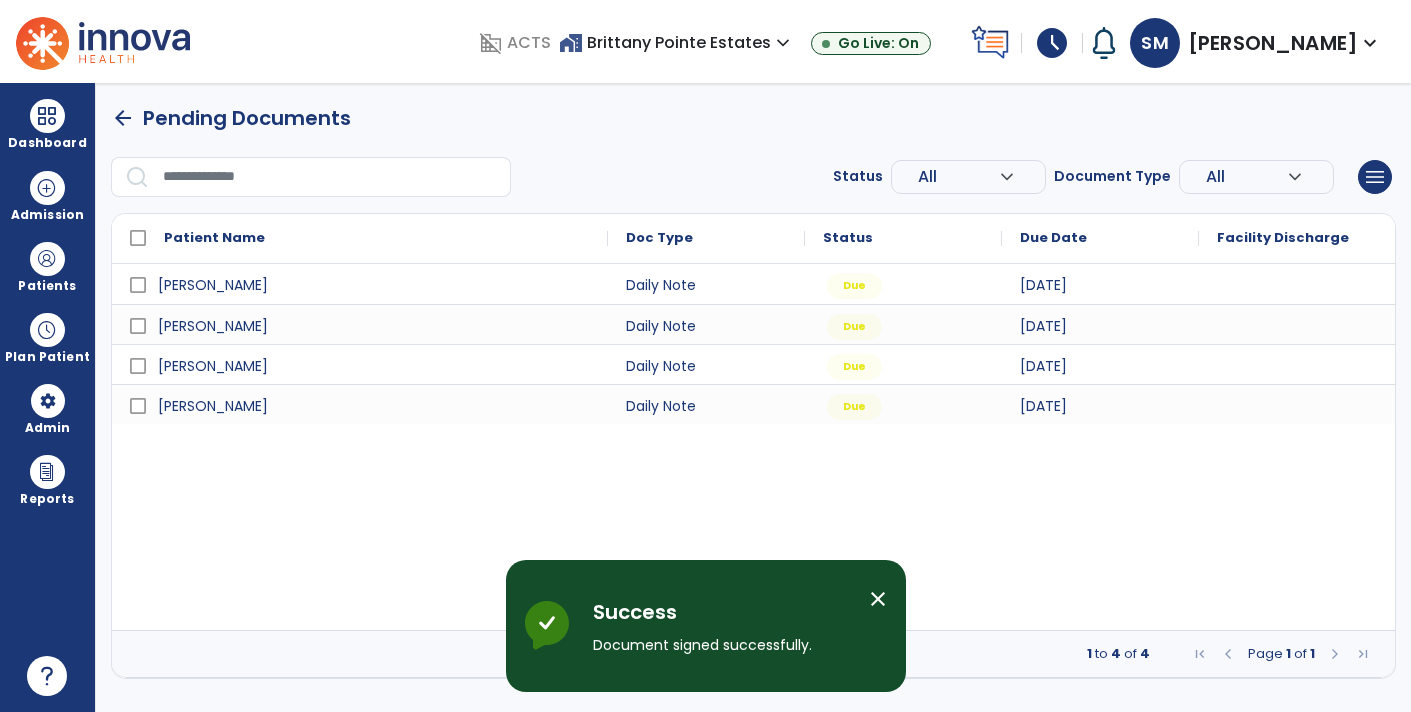 scroll, scrollTop: 0, scrollLeft: 0, axis: both 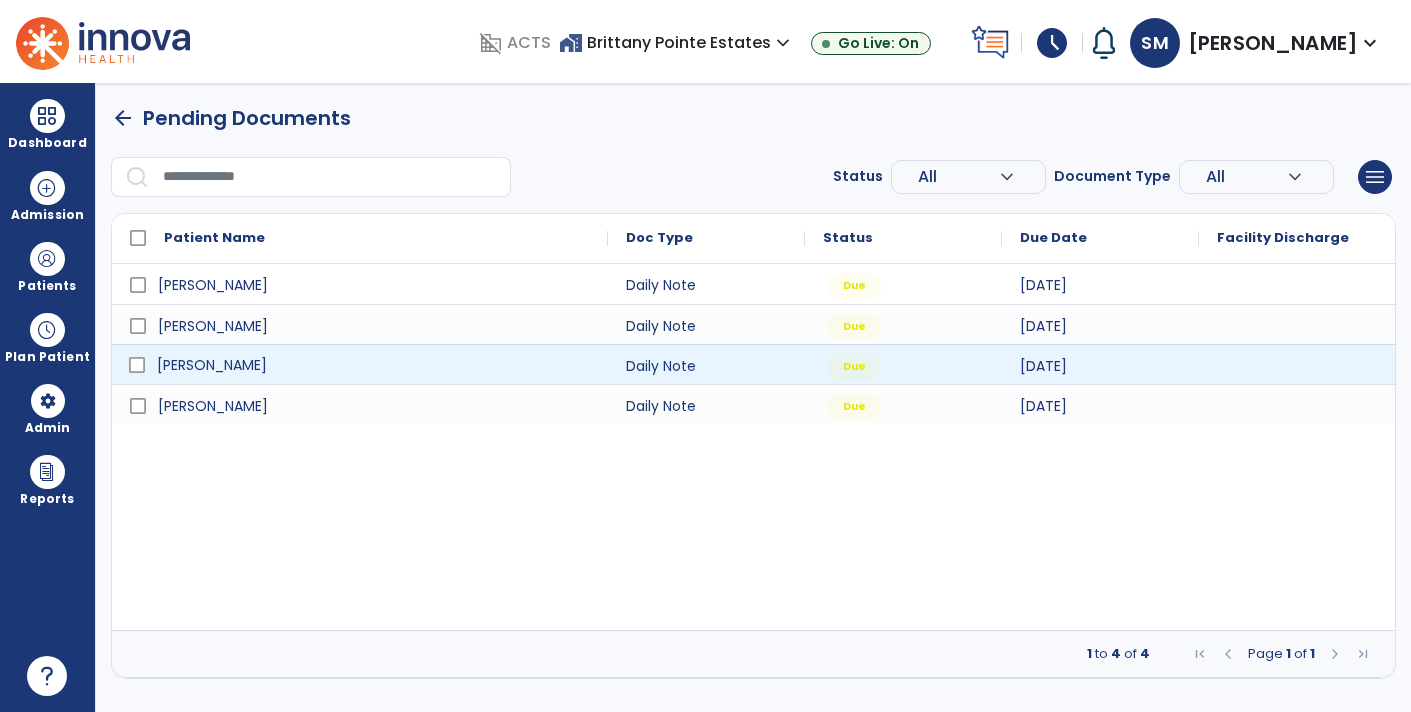 click on "[PERSON_NAME]" at bounding box center [212, 365] 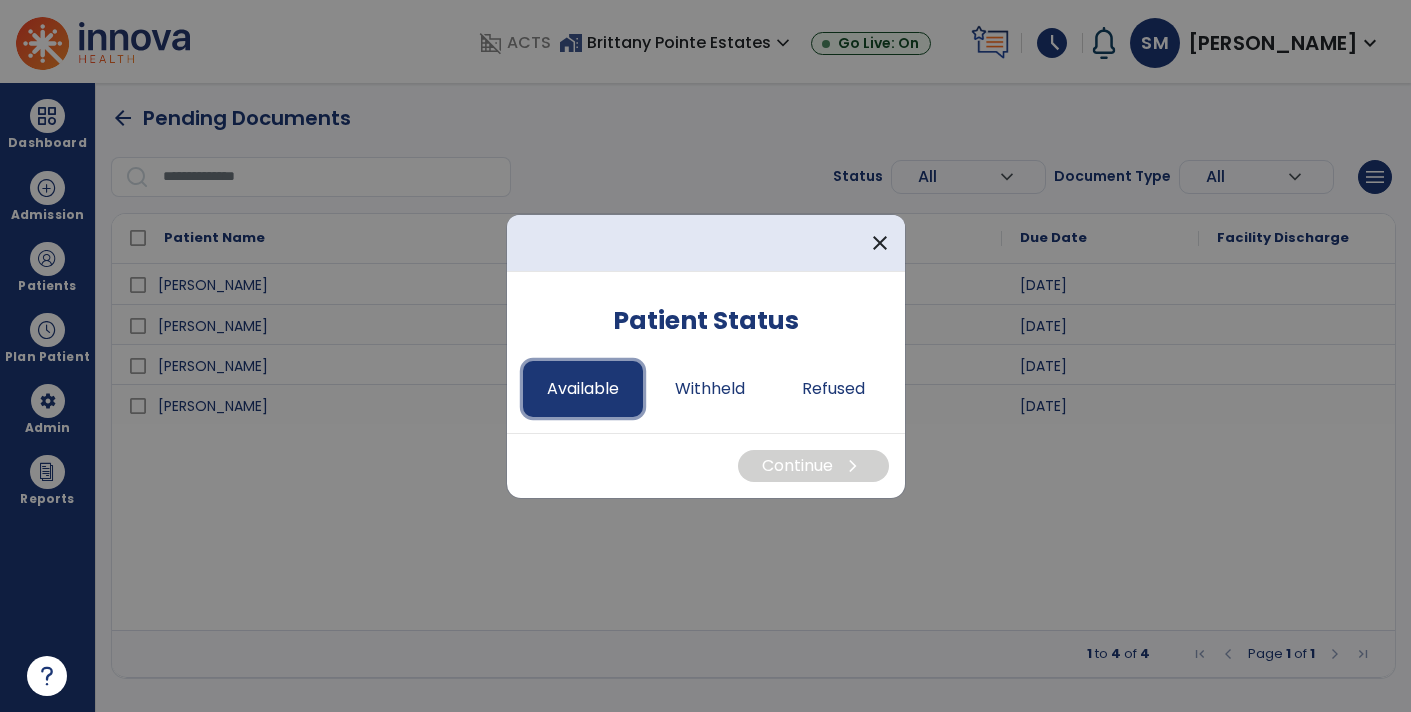 click on "Available" at bounding box center [583, 389] 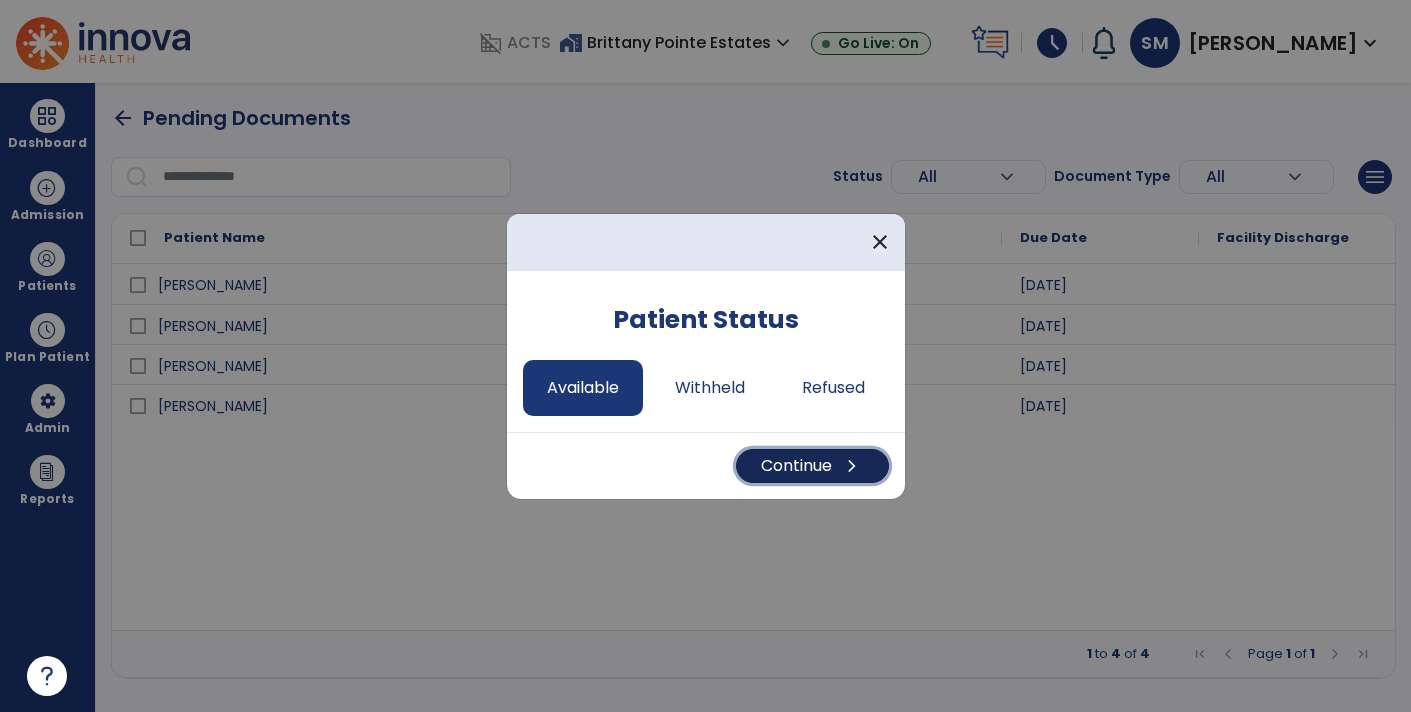 click on "Continue   chevron_right" at bounding box center (812, 466) 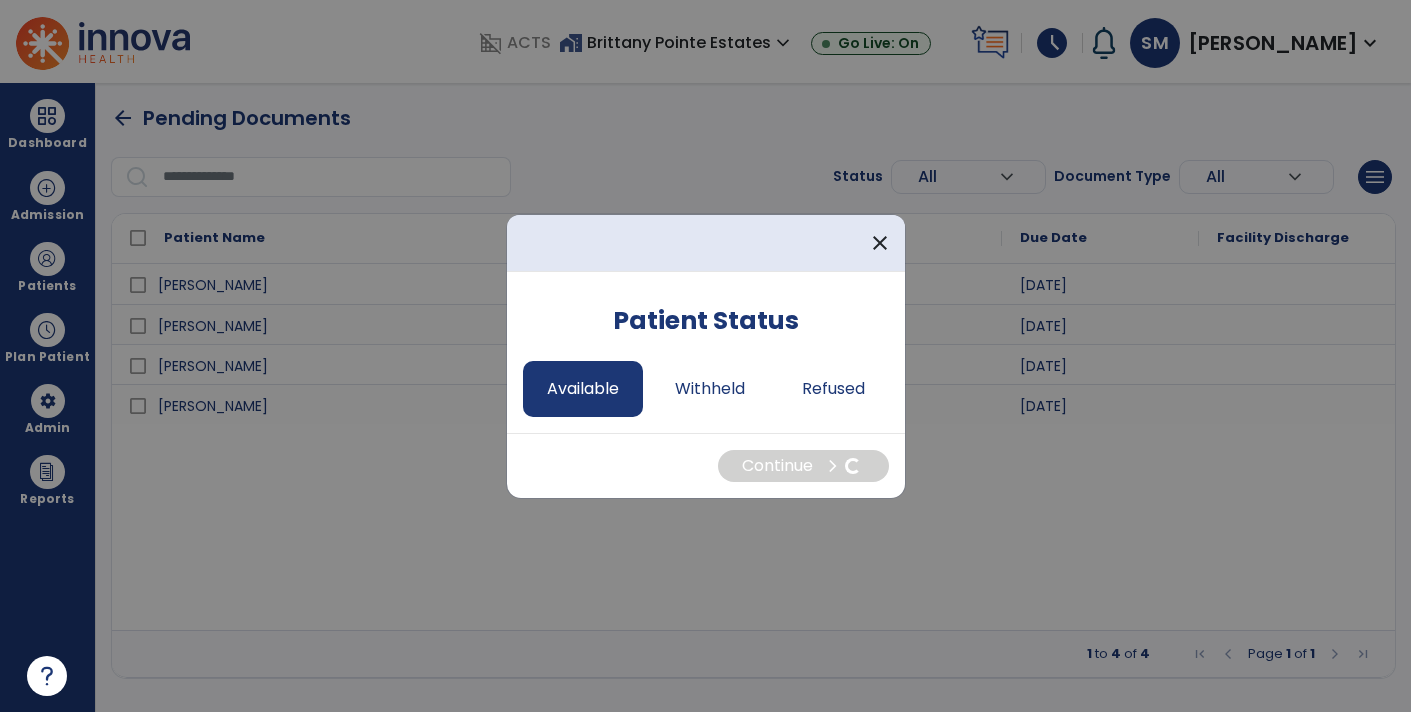 select on "*" 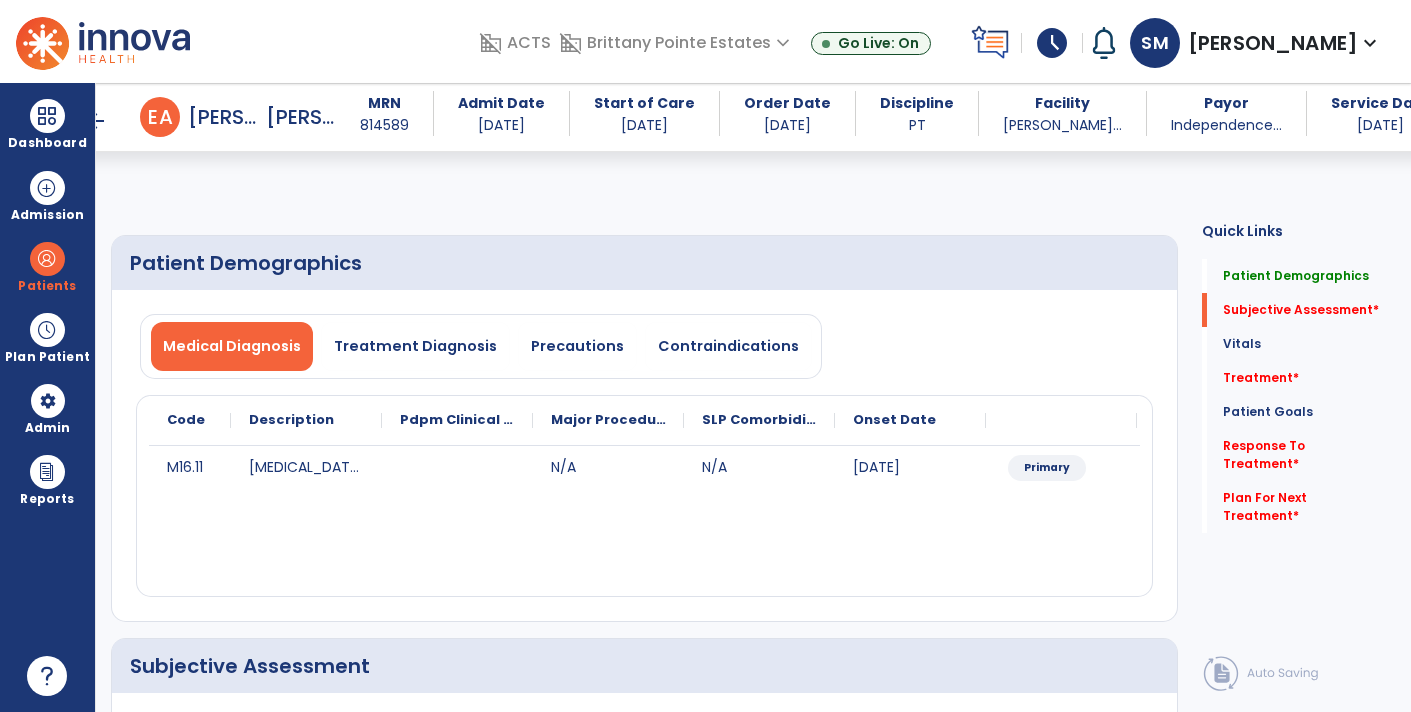 scroll, scrollTop: 325, scrollLeft: 0, axis: vertical 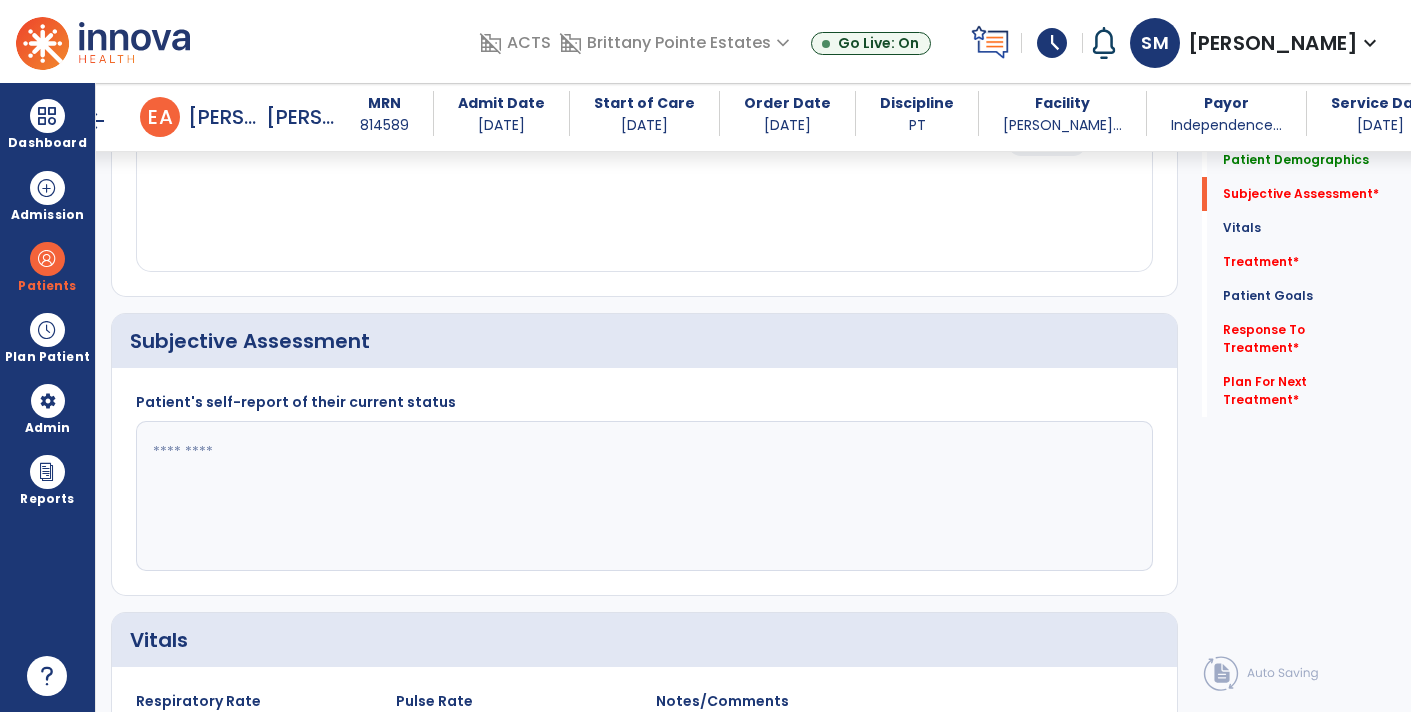 click 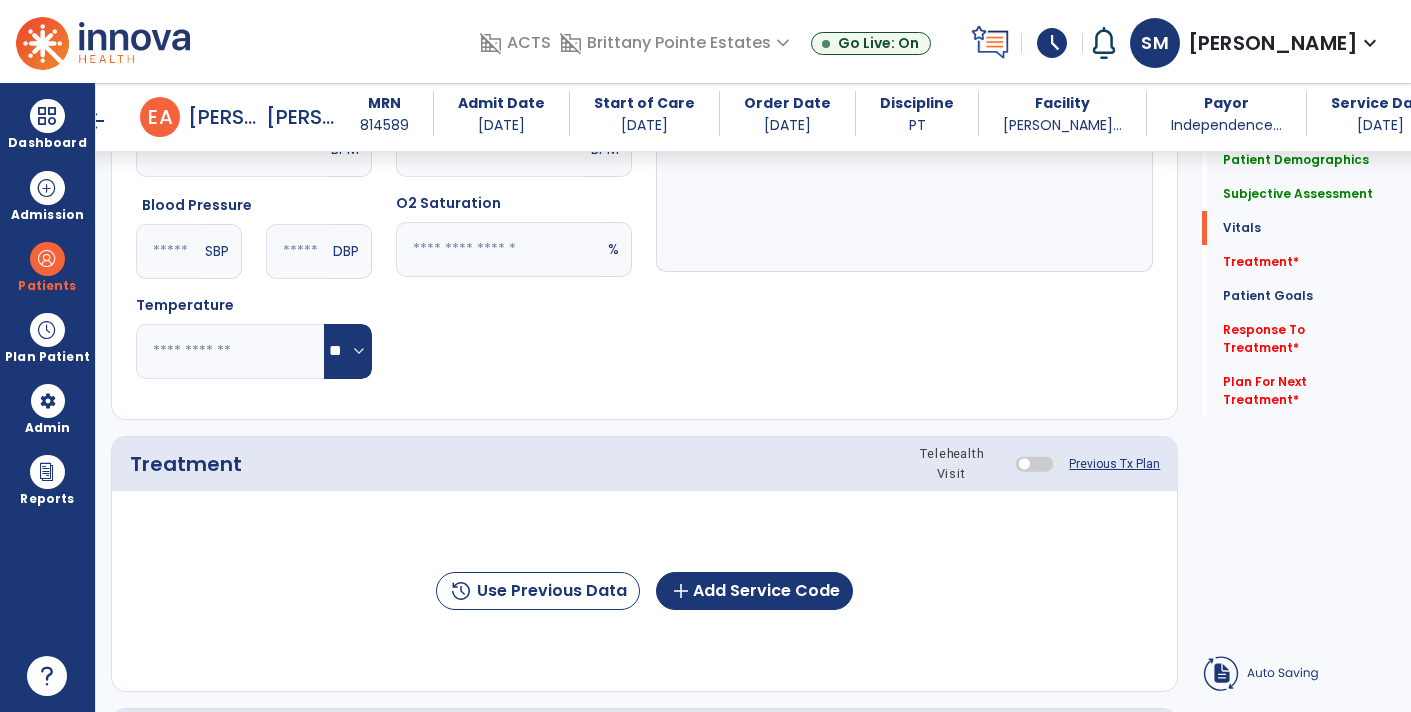 scroll, scrollTop: 922, scrollLeft: 0, axis: vertical 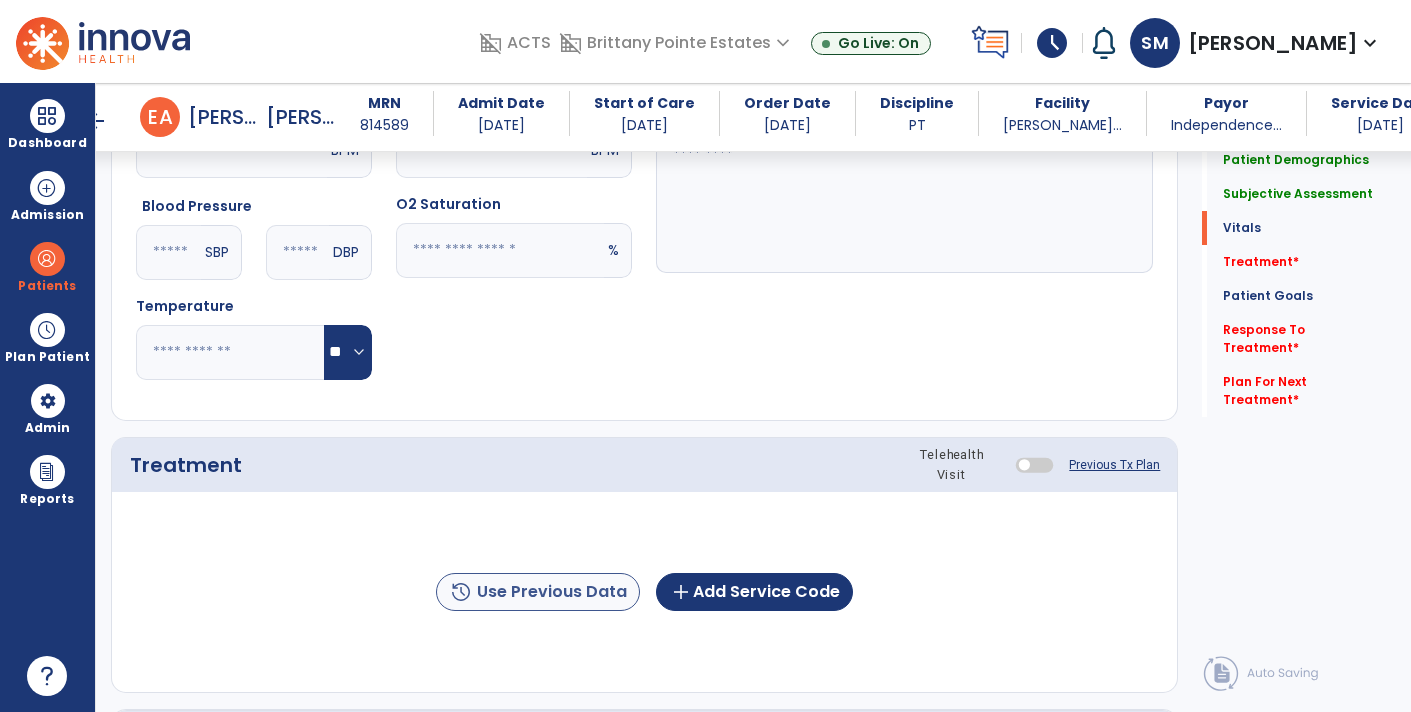 type on "**********" 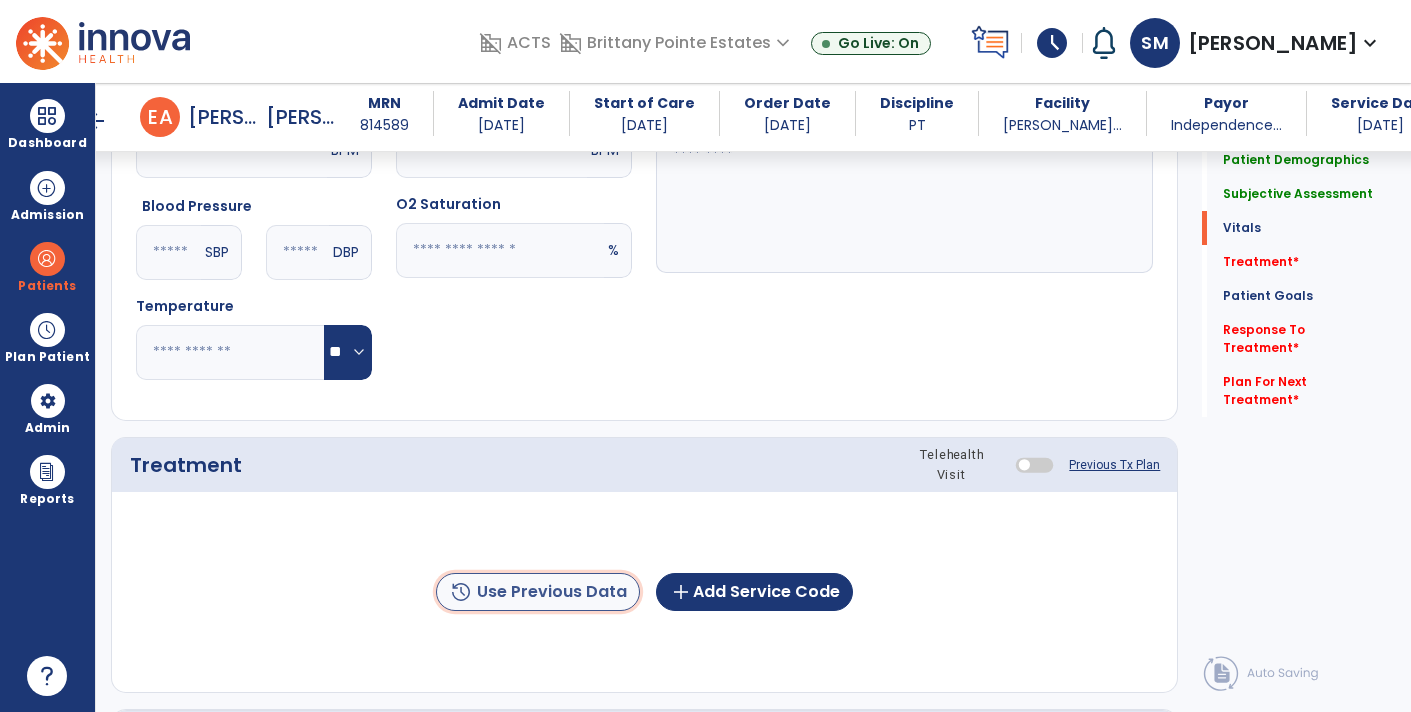 click on "history  Use Previous Data" 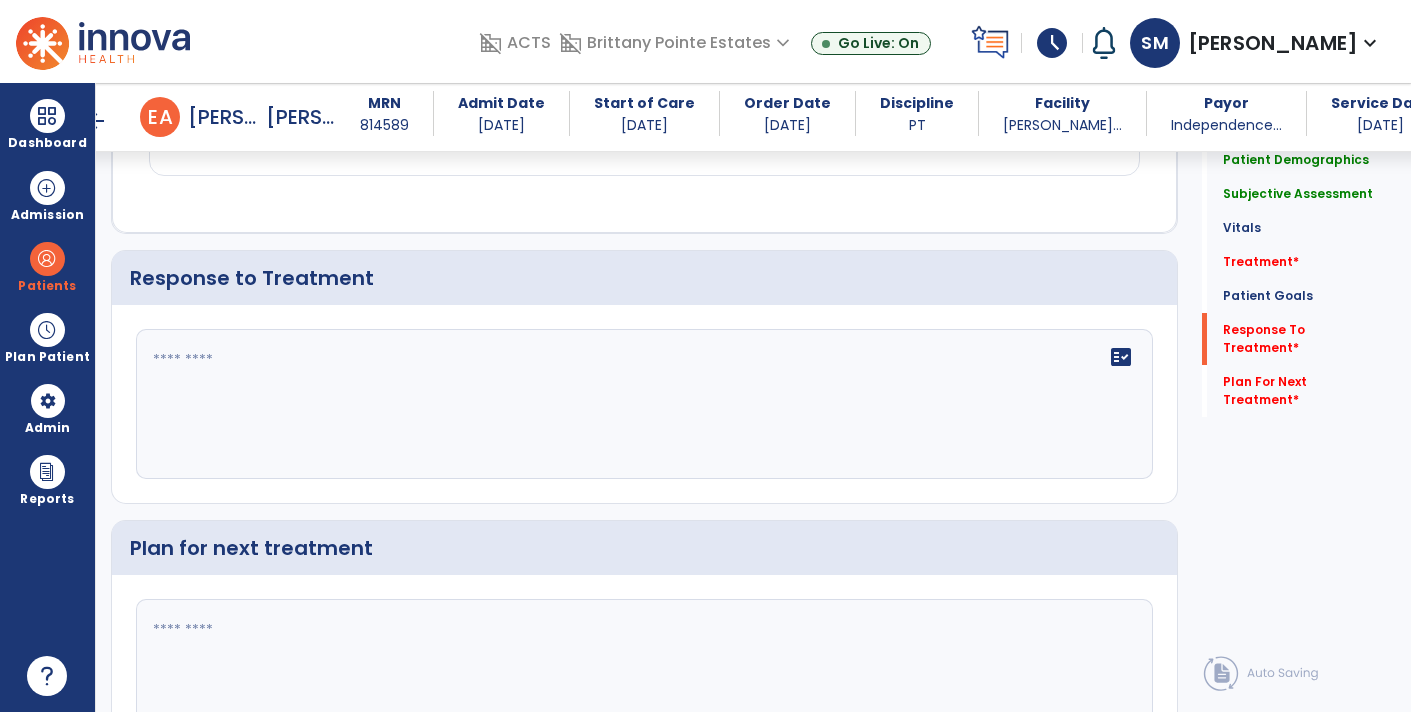 scroll, scrollTop: 2893, scrollLeft: 0, axis: vertical 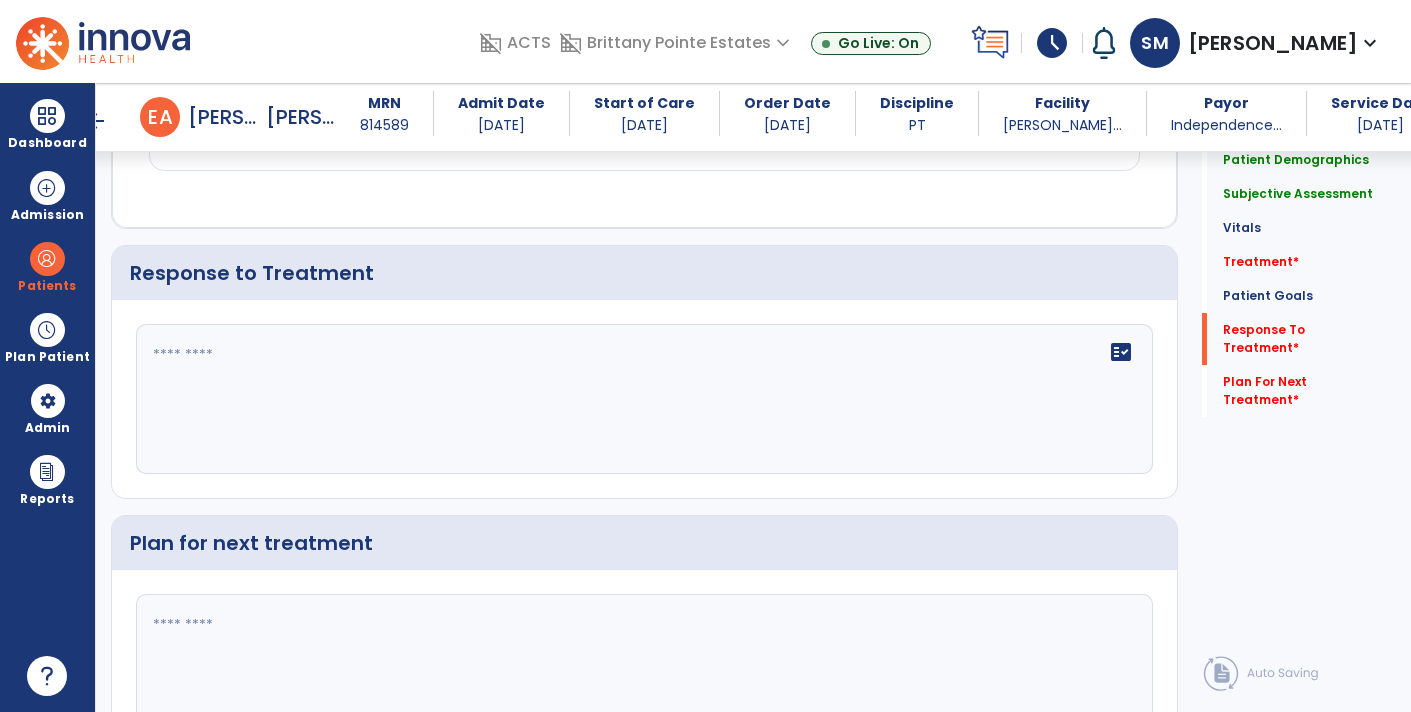 click 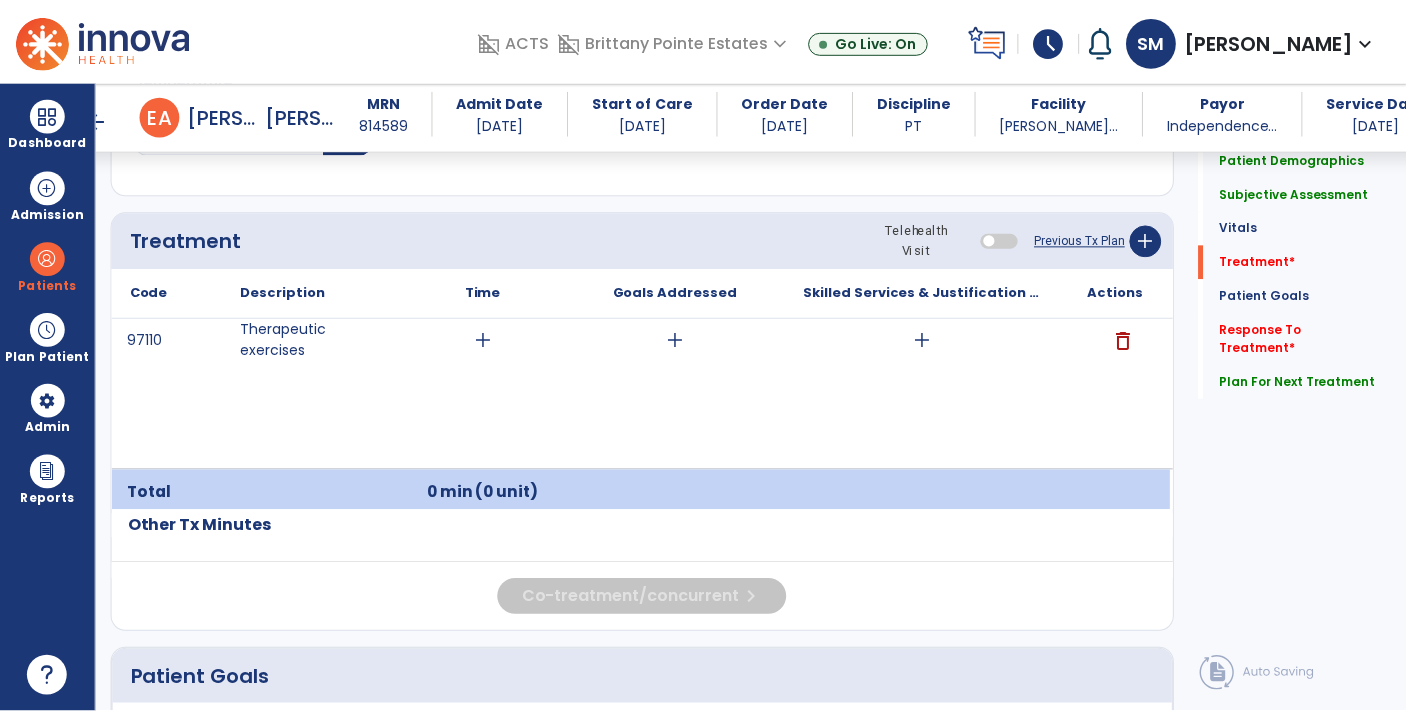 scroll, scrollTop: 1143, scrollLeft: 0, axis: vertical 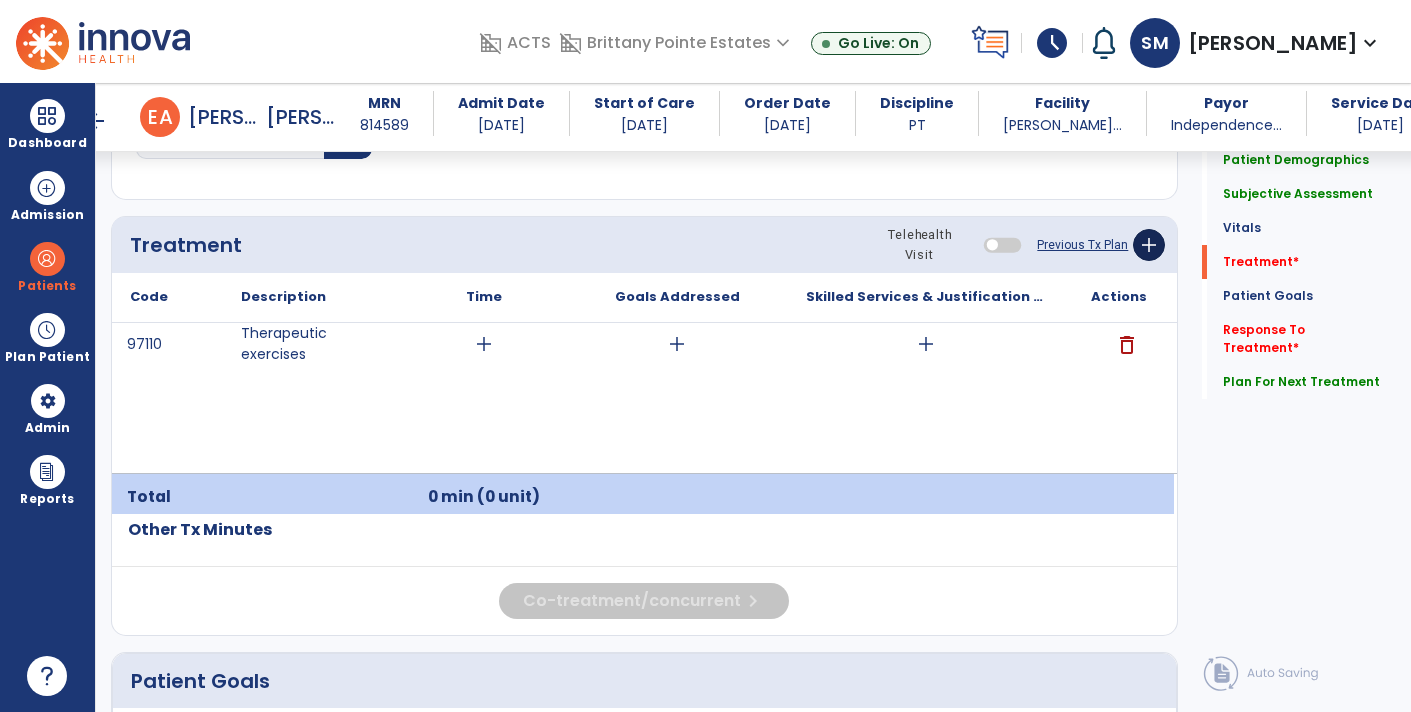 type on "**********" 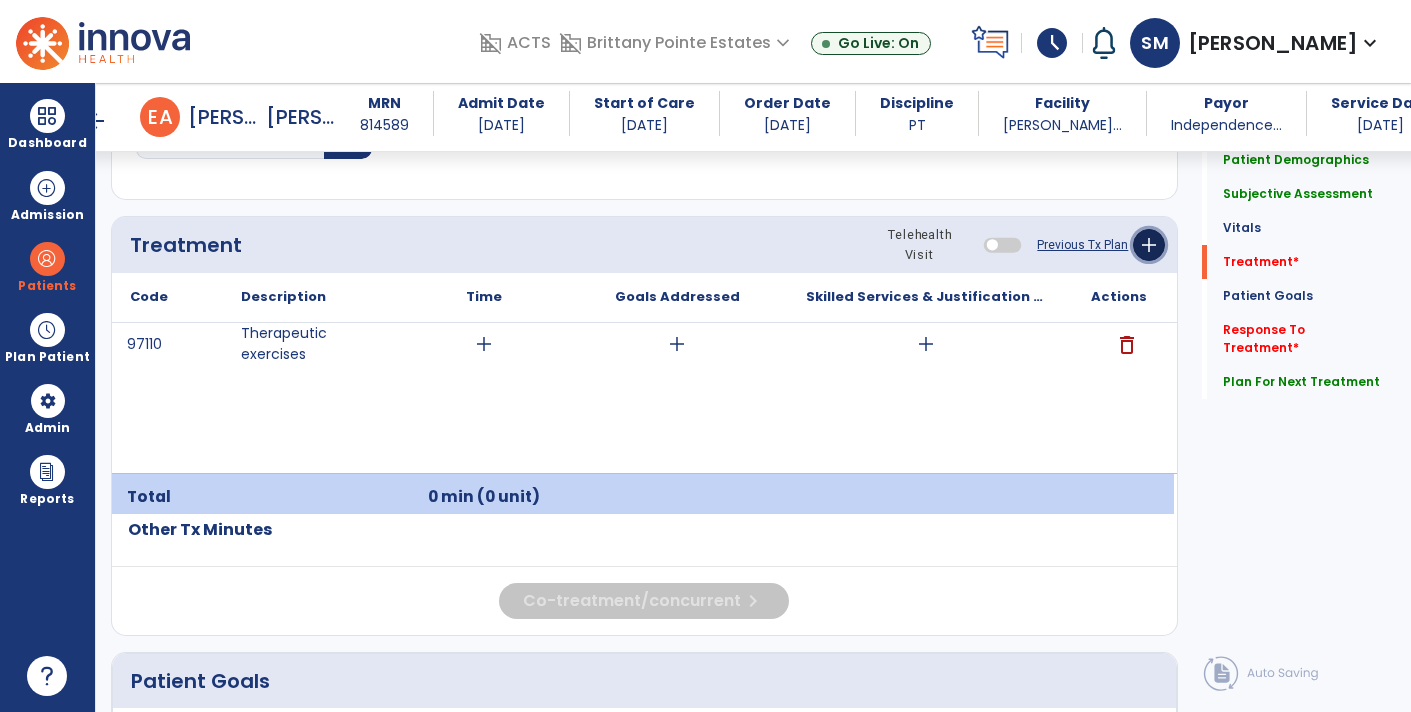 click on "add" 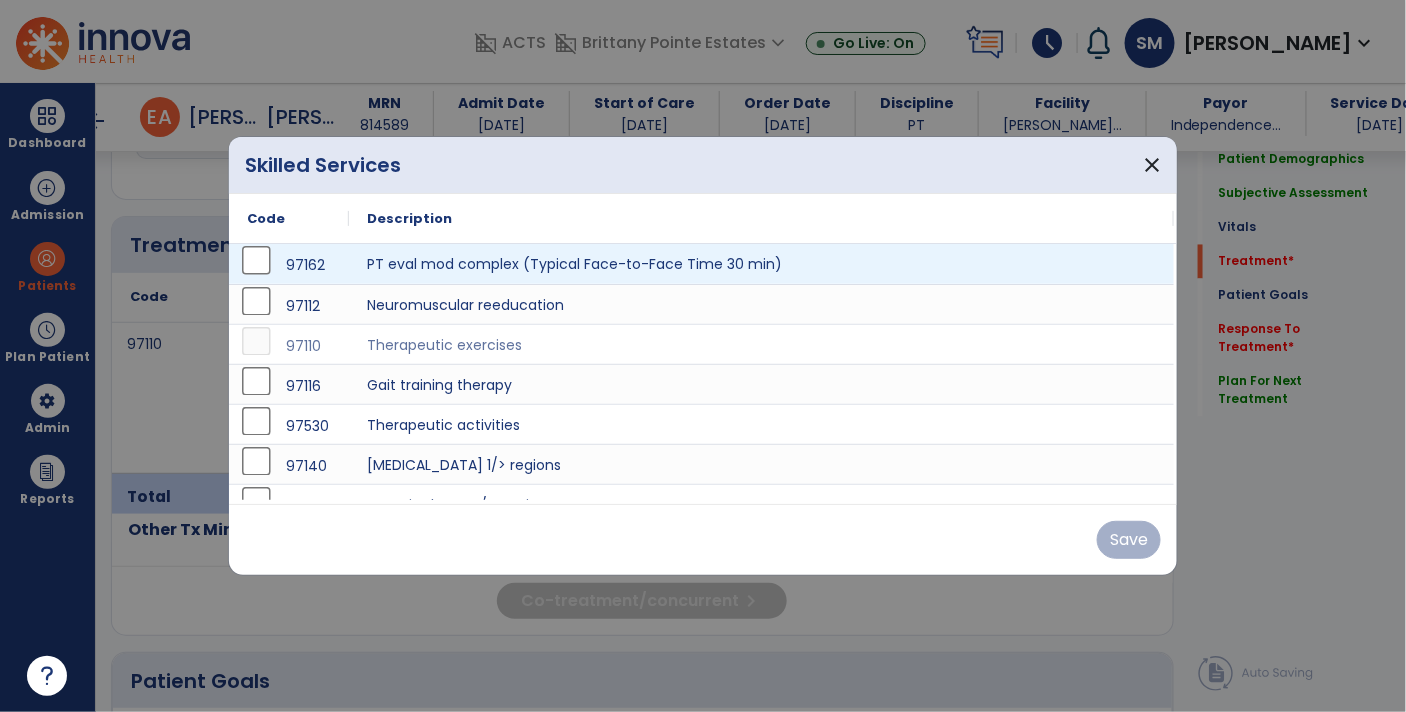scroll, scrollTop: 1143, scrollLeft: 0, axis: vertical 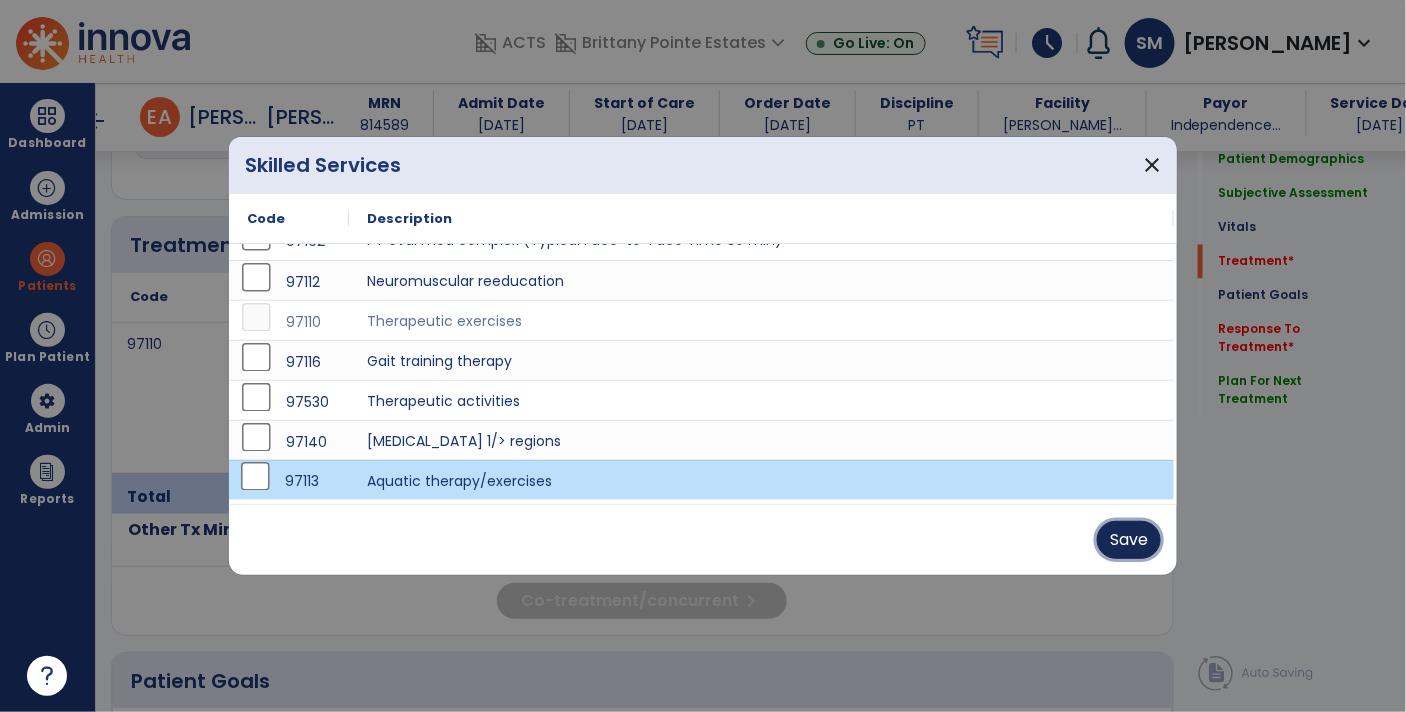 click on "Save" at bounding box center (1129, 540) 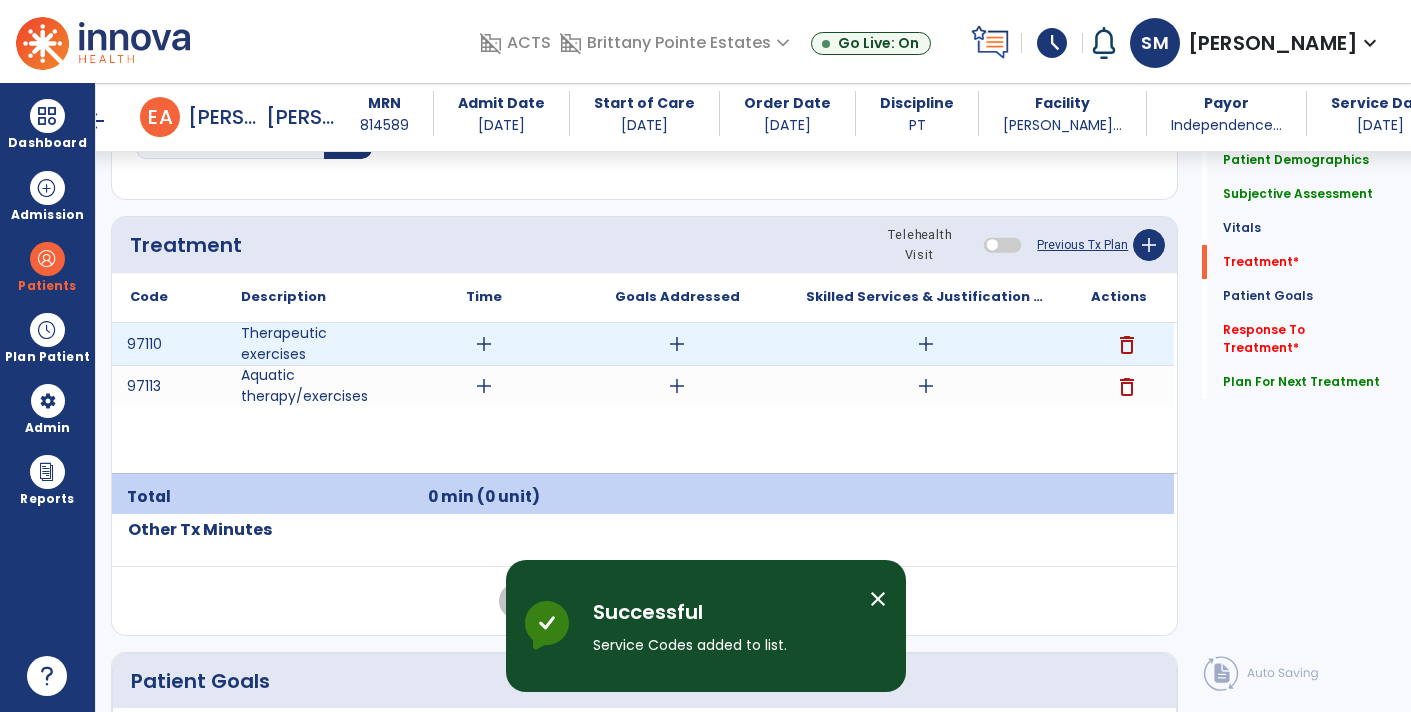 click on "add" at bounding box center [926, 344] 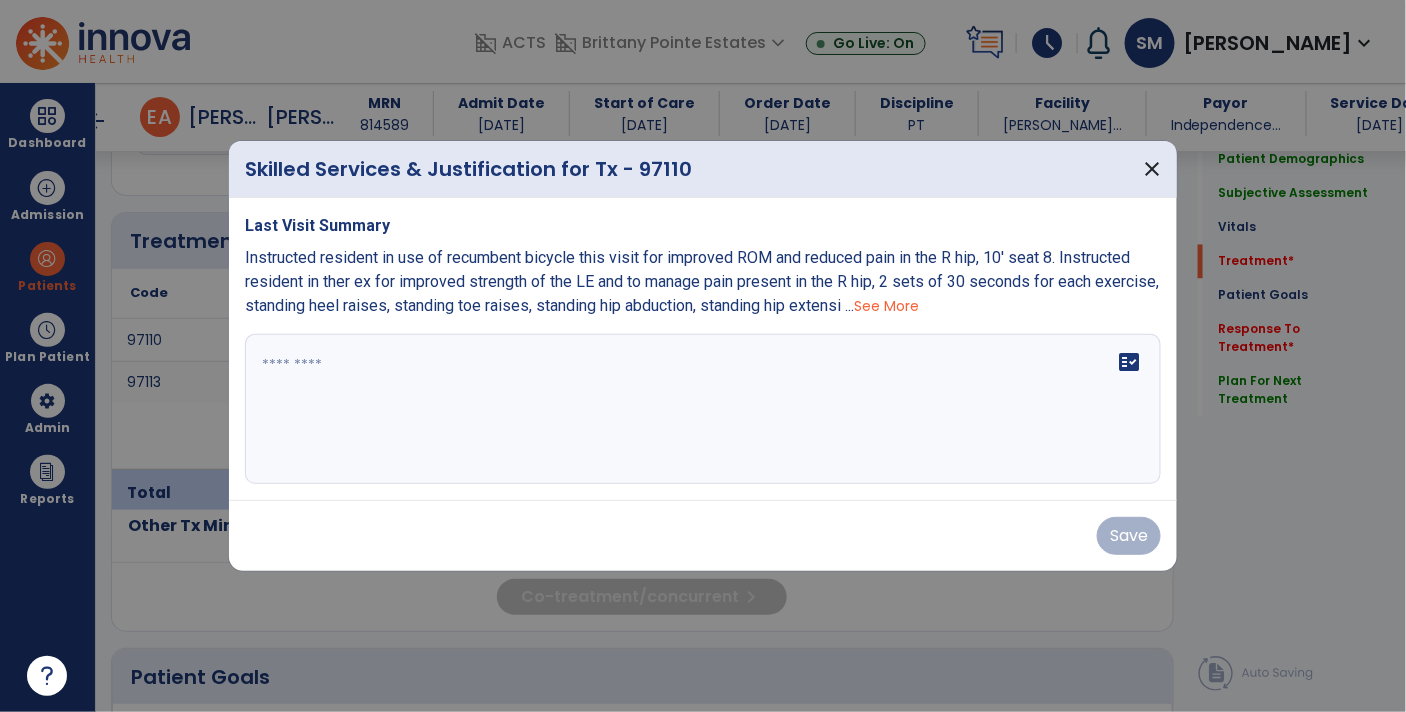 scroll, scrollTop: 1143, scrollLeft: 0, axis: vertical 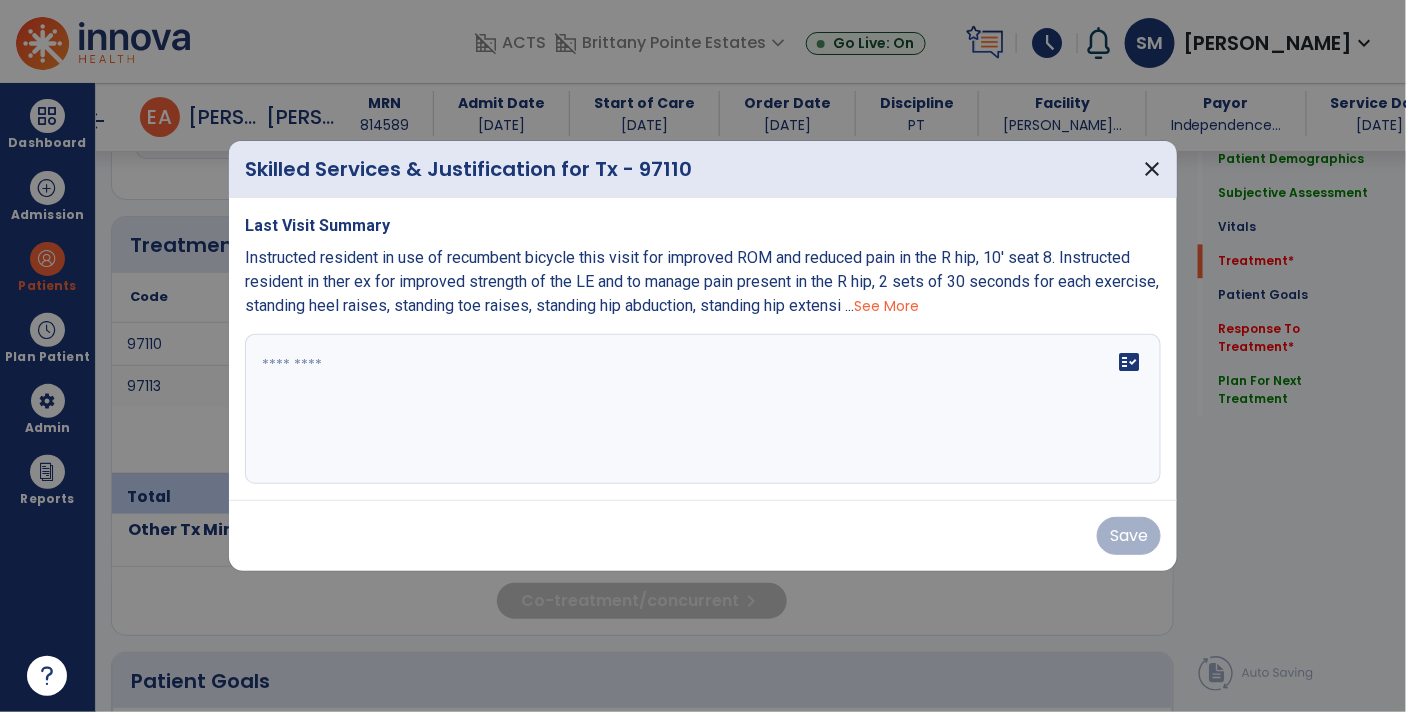 click on "See More" at bounding box center [886, 306] 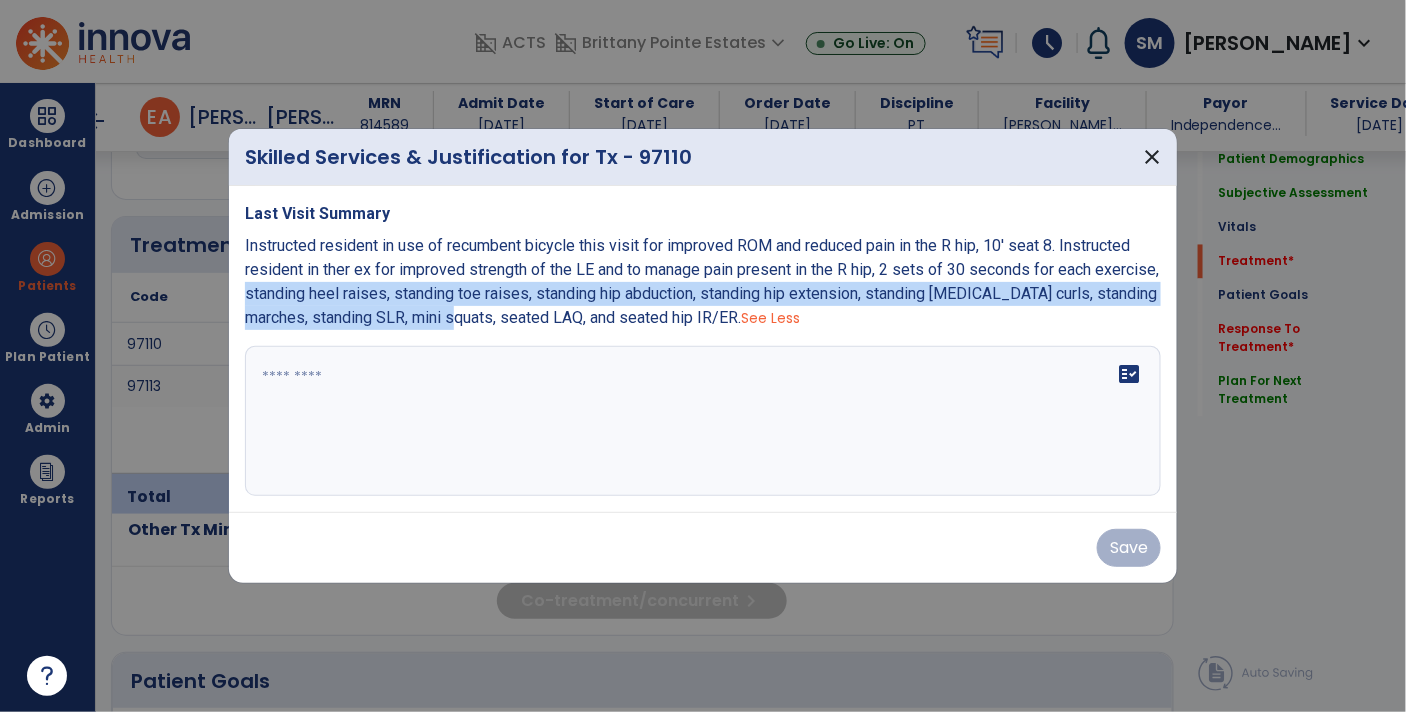drag, startPoint x: 564, startPoint y: 321, endPoint x: 310, endPoint y: 304, distance: 254.56827 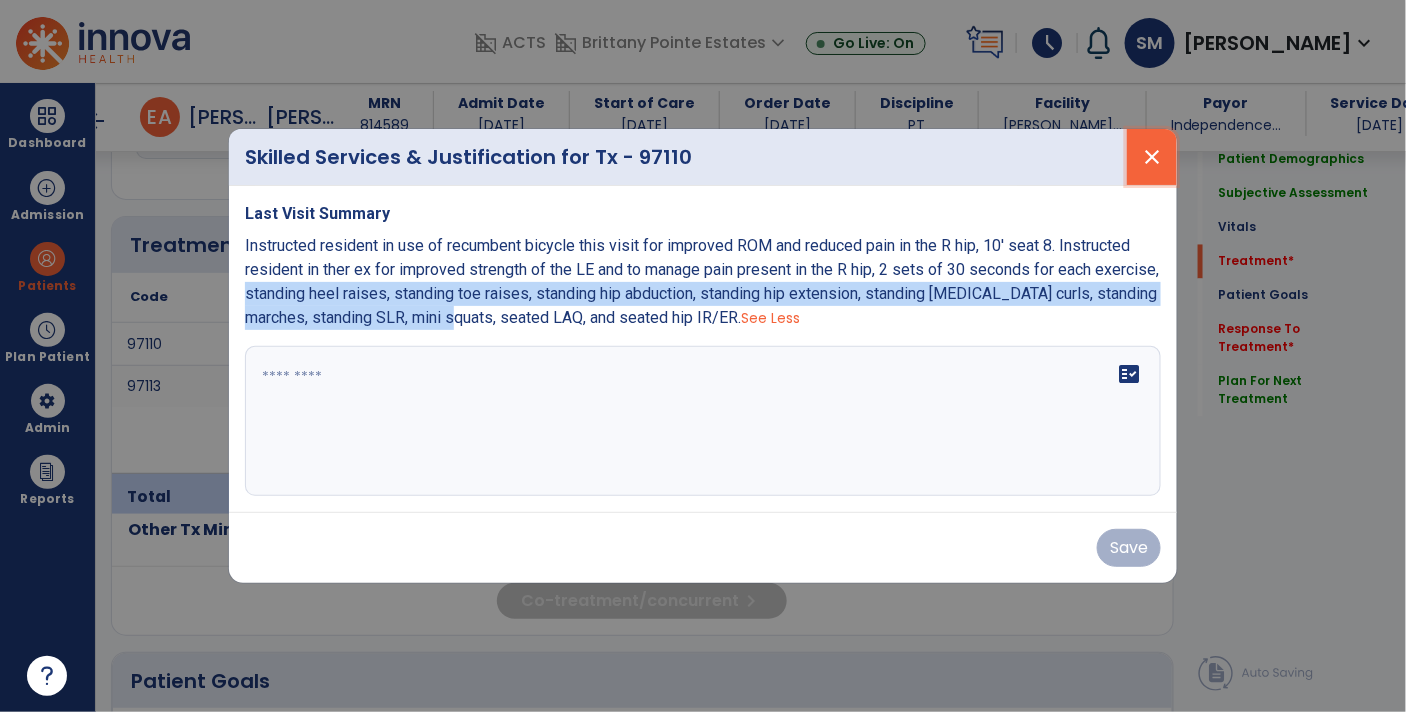 click on "close" at bounding box center (1152, 157) 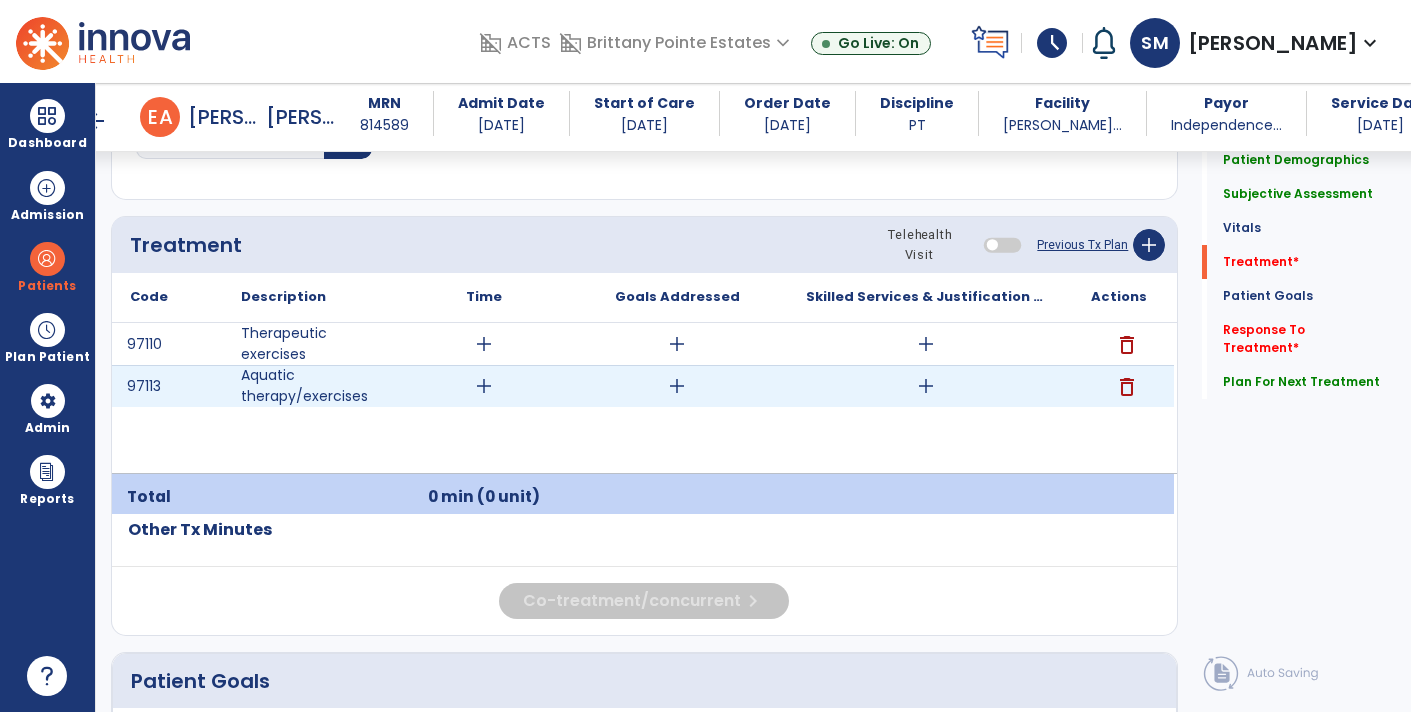 click on "add" at bounding box center (926, 386) 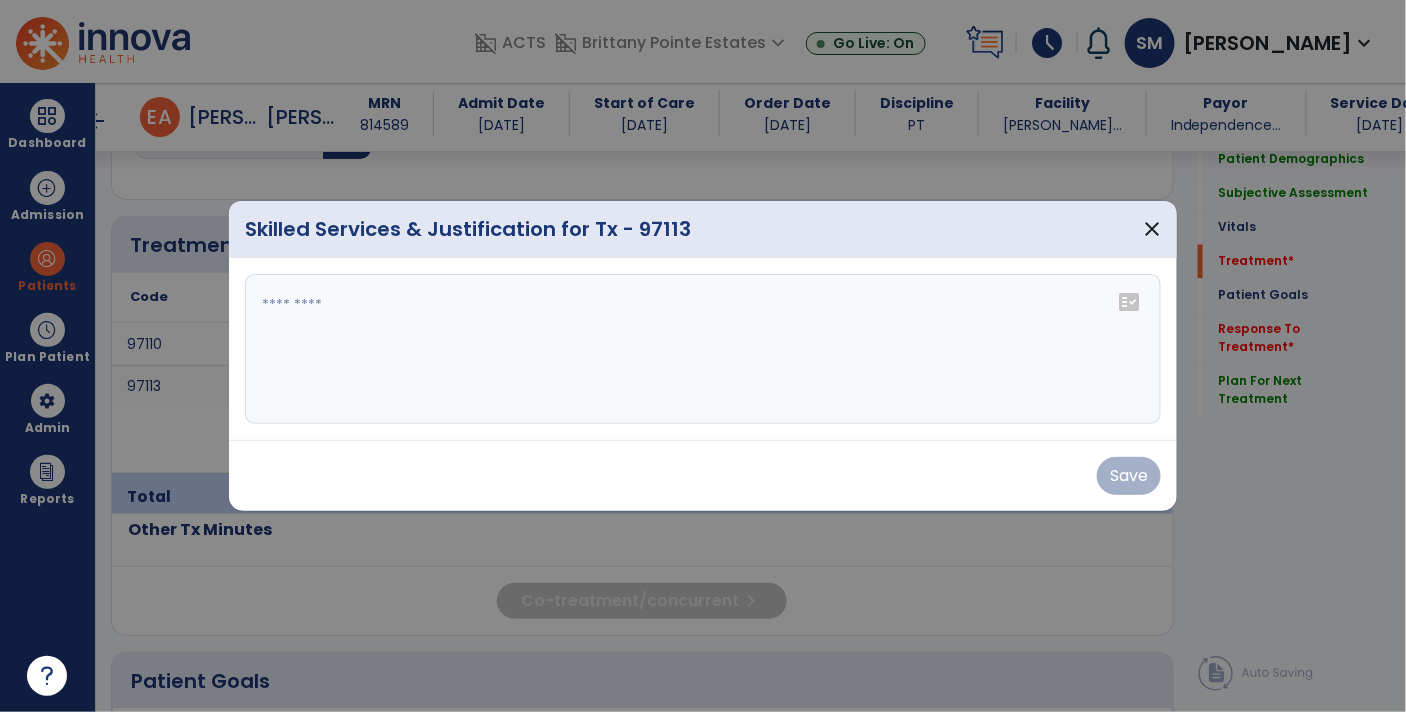 scroll, scrollTop: 1143, scrollLeft: 0, axis: vertical 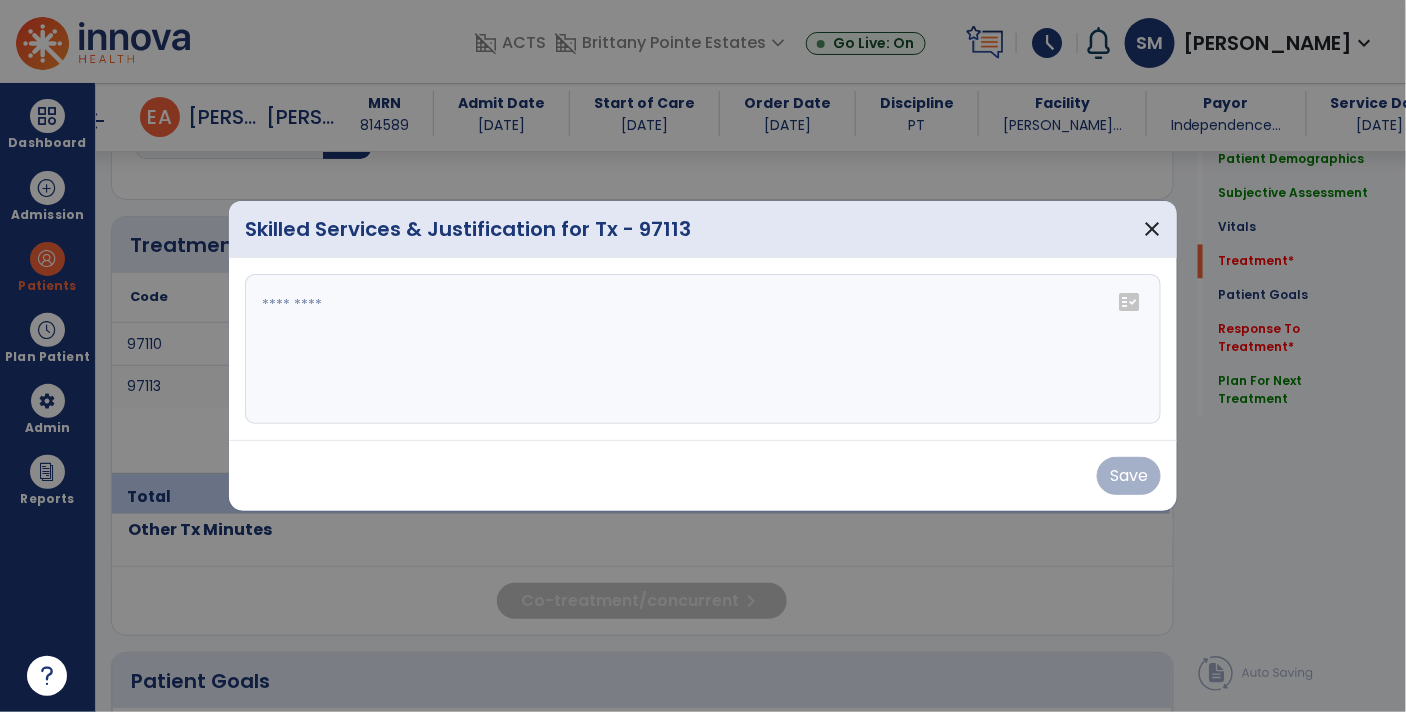 click at bounding box center (703, 349) 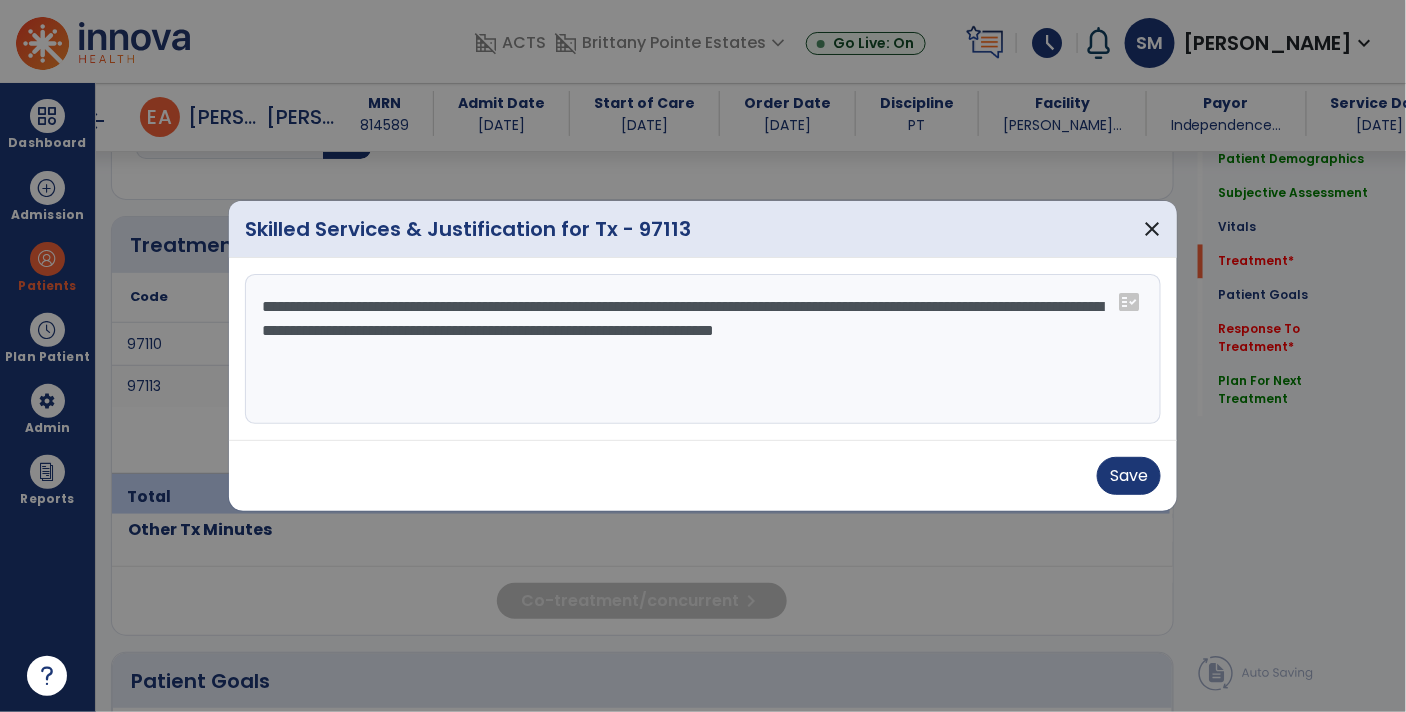 paste on "**********" 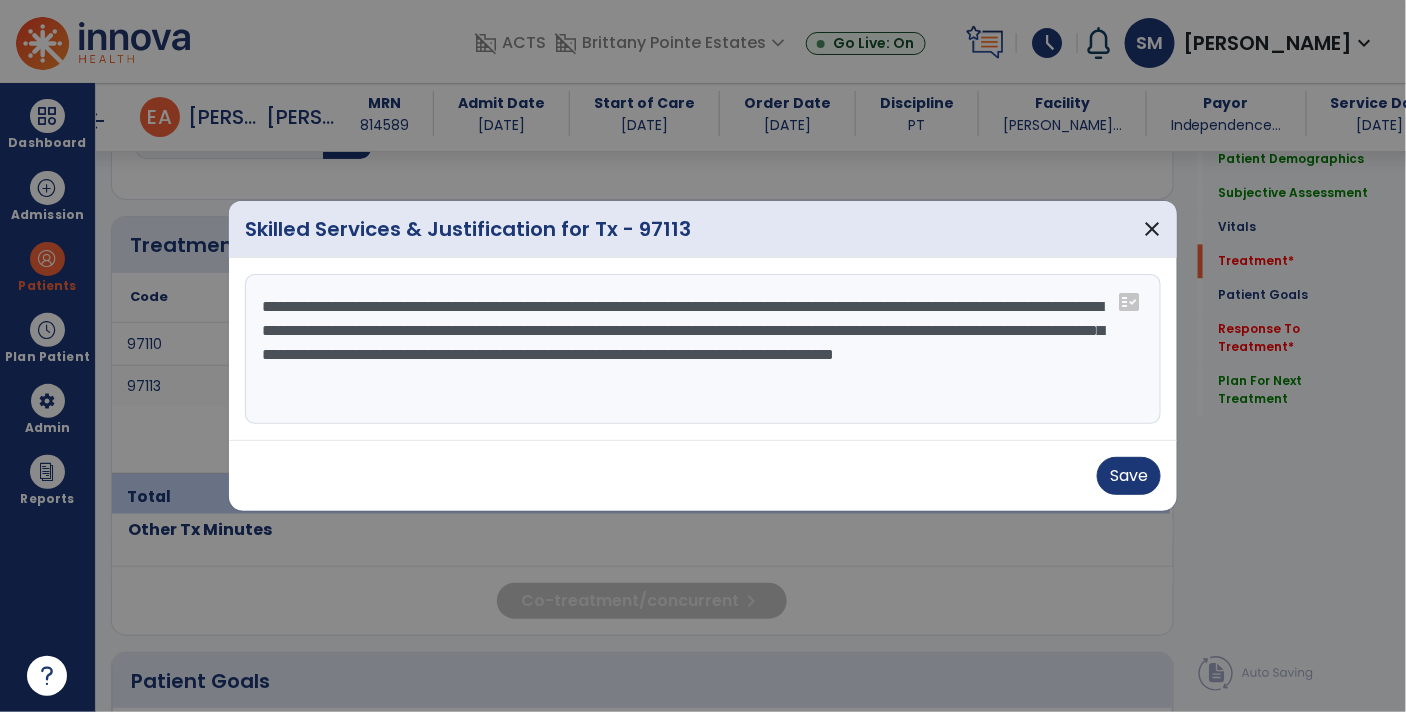 click on "**********" at bounding box center (703, 349) 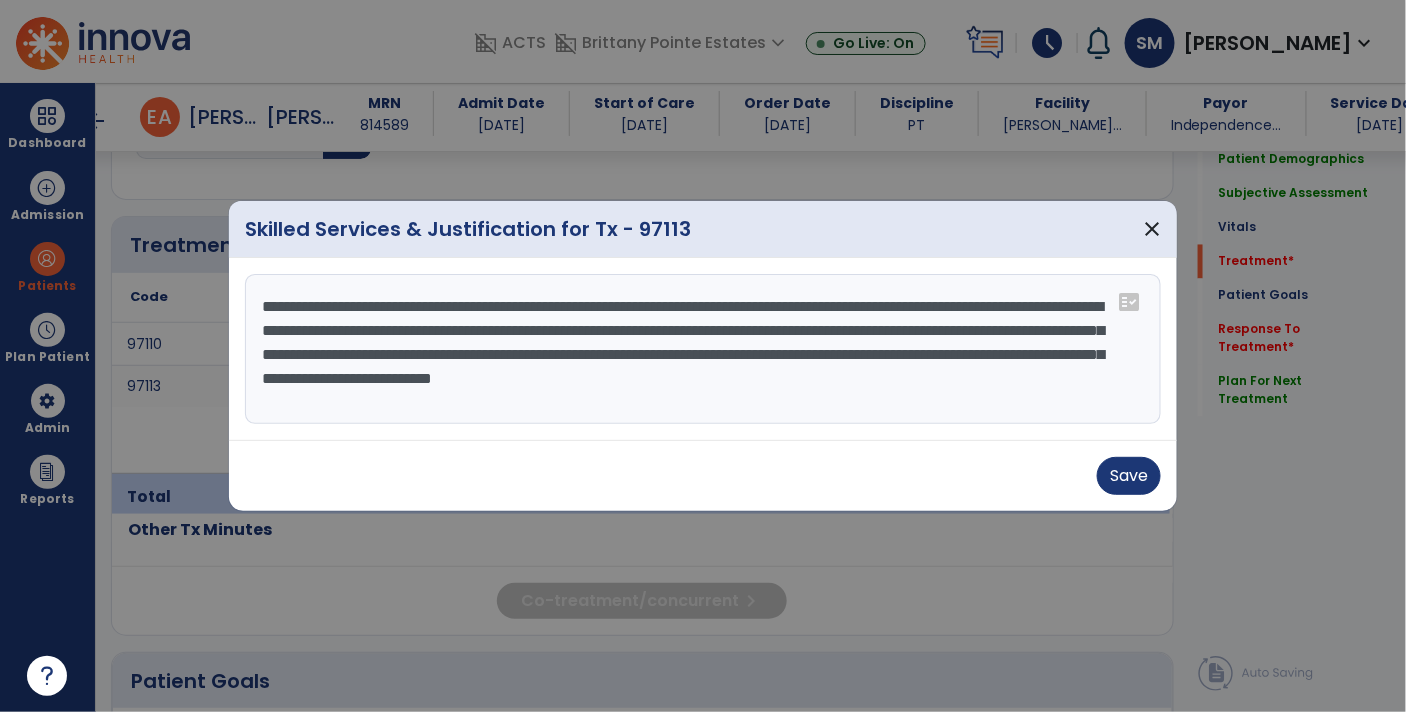 click on "**********" at bounding box center [703, 349] 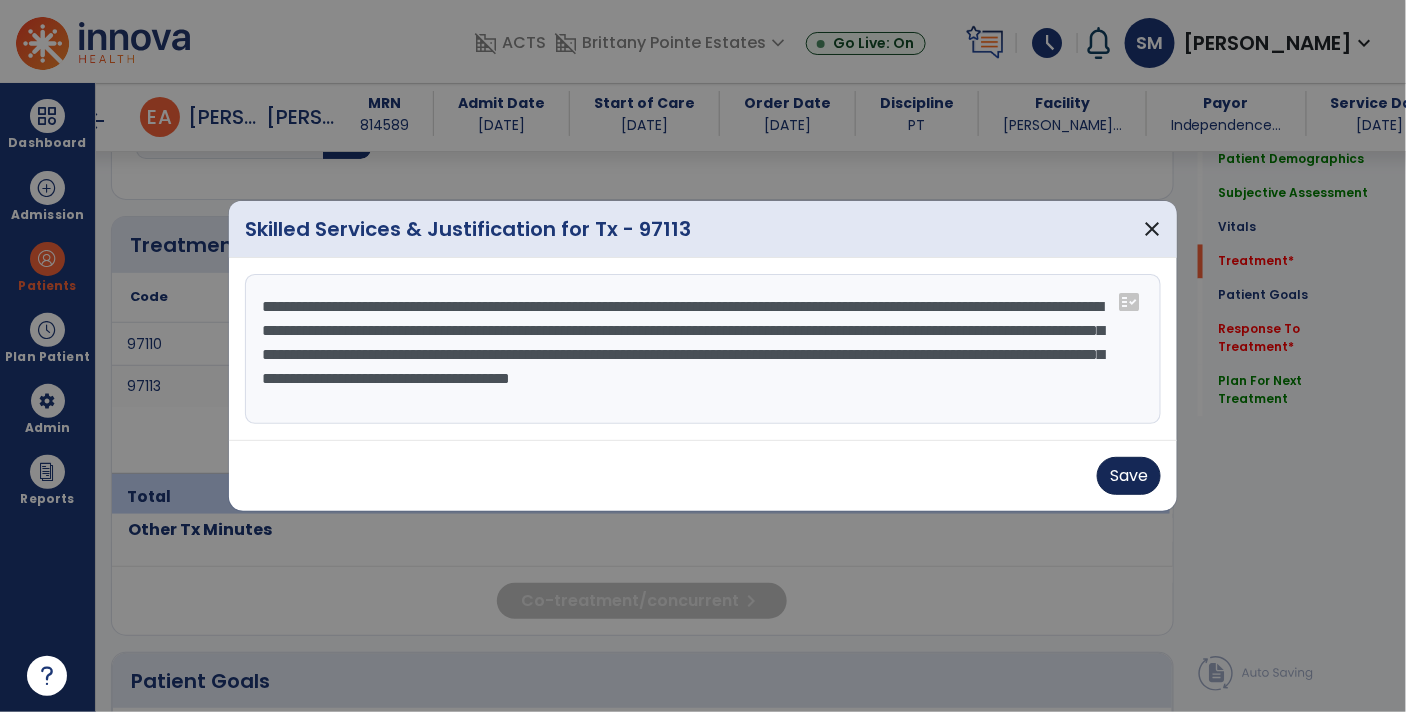 type on "**********" 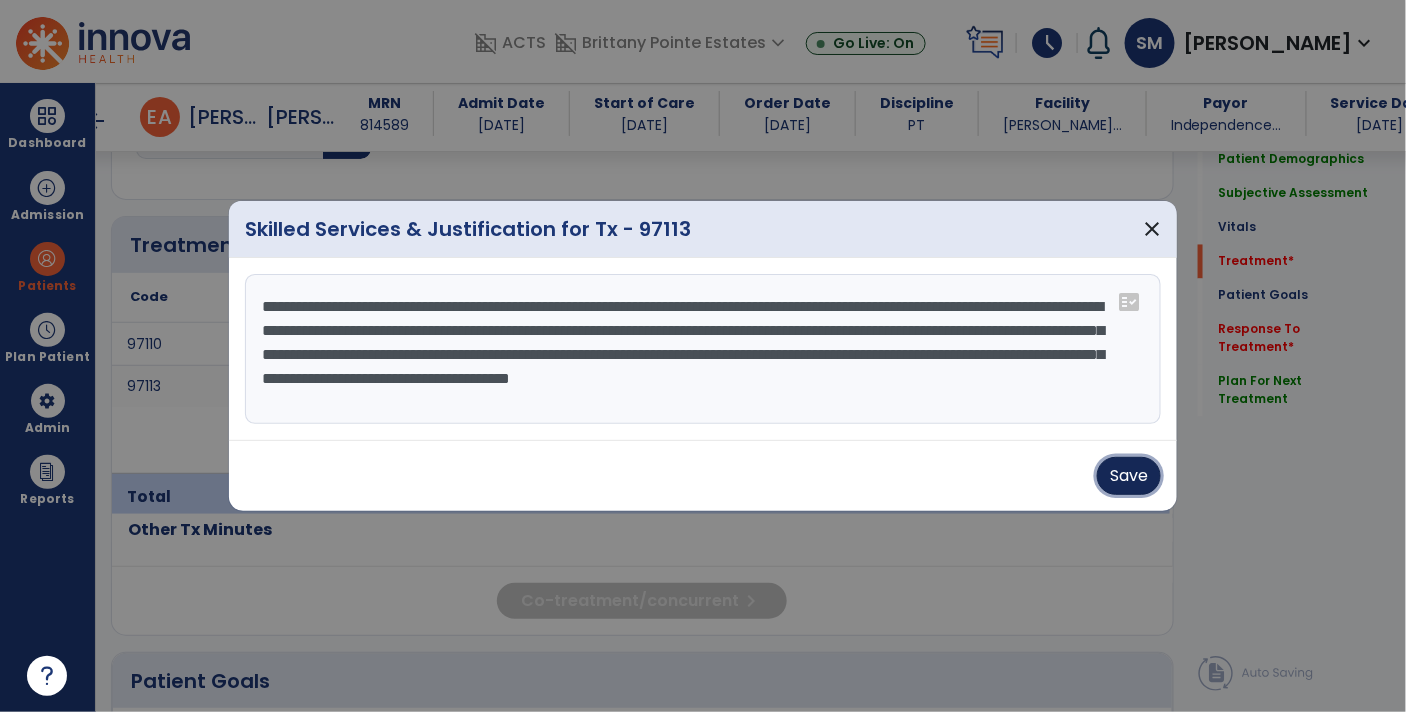 click on "Save" at bounding box center (1129, 476) 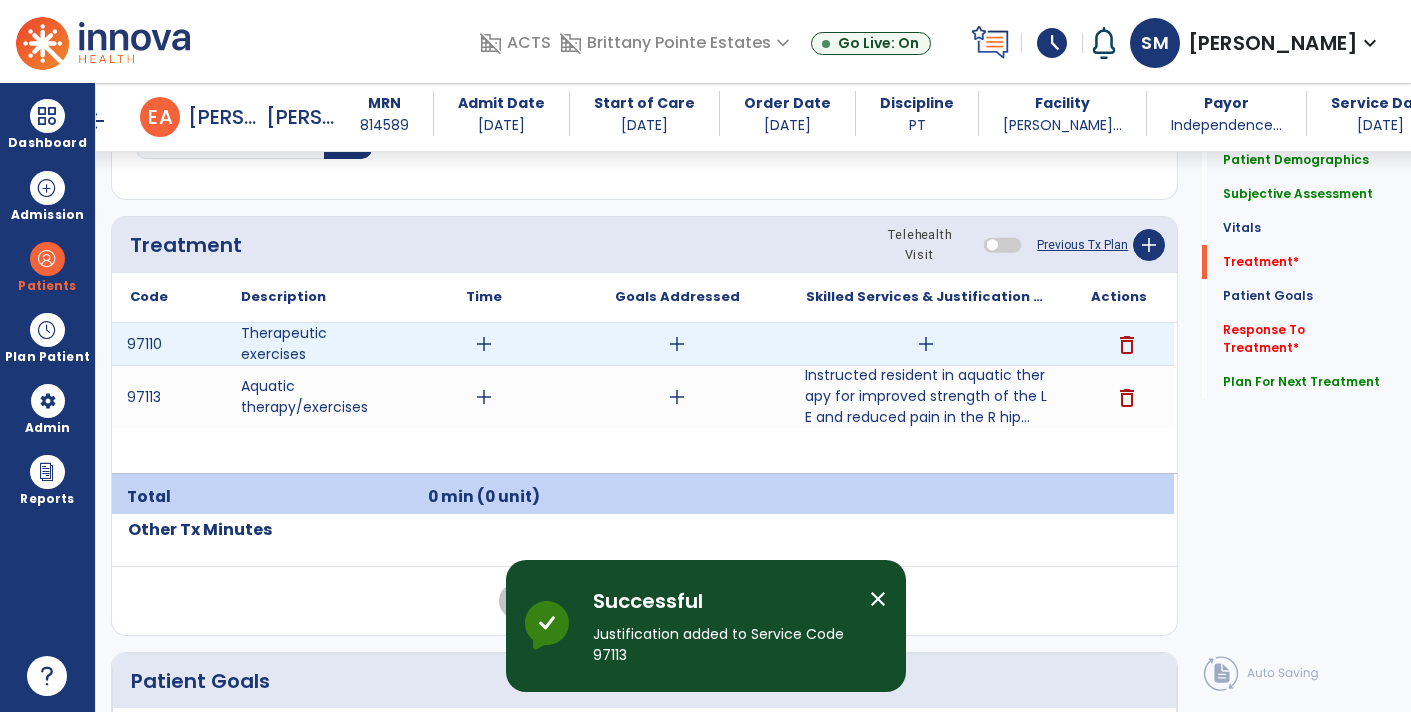 click on "delete" at bounding box center (1127, 345) 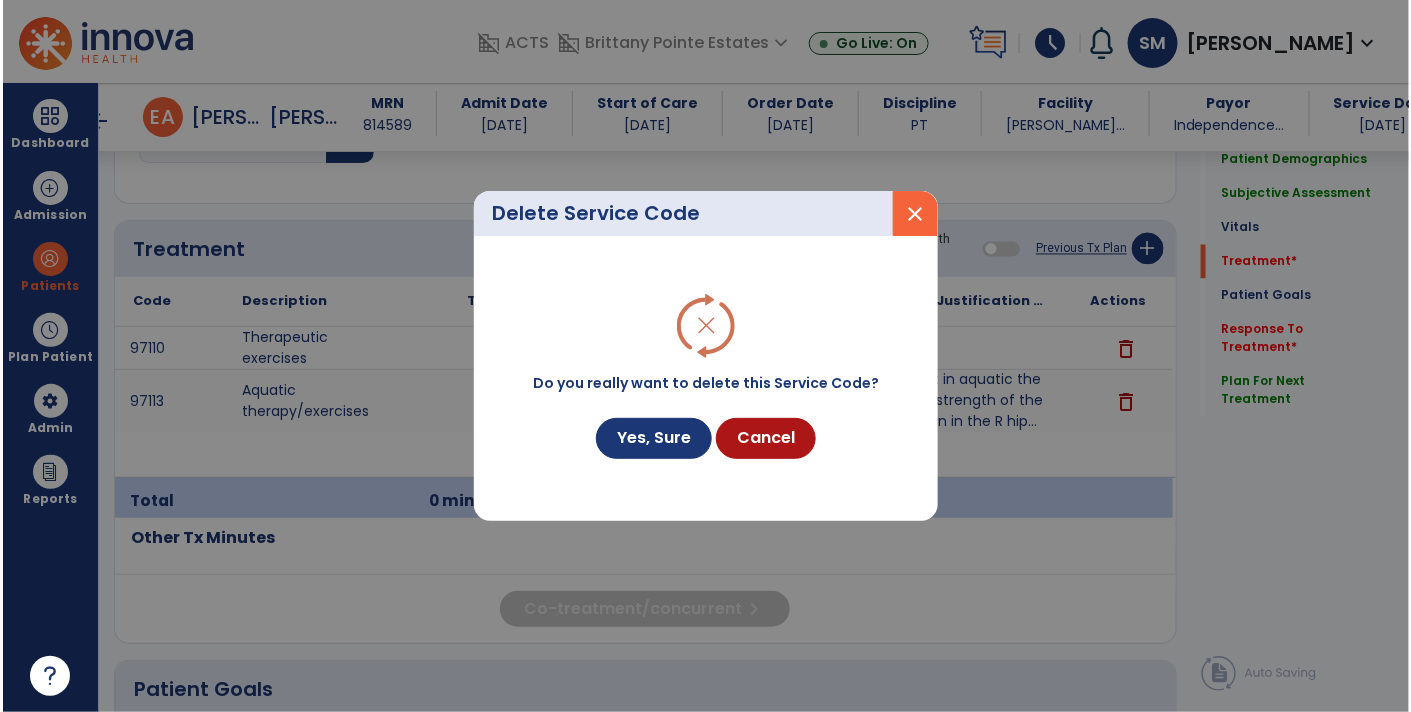 scroll, scrollTop: 1143, scrollLeft: 0, axis: vertical 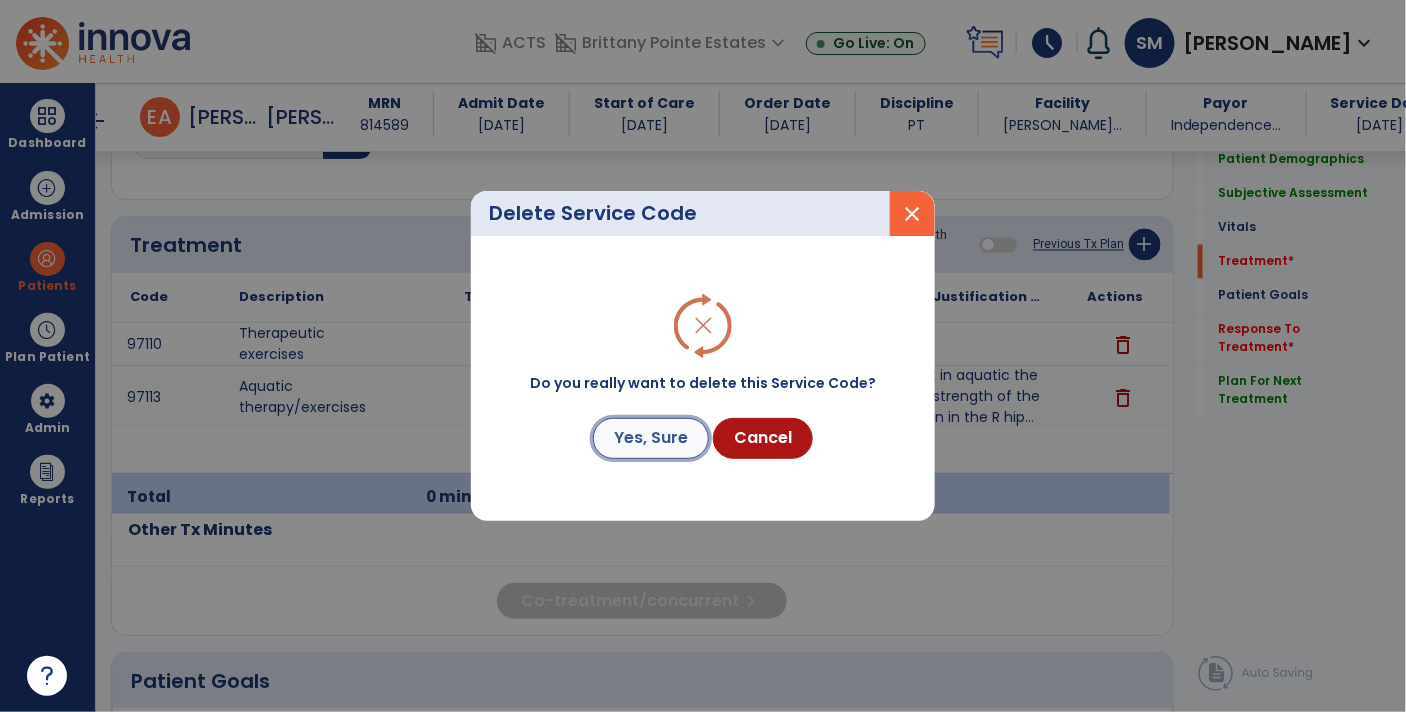 click on "Yes, Sure" at bounding box center (651, 438) 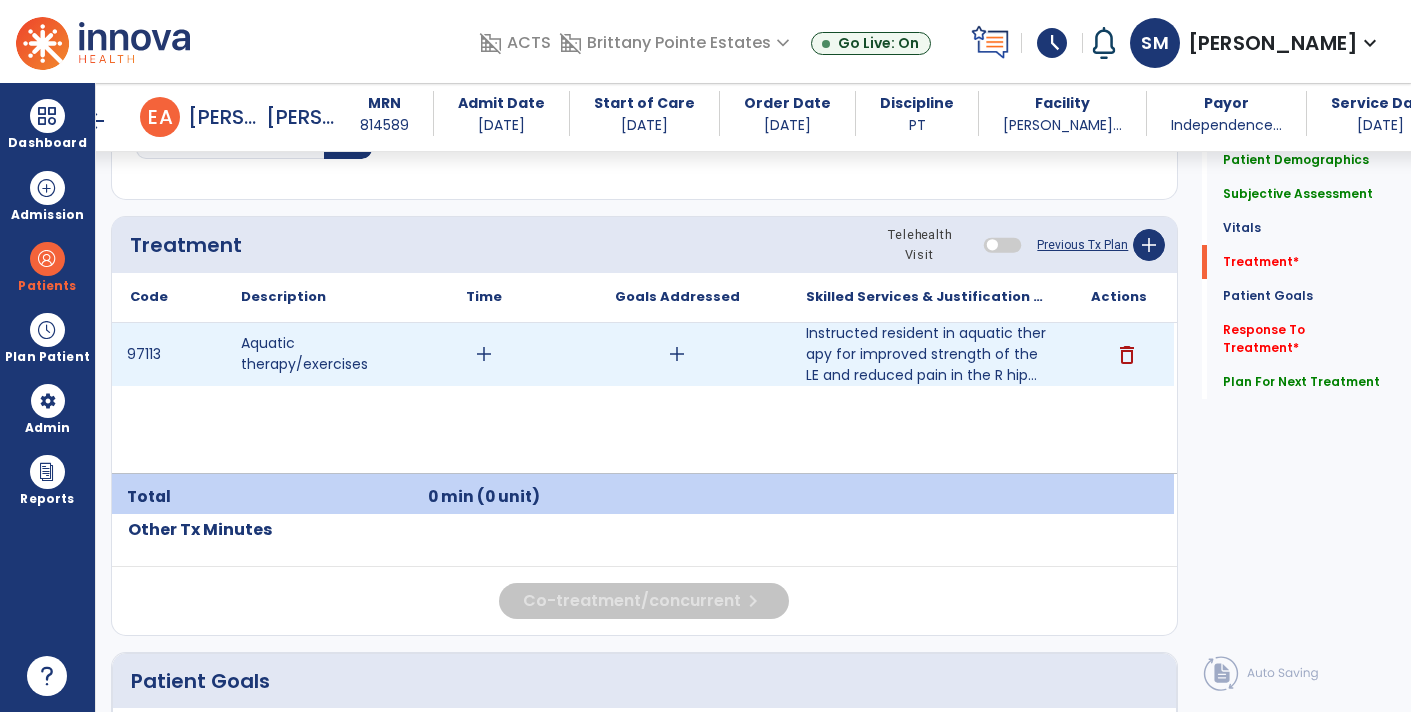 click on "add" at bounding box center [484, 354] 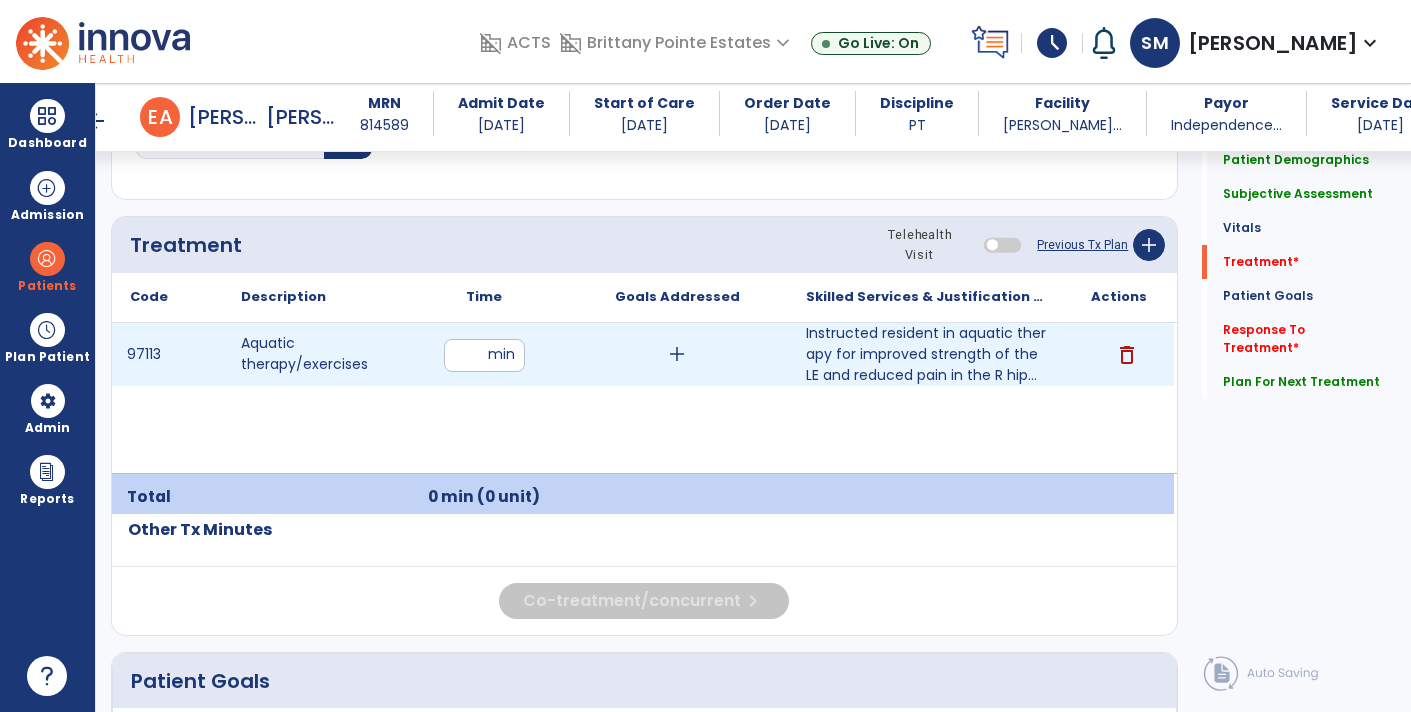 type on "**" 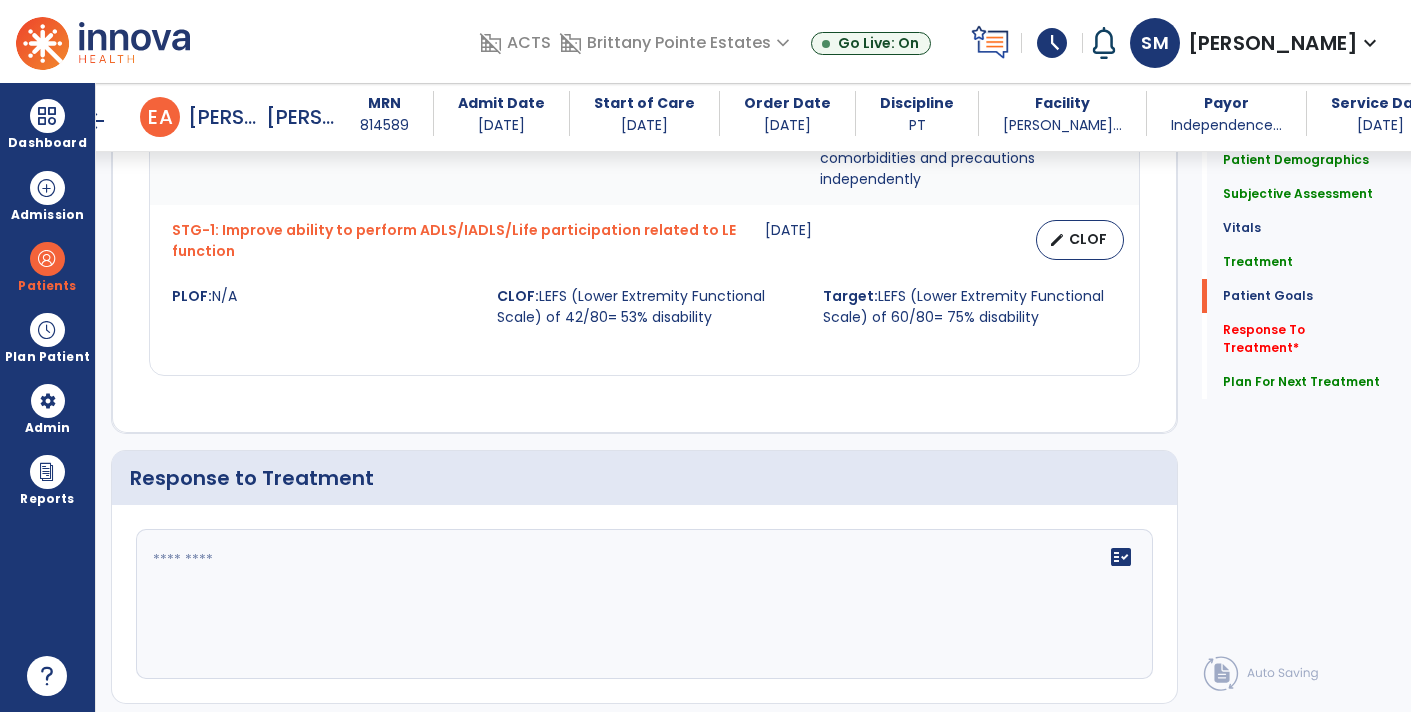 scroll, scrollTop: 2717, scrollLeft: 0, axis: vertical 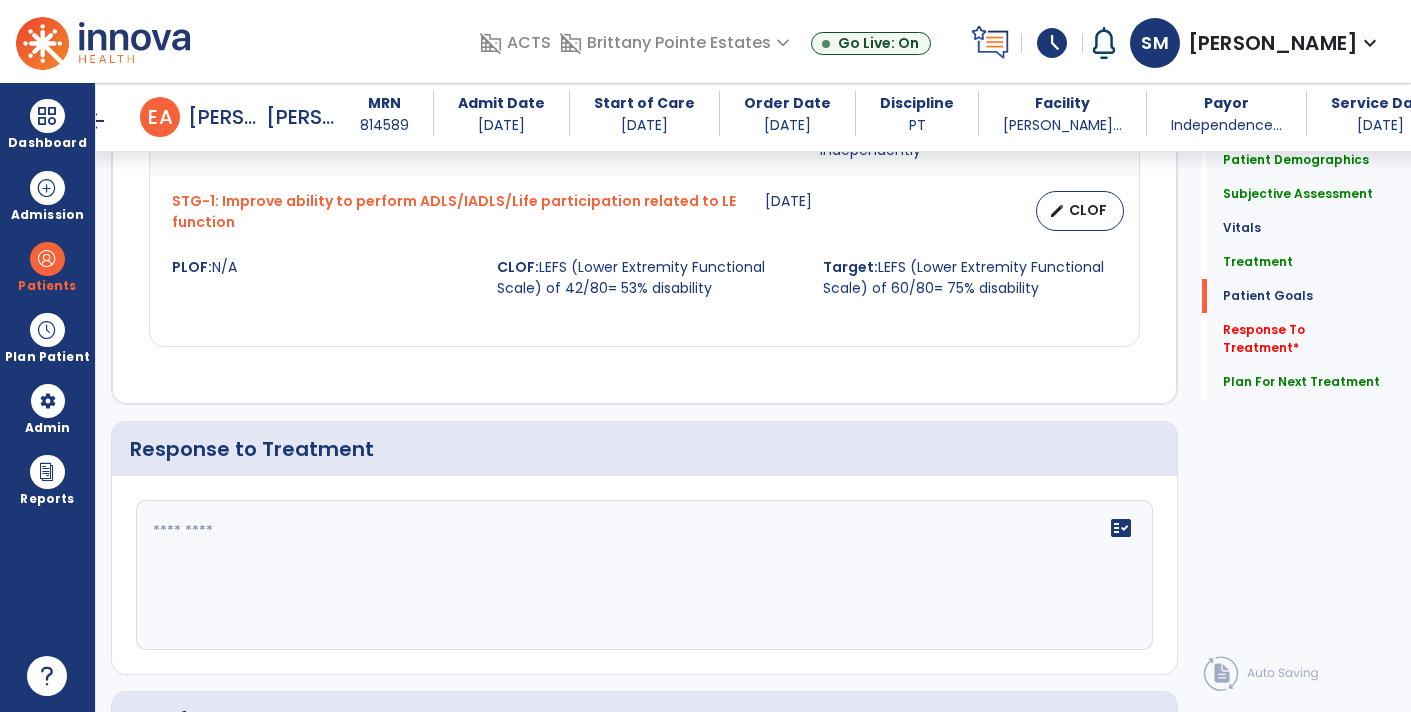click 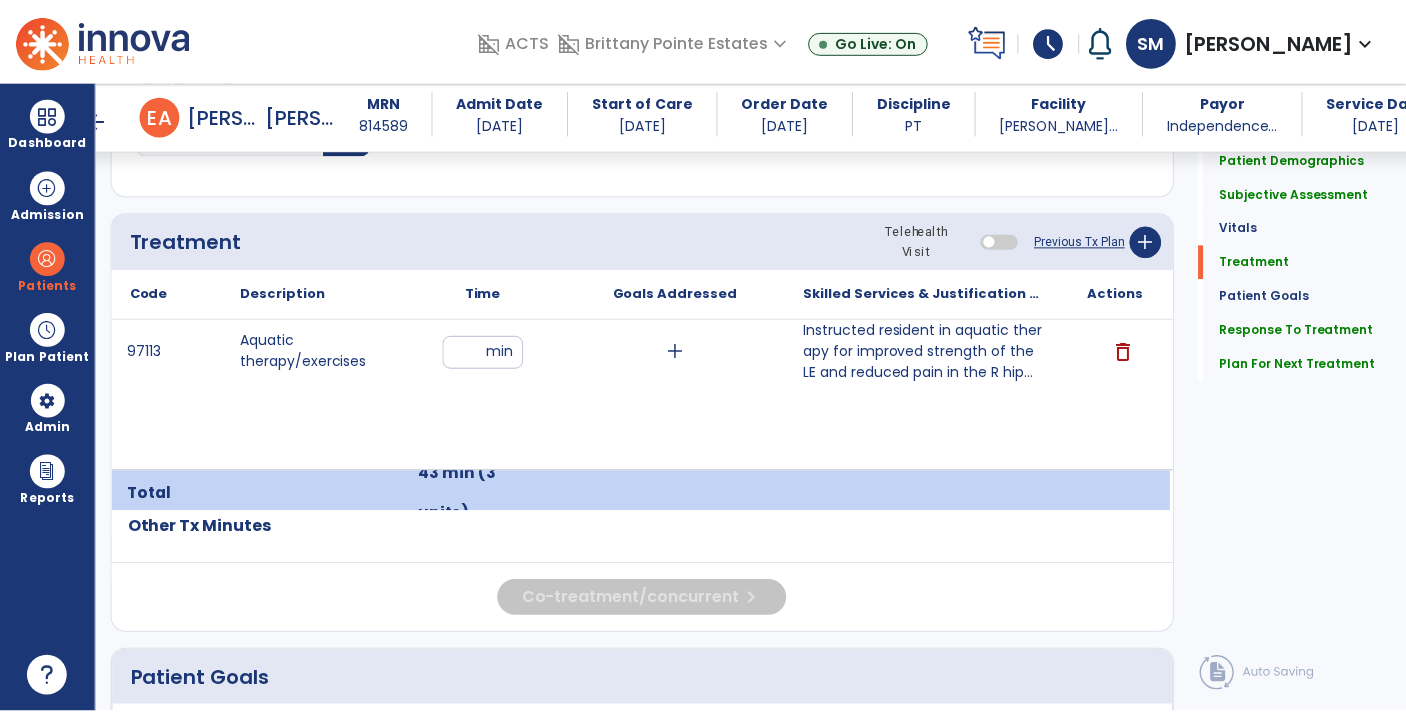 scroll, scrollTop: 1144, scrollLeft: 0, axis: vertical 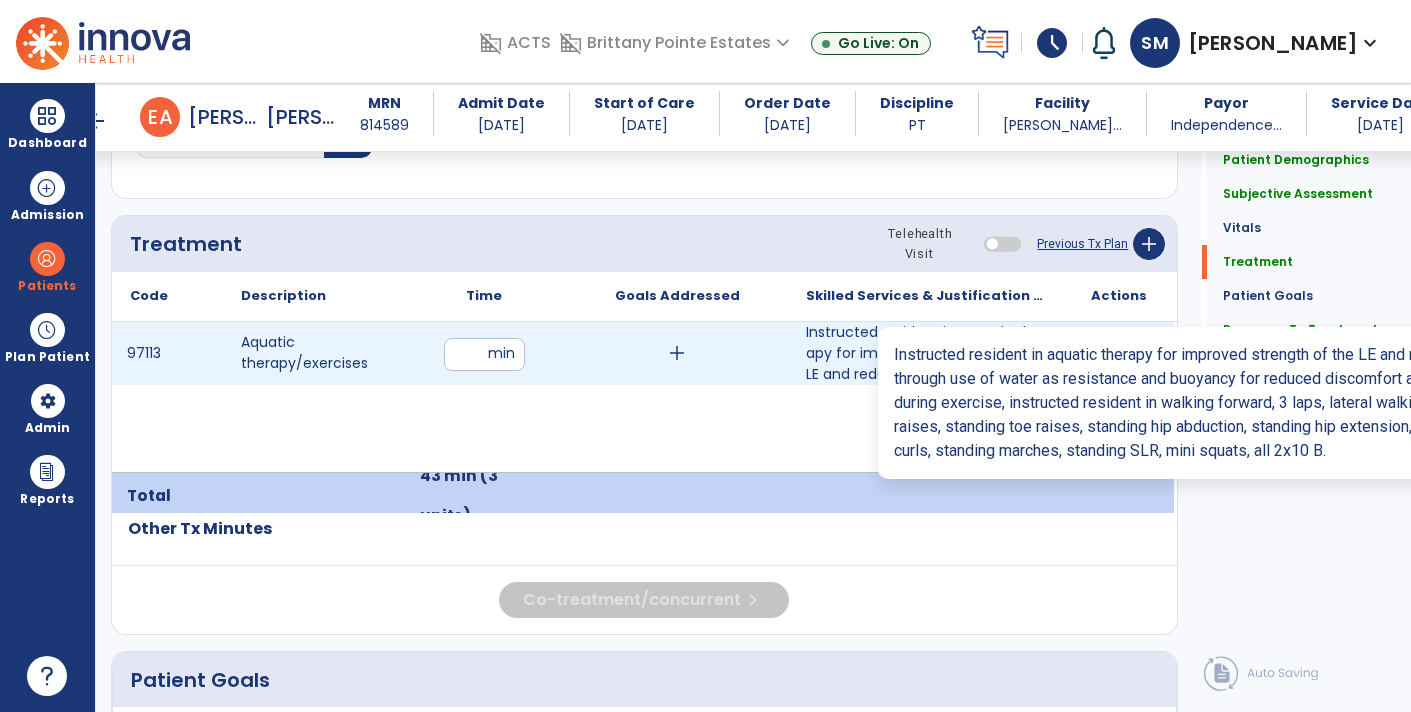 type on "**********" 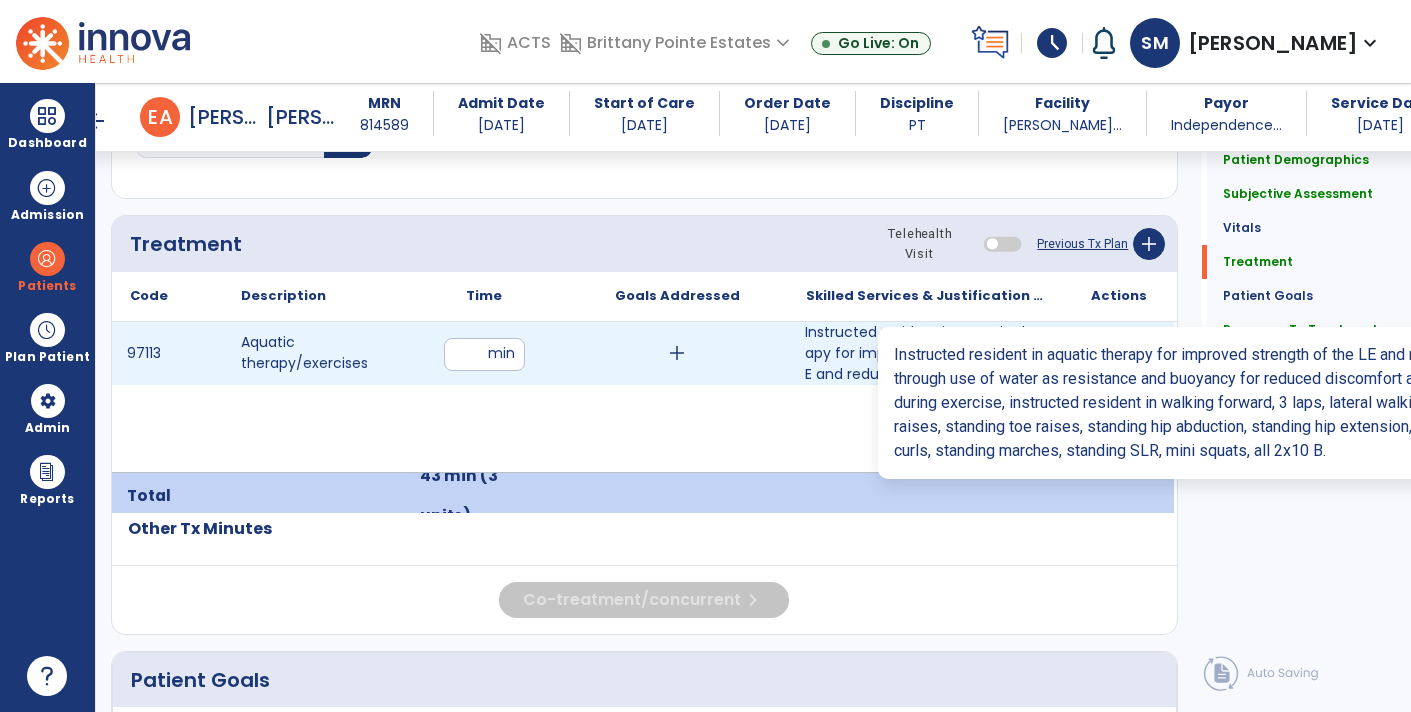 click on "Instructed resident in aquatic therapy for improved strength of the LE and reduced pain in the R hip..." at bounding box center [926, 353] 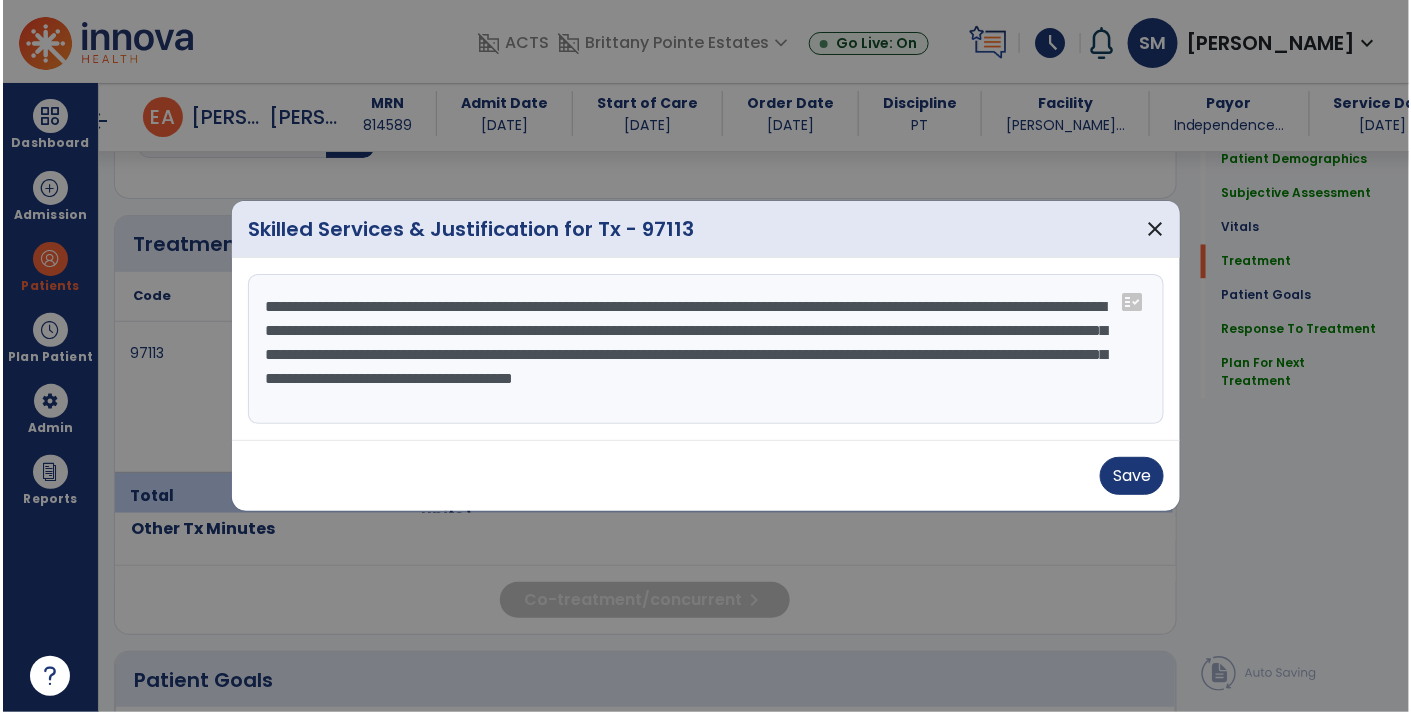 scroll, scrollTop: 1144, scrollLeft: 0, axis: vertical 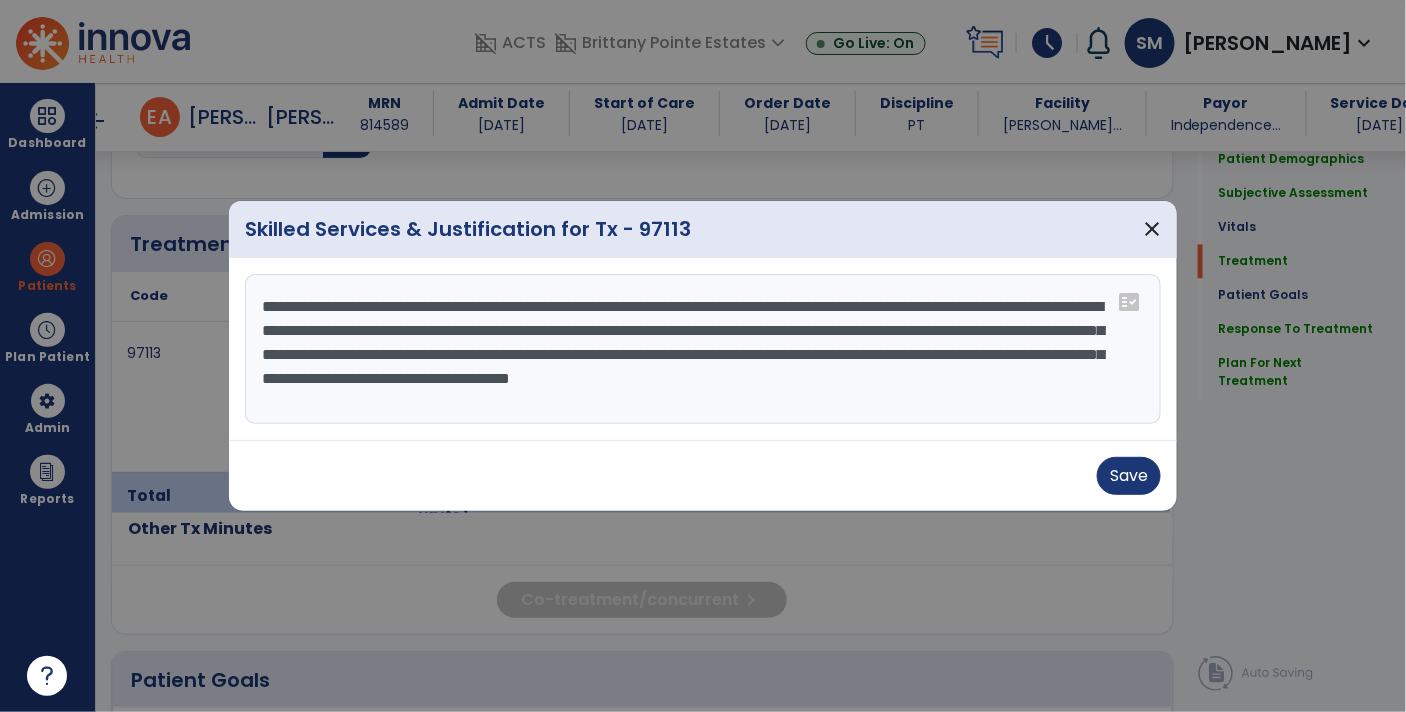 click on "**********" at bounding box center [703, 349] 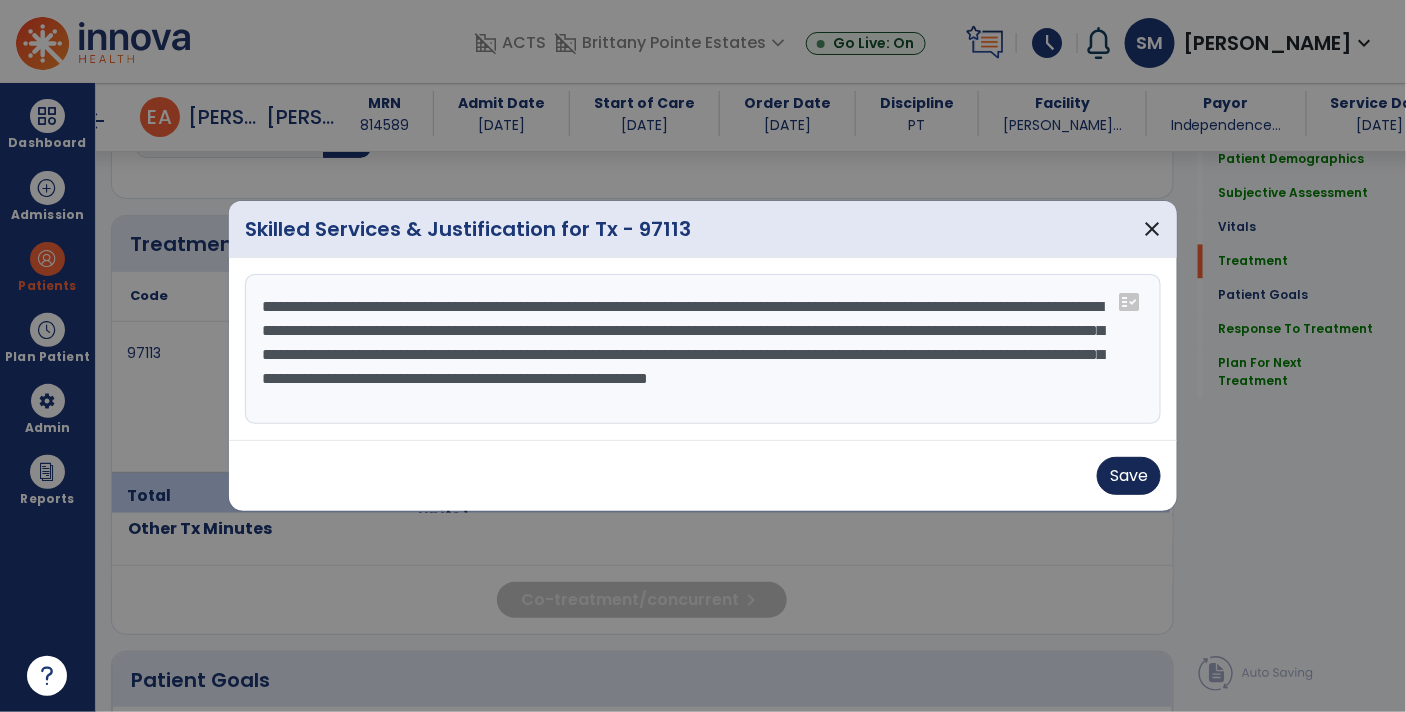 type on "**********" 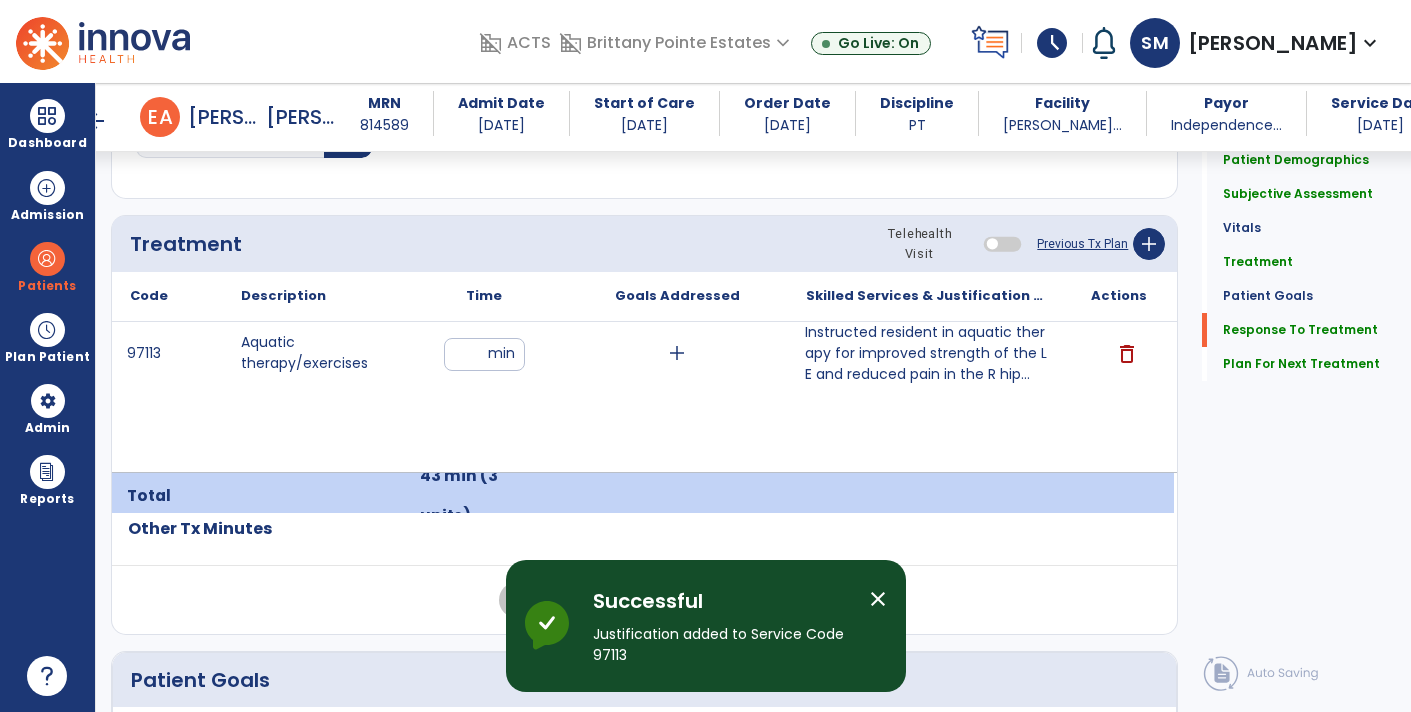 scroll, scrollTop: 3005, scrollLeft: 0, axis: vertical 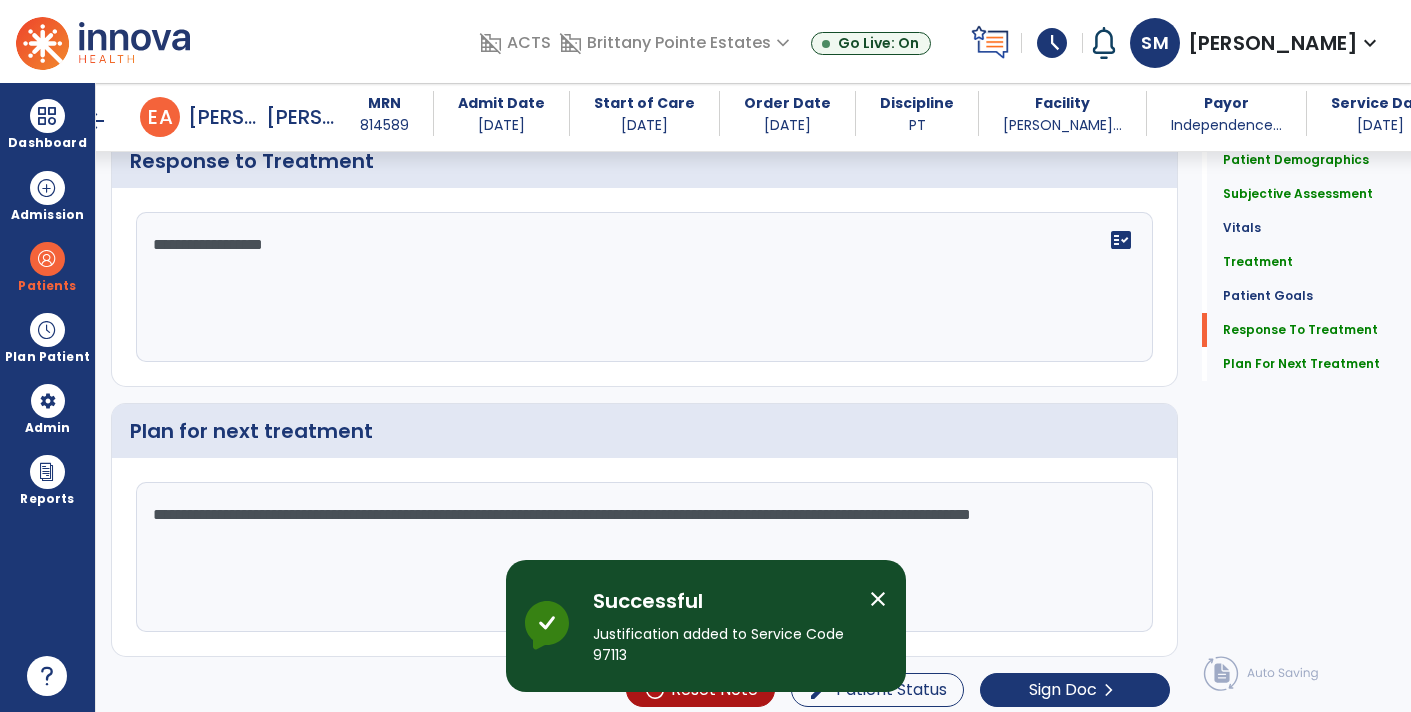 click on "**********" 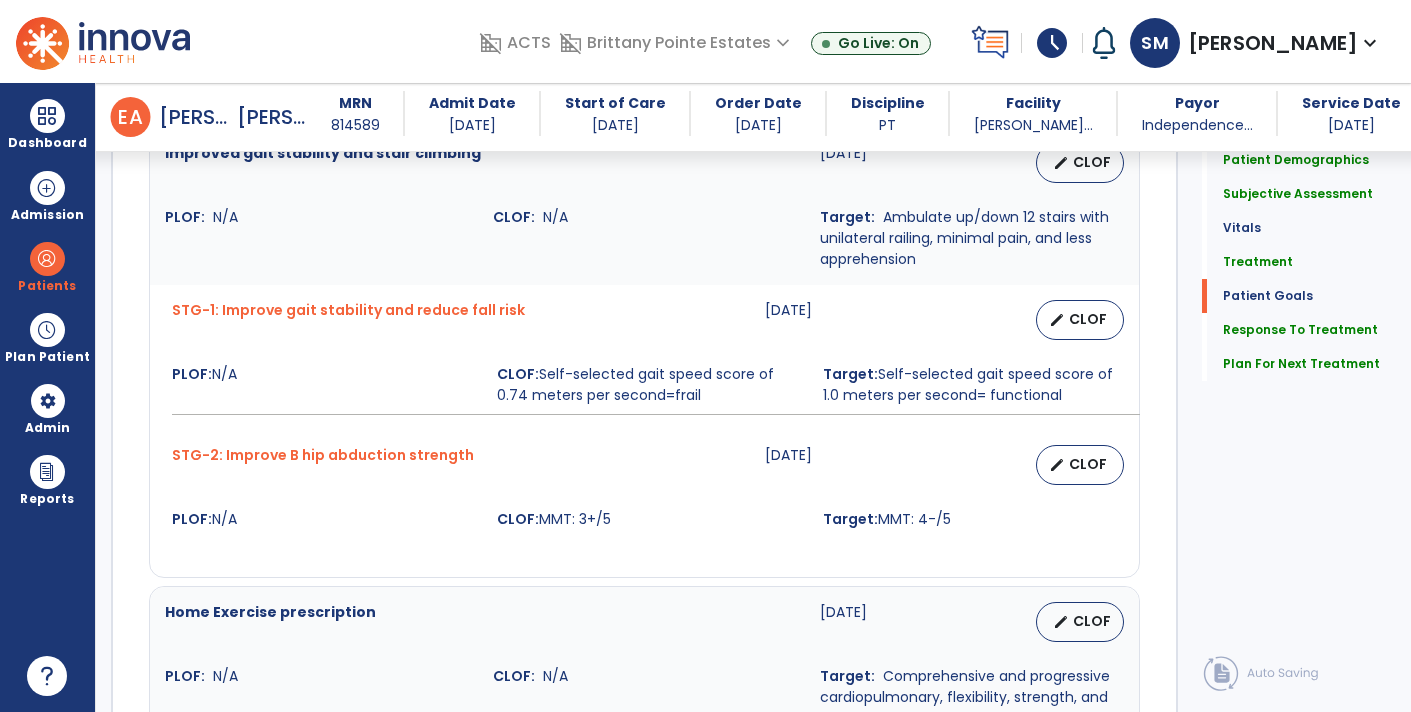 scroll, scrollTop: 3005, scrollLeft: 0, axis: vertical 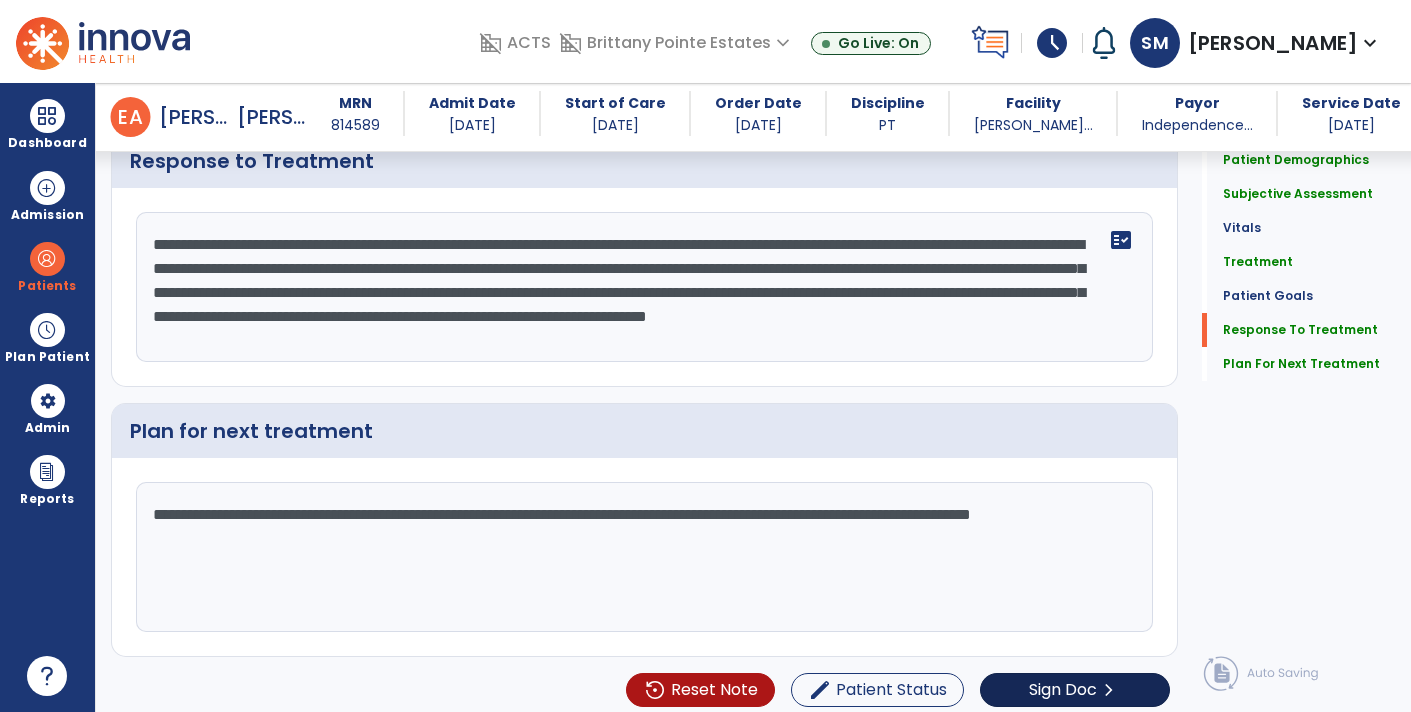 type on "**********" 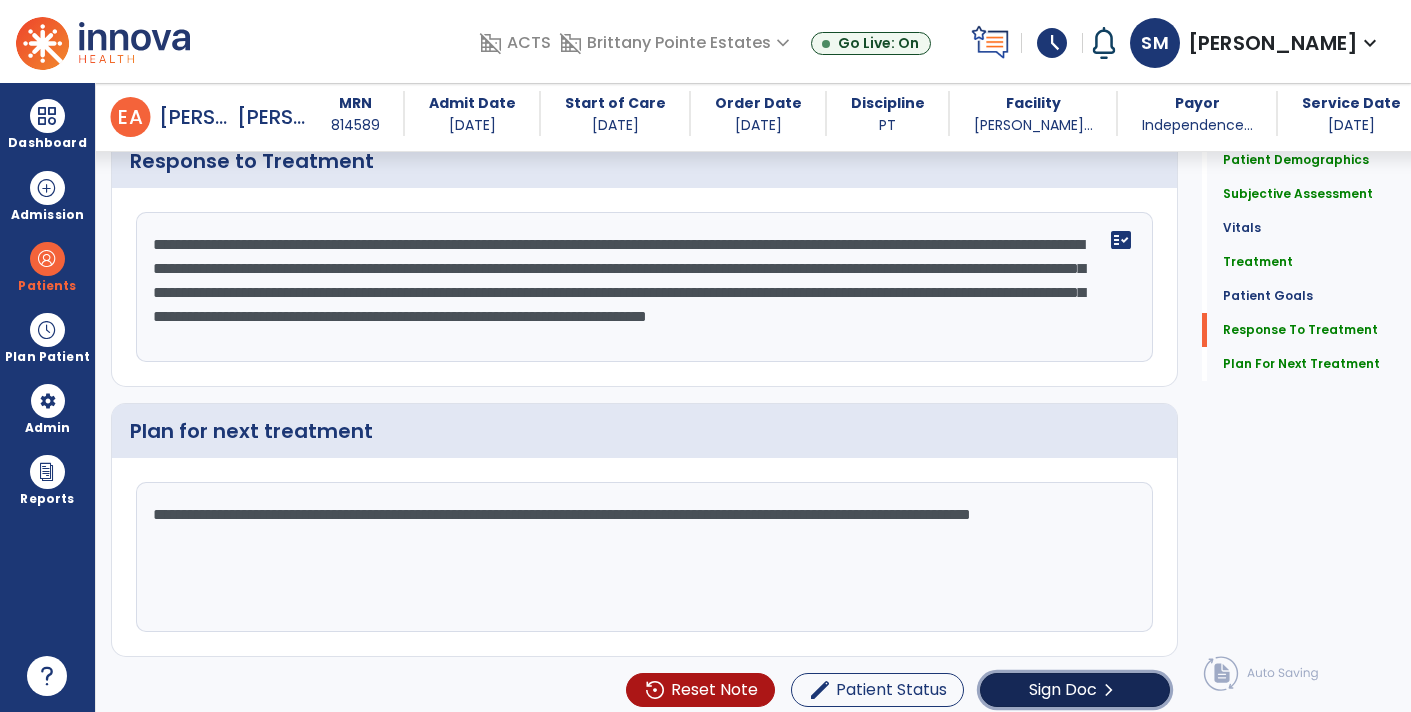 click on "Sign Doc" 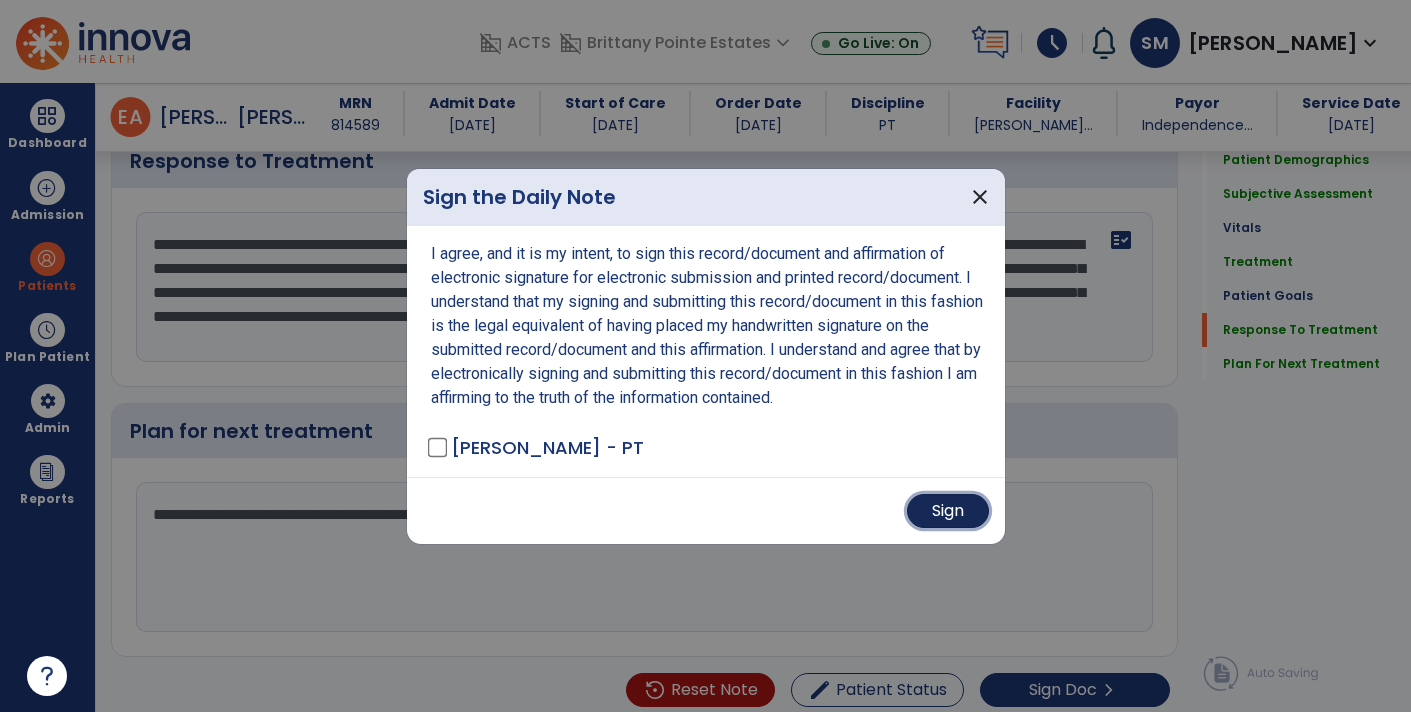 click on "Sign" at bounding box center [948, 511] 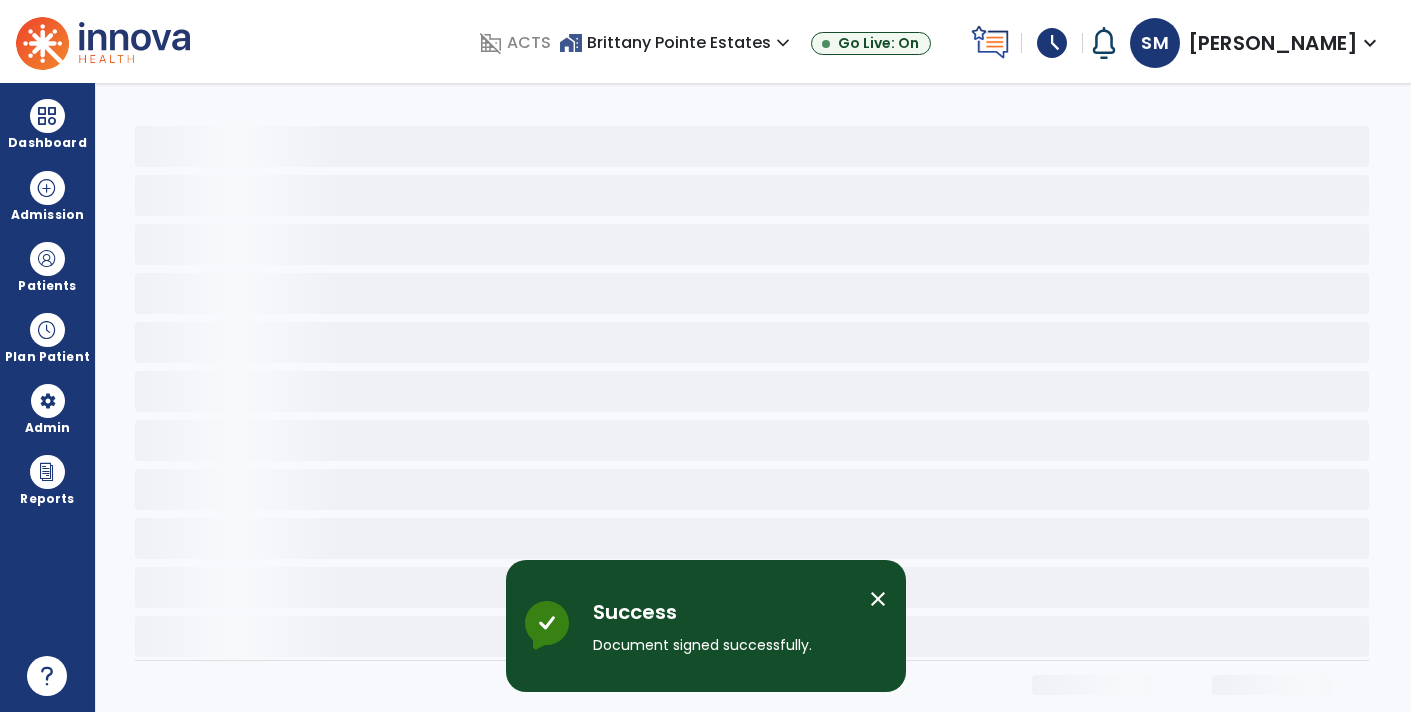 scroll, scrollTop: 0, scrollLeft: 0, axis: both 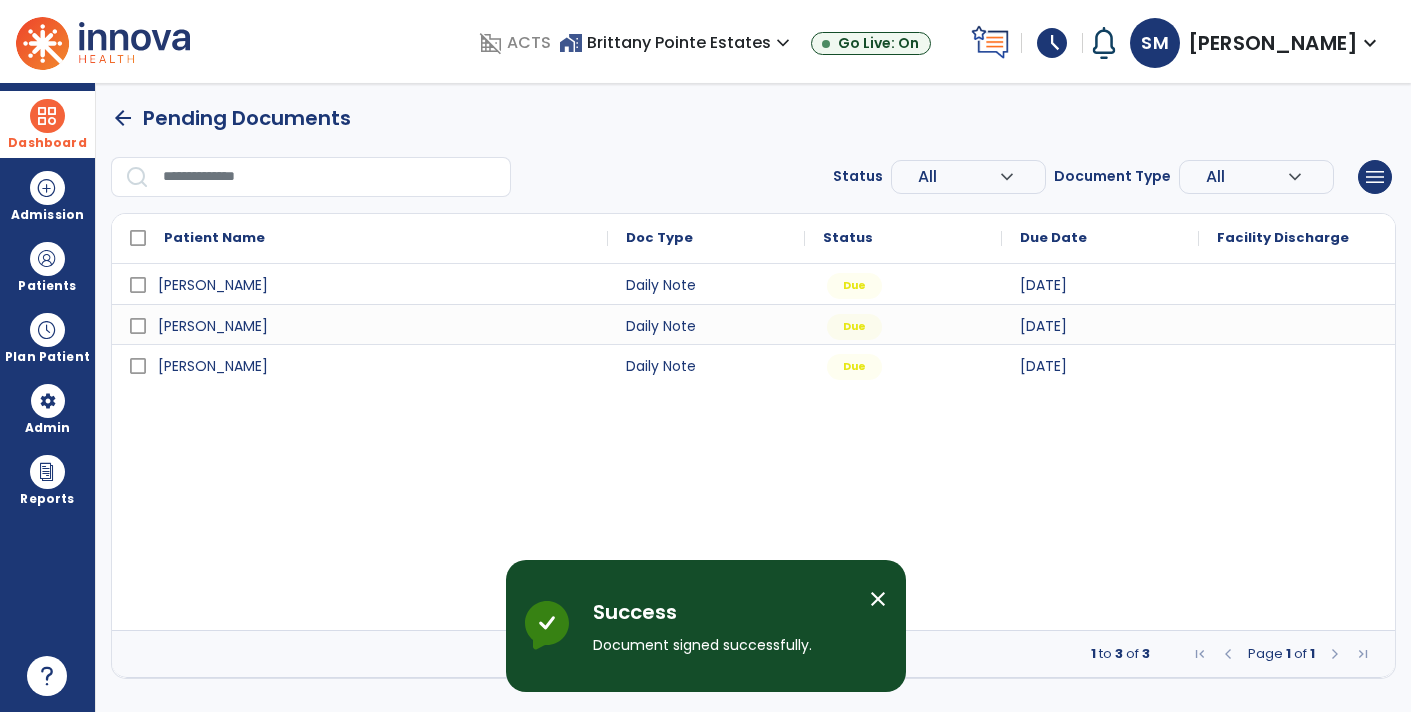 click on "Dashboard" at bounding box center [47, 143] 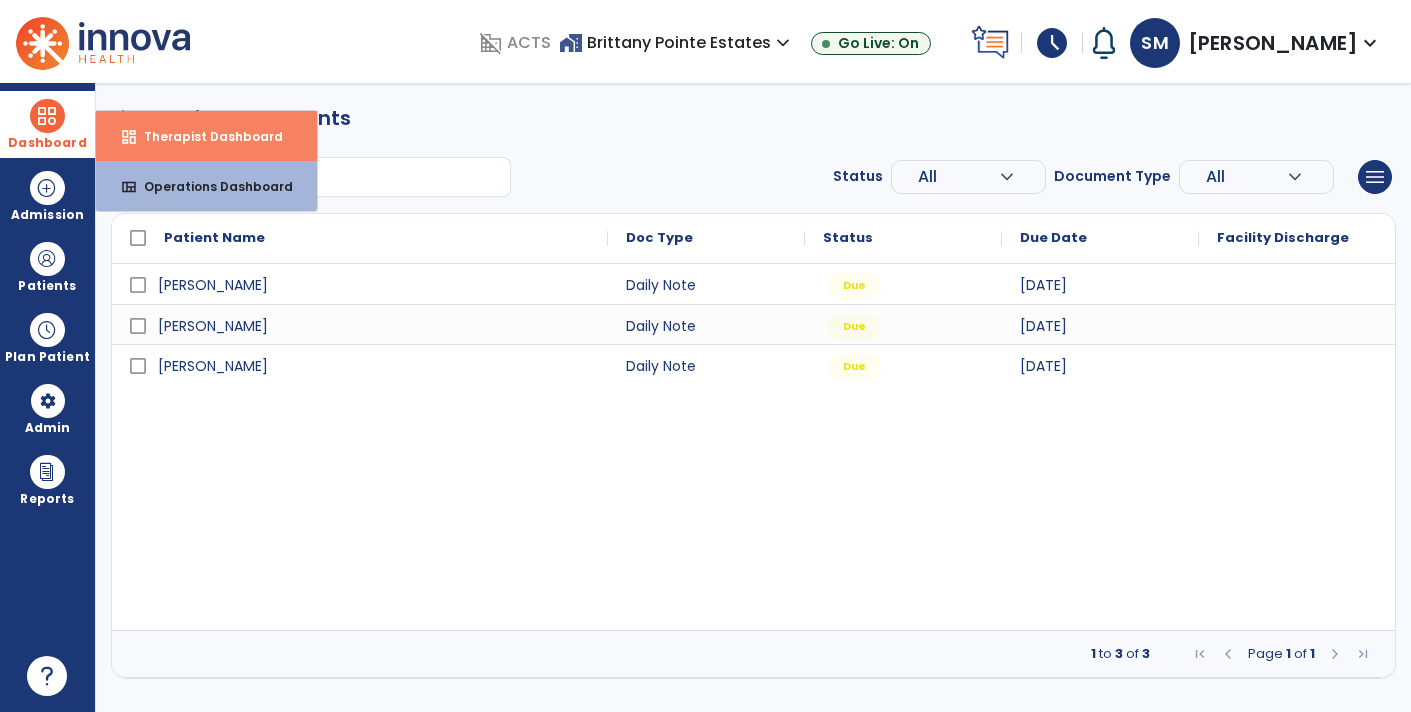 click on "dashboard" at bounding box center (129, 137) 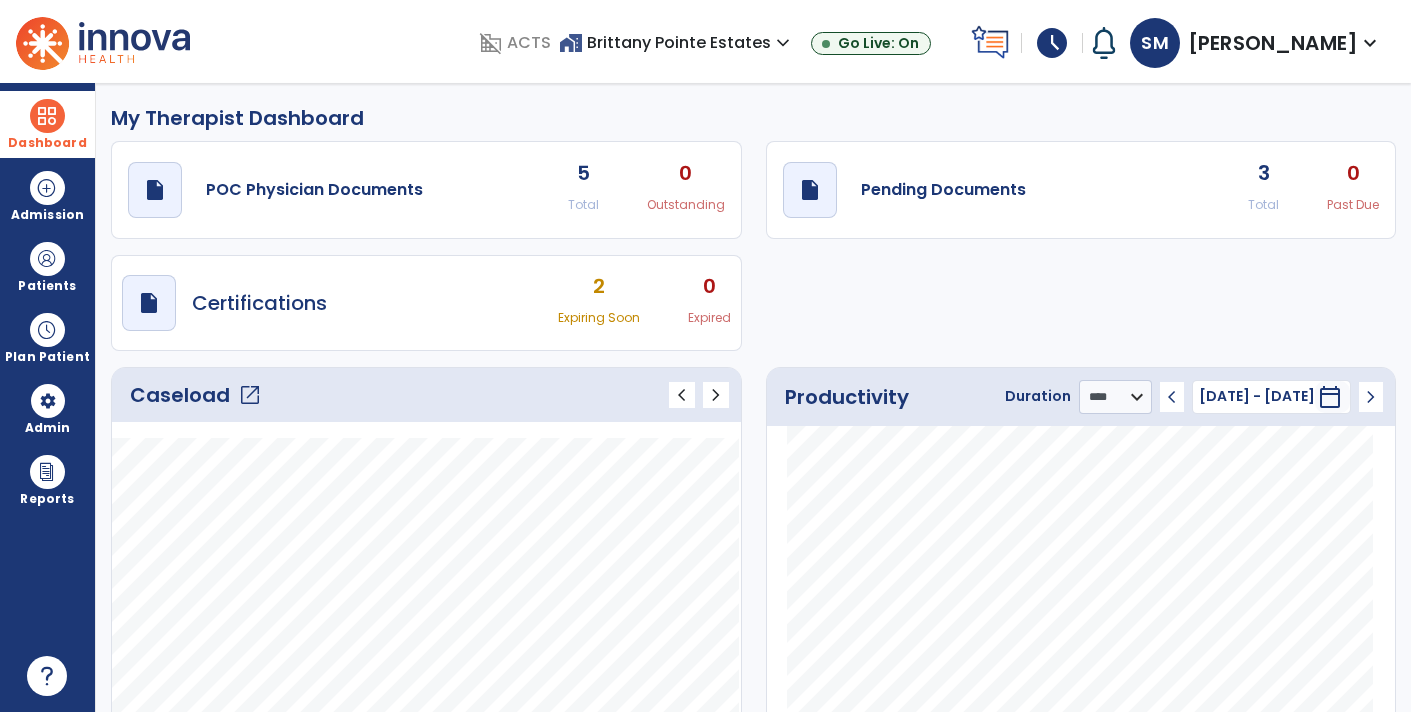 click on "Dashboard" at bounding box center [47, 124] 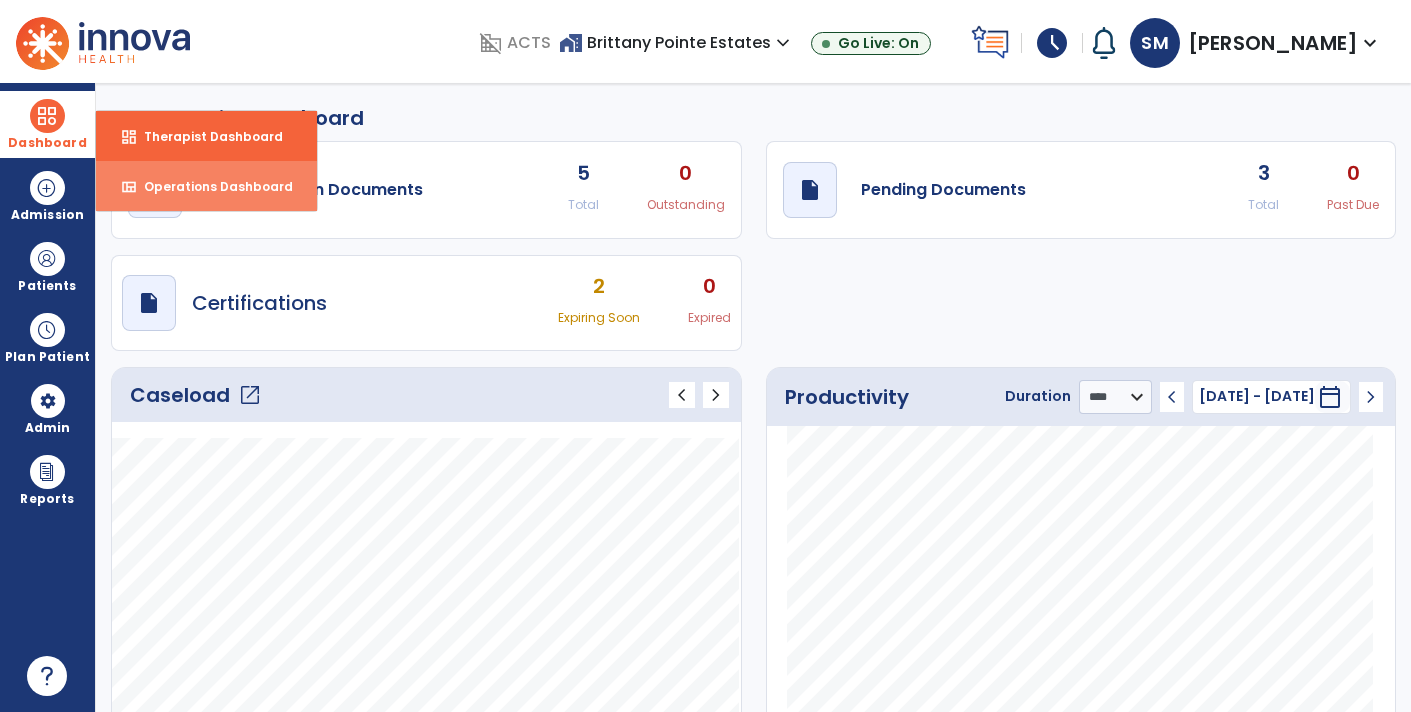 click on "view_quilt" at bounding box center (129, 187) 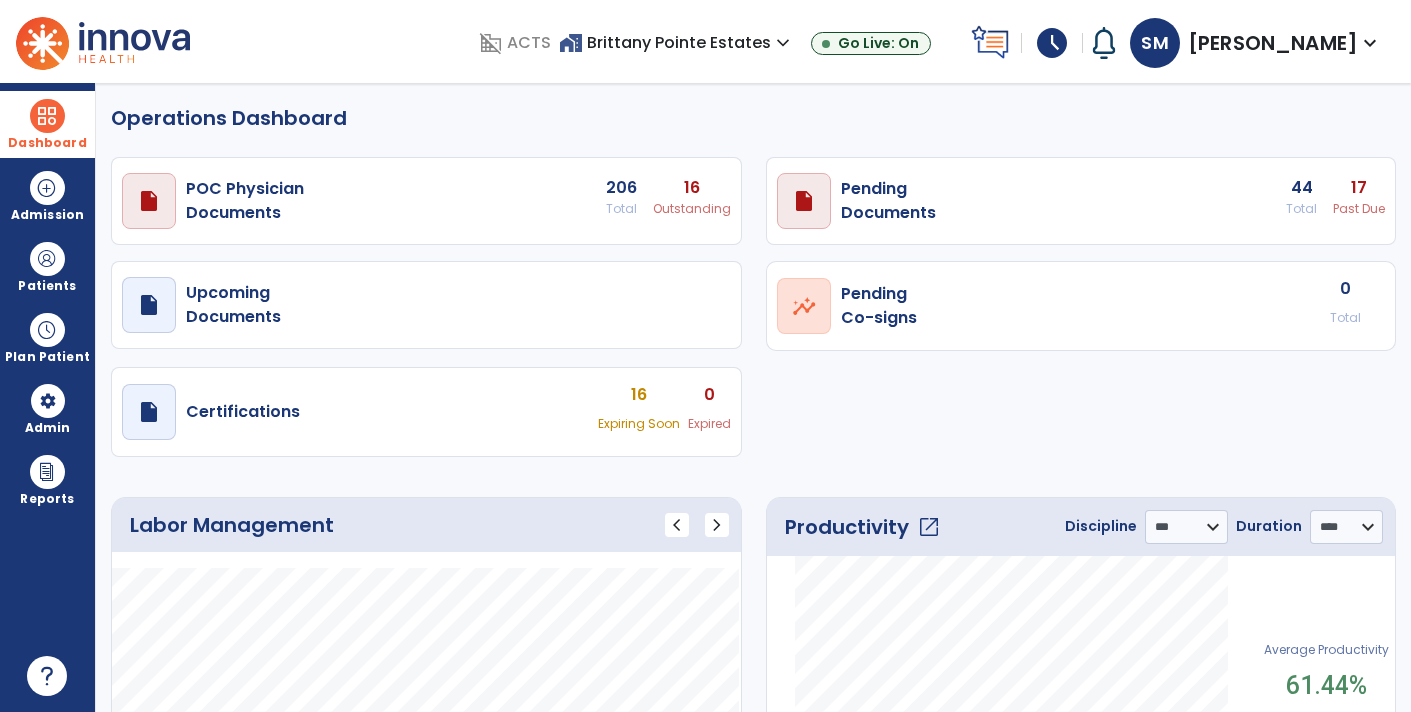 click on "open_in_new" 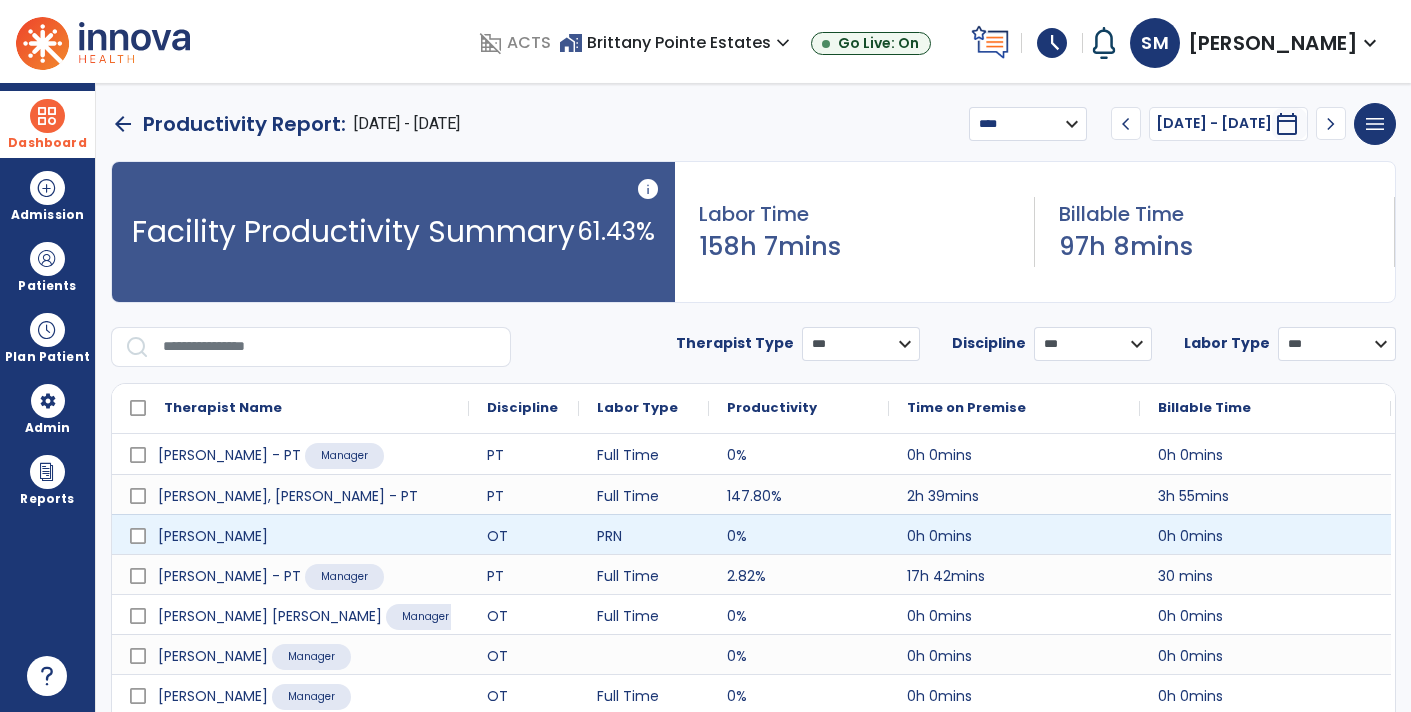scroll, scrollTop: 121, scrollLeft: 0, axis: vertical 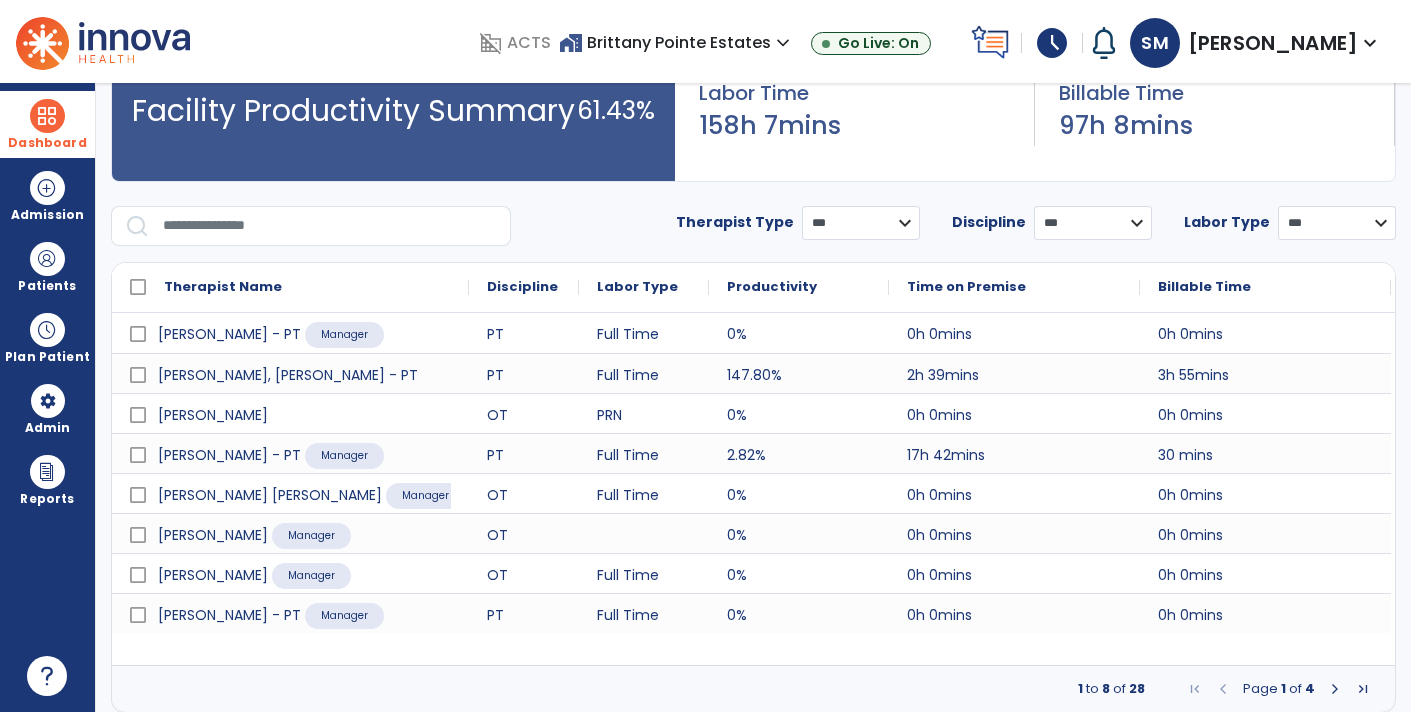 click at bounding box center (1335, 689) 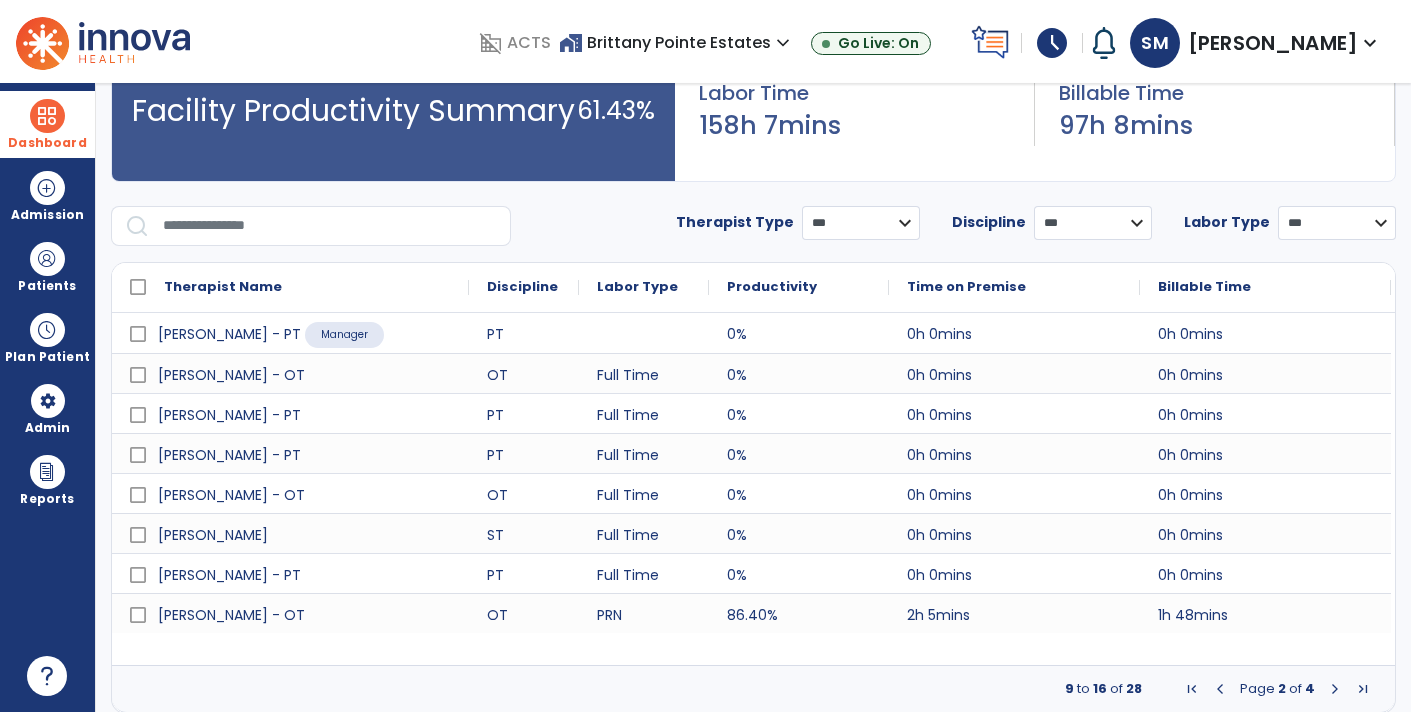 click at bounding box center [1335, 689] 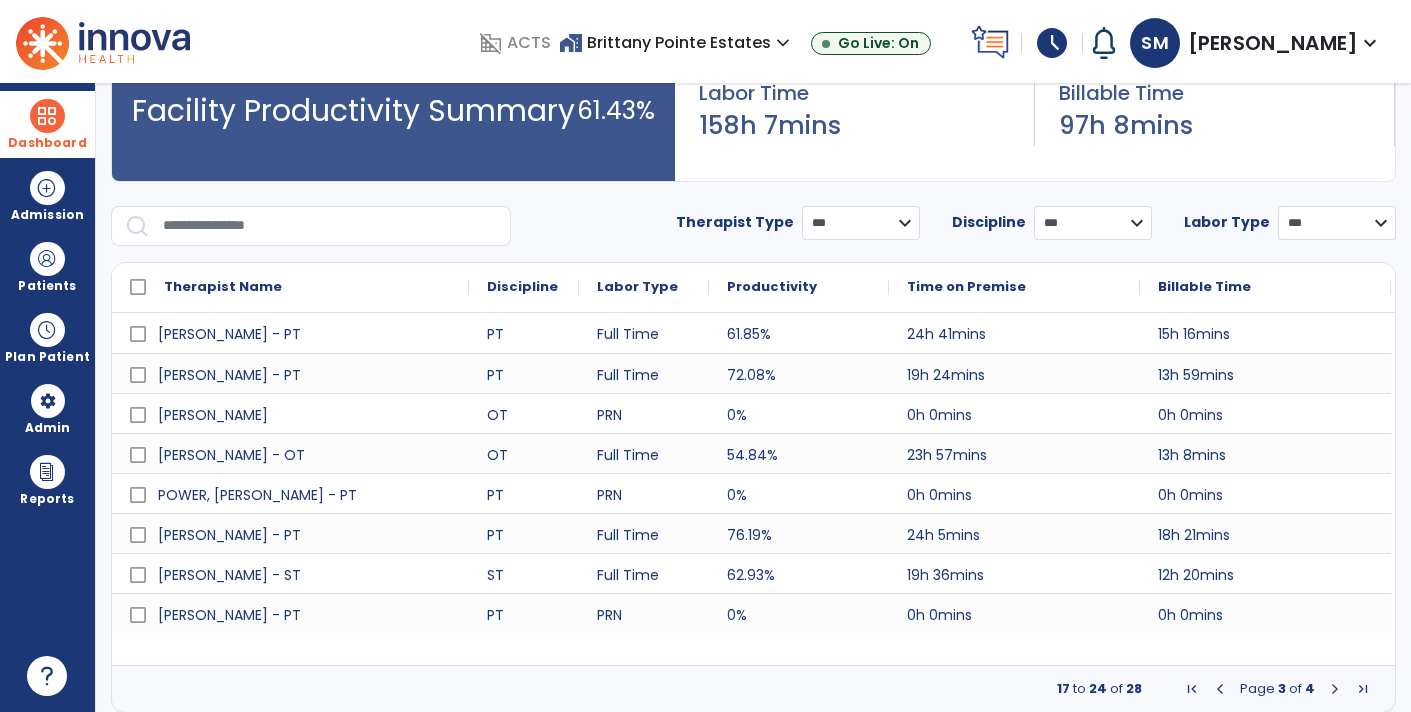 click at bounding box center (1335, 689) 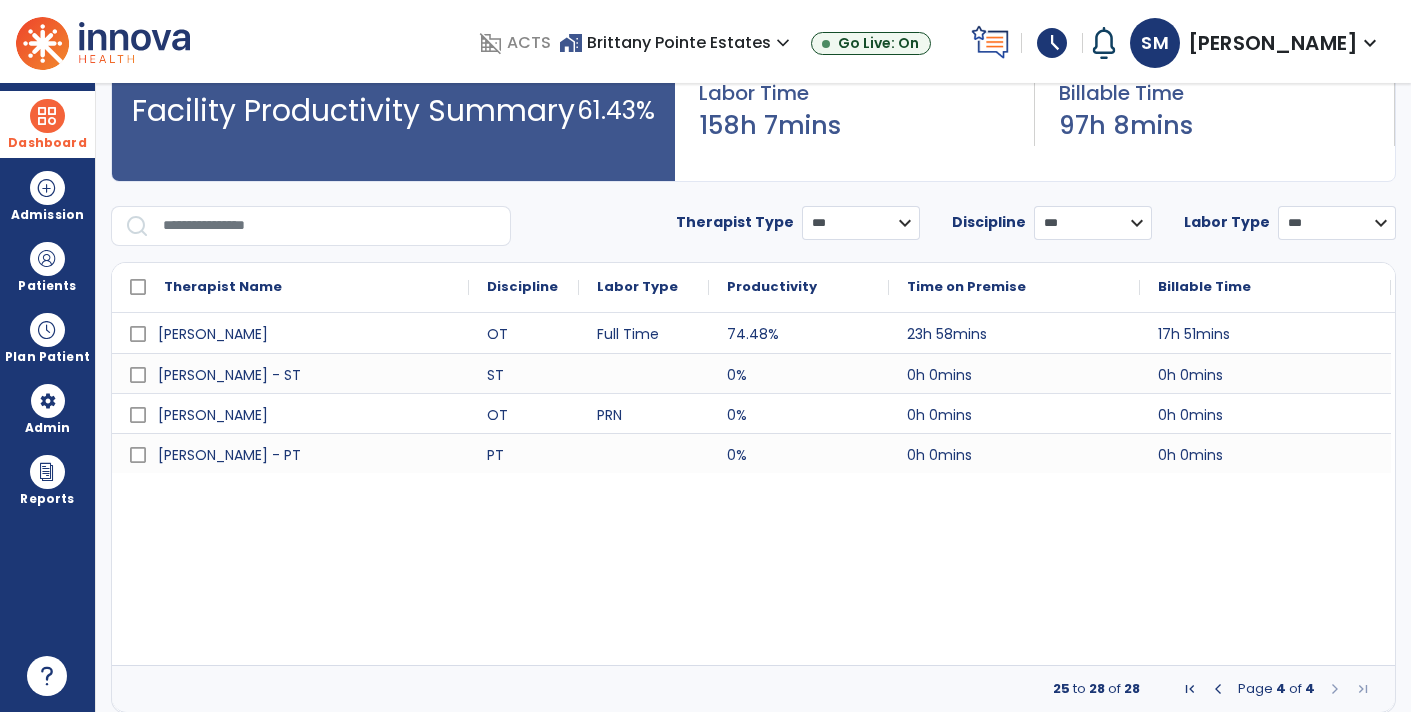 click at bounding box center [1218, 689] 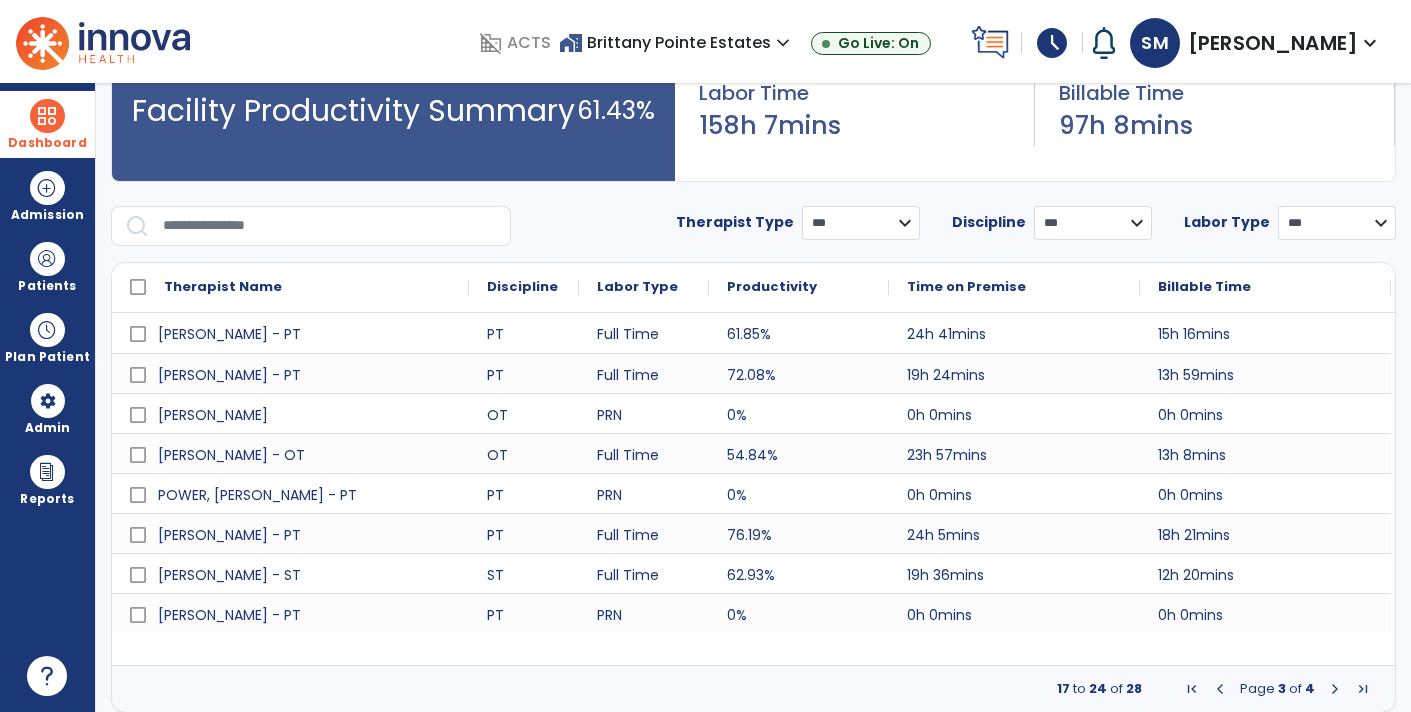click on "Dashboard" at bounding box center (47, 124) 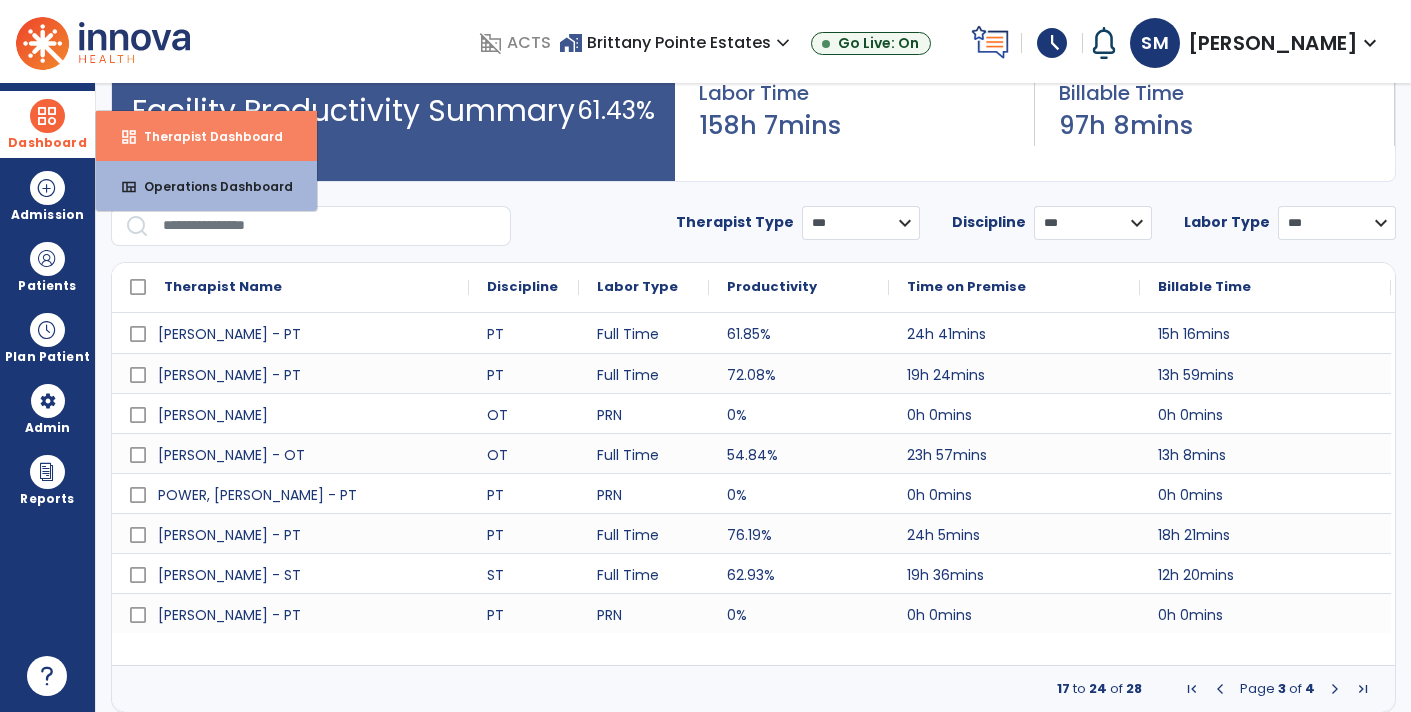 click on "dashboard  Therapist Dashboard" at bounding box center [206, 136] 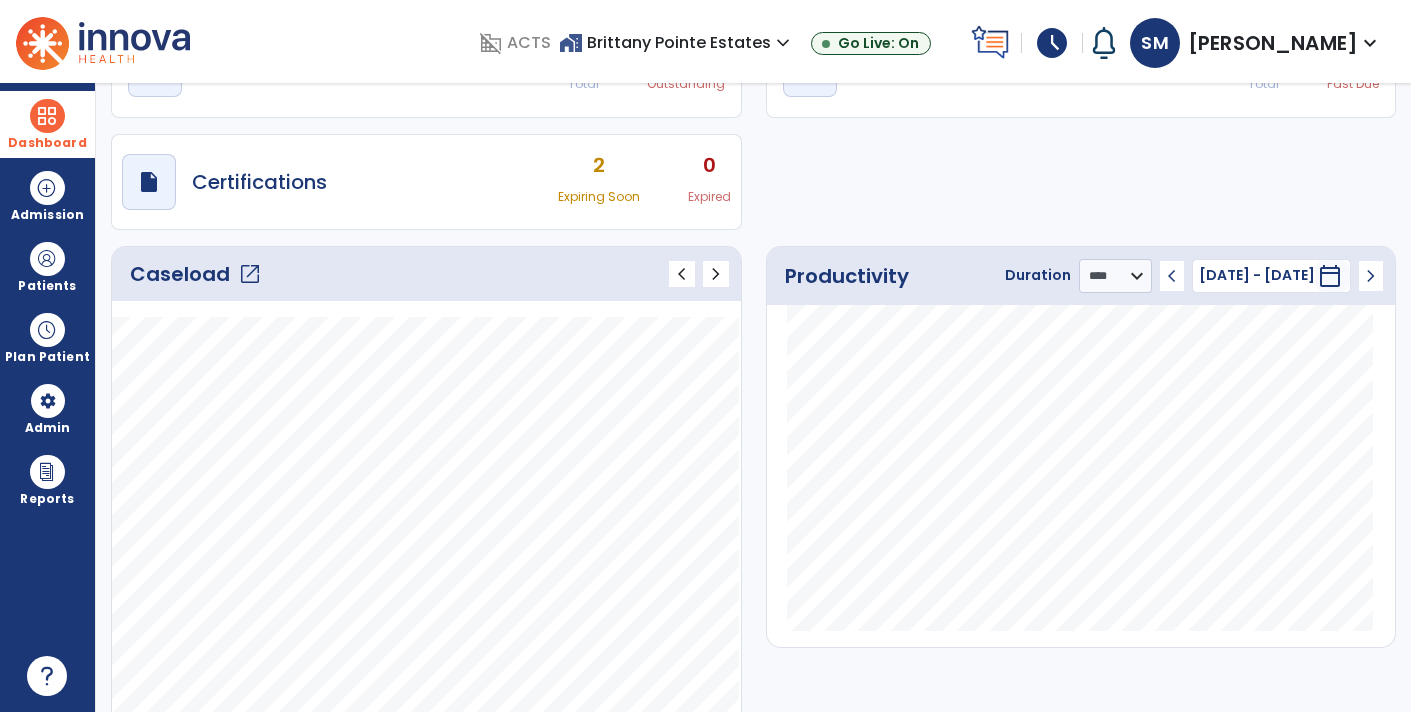 scroll, scrollTop: 0, scrollLeft: 0, axis: both 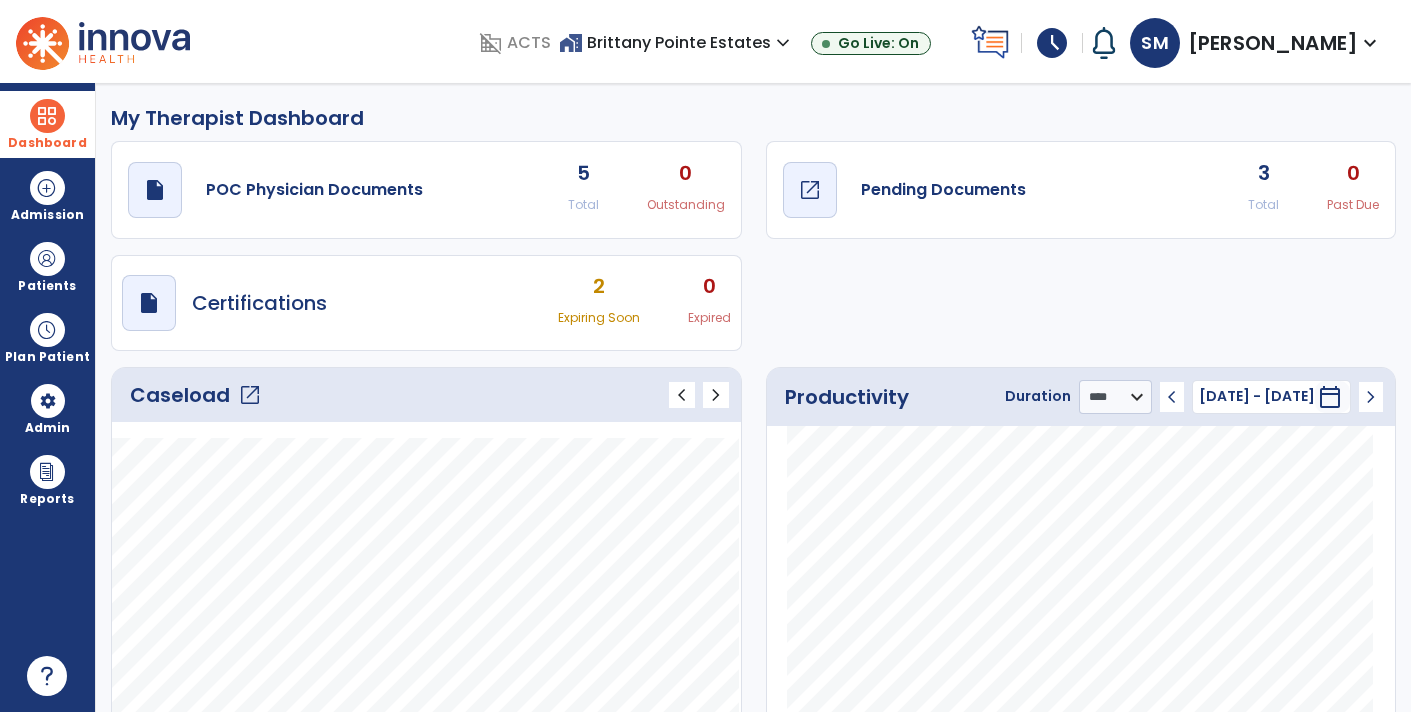 click on "Pending Documents" 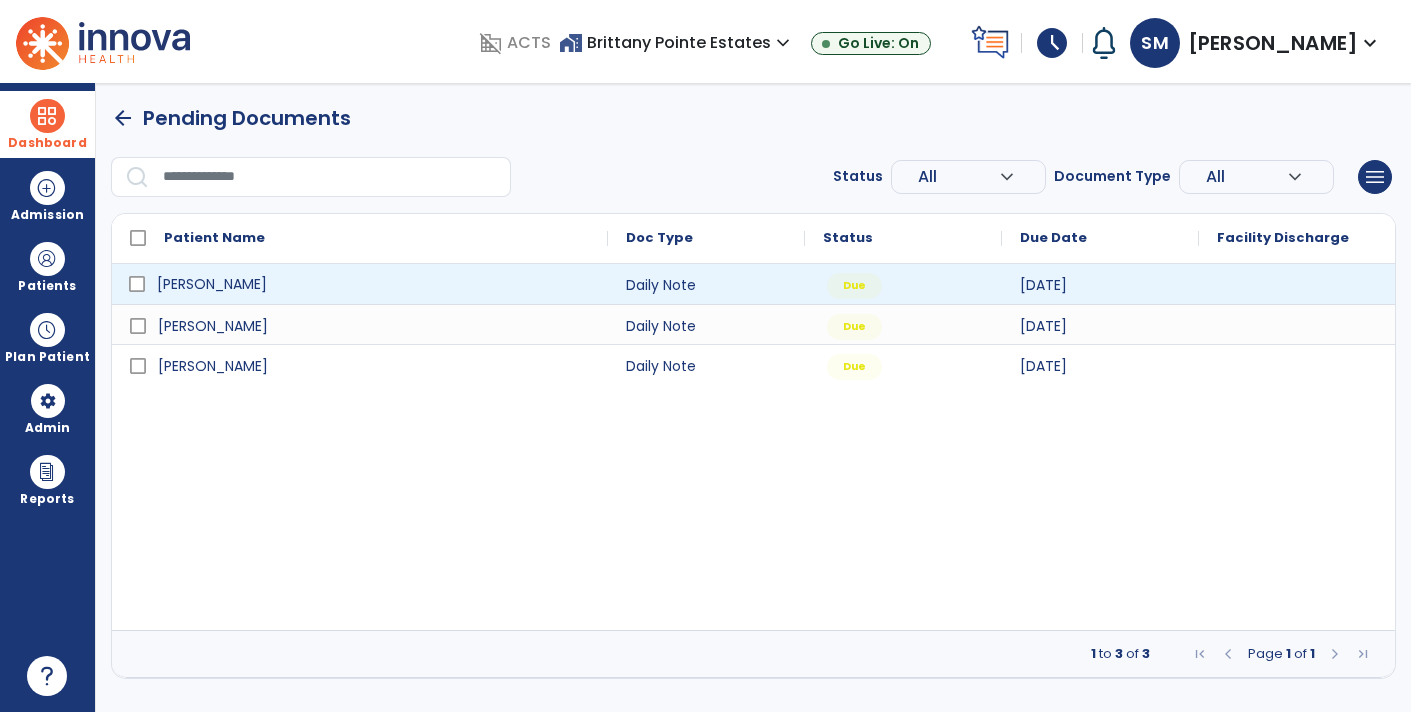 click on "[PERSON_NAME]" at bounding box center [374, 284] 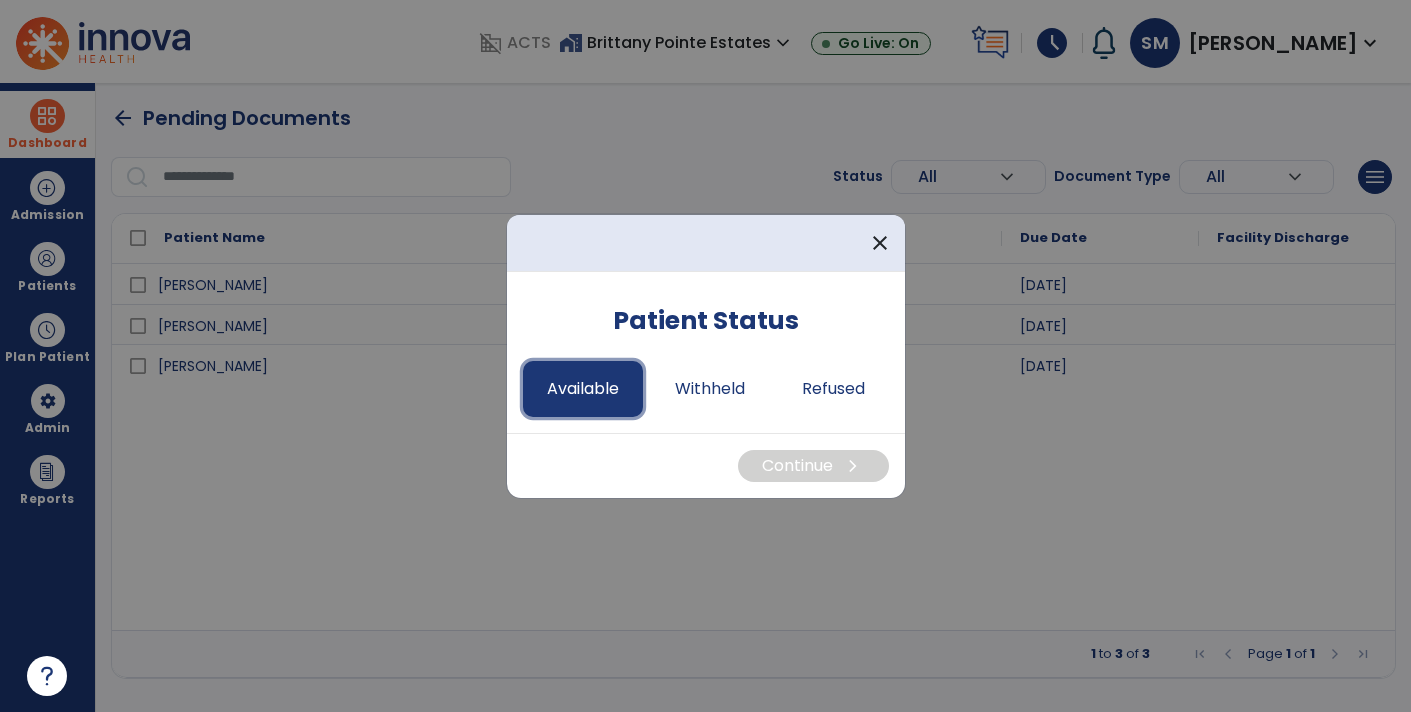 click on "Available" at bounding box center [583, 389] 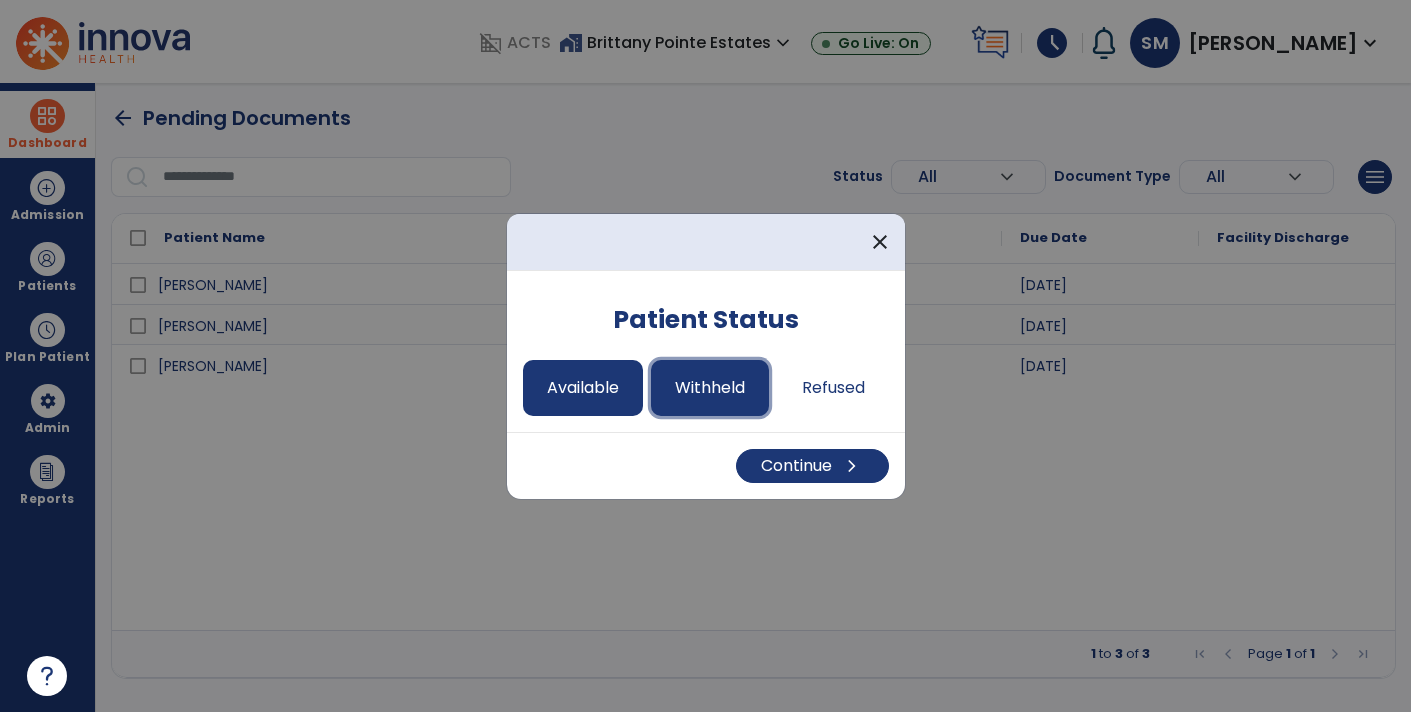 click on "Withheld" at bounding box center (710, 388) 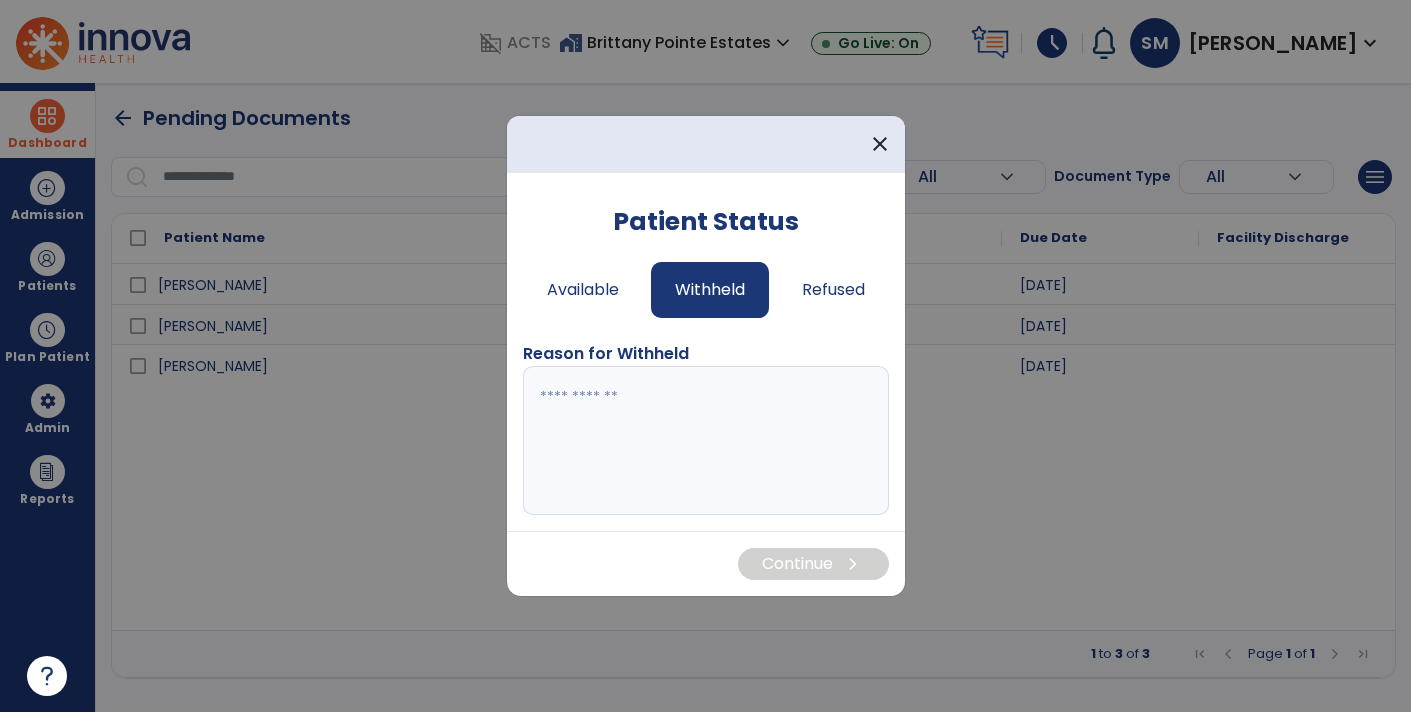 click at bounding box center [706, 441] 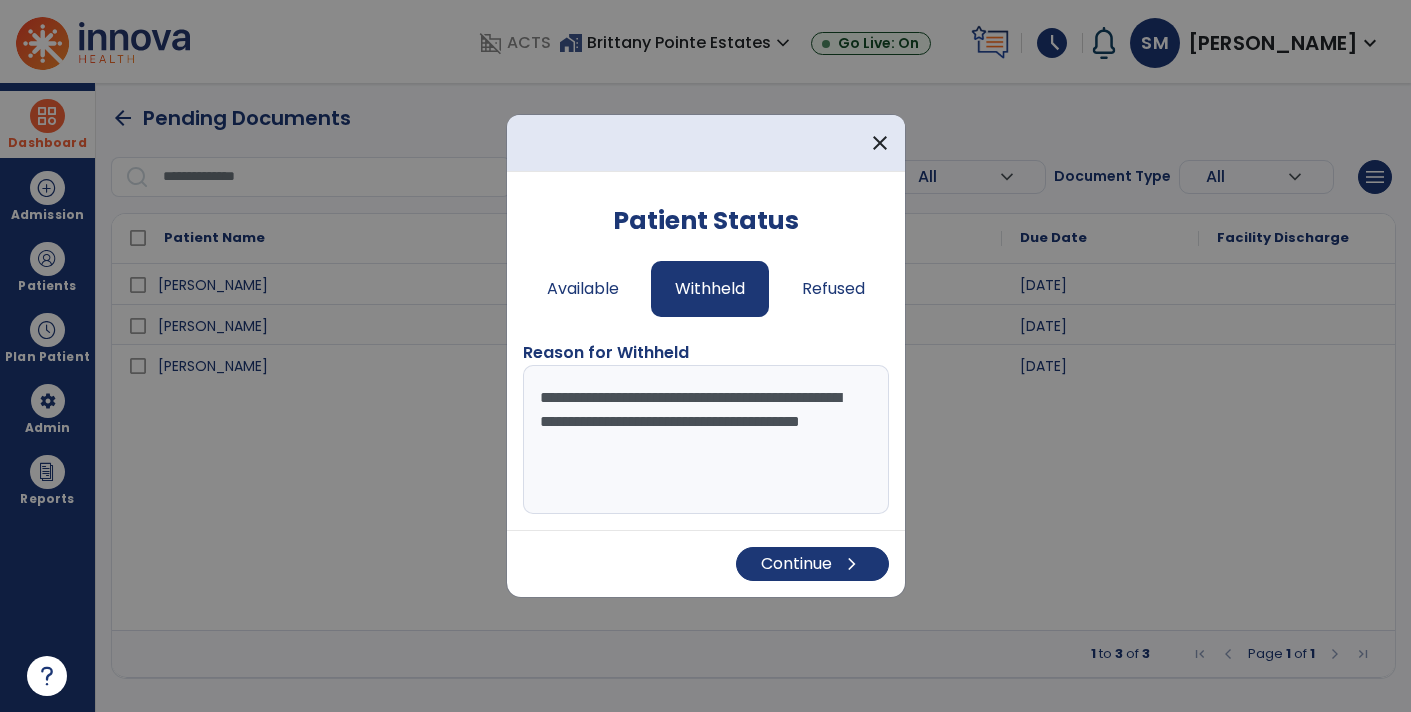 type on "**********" 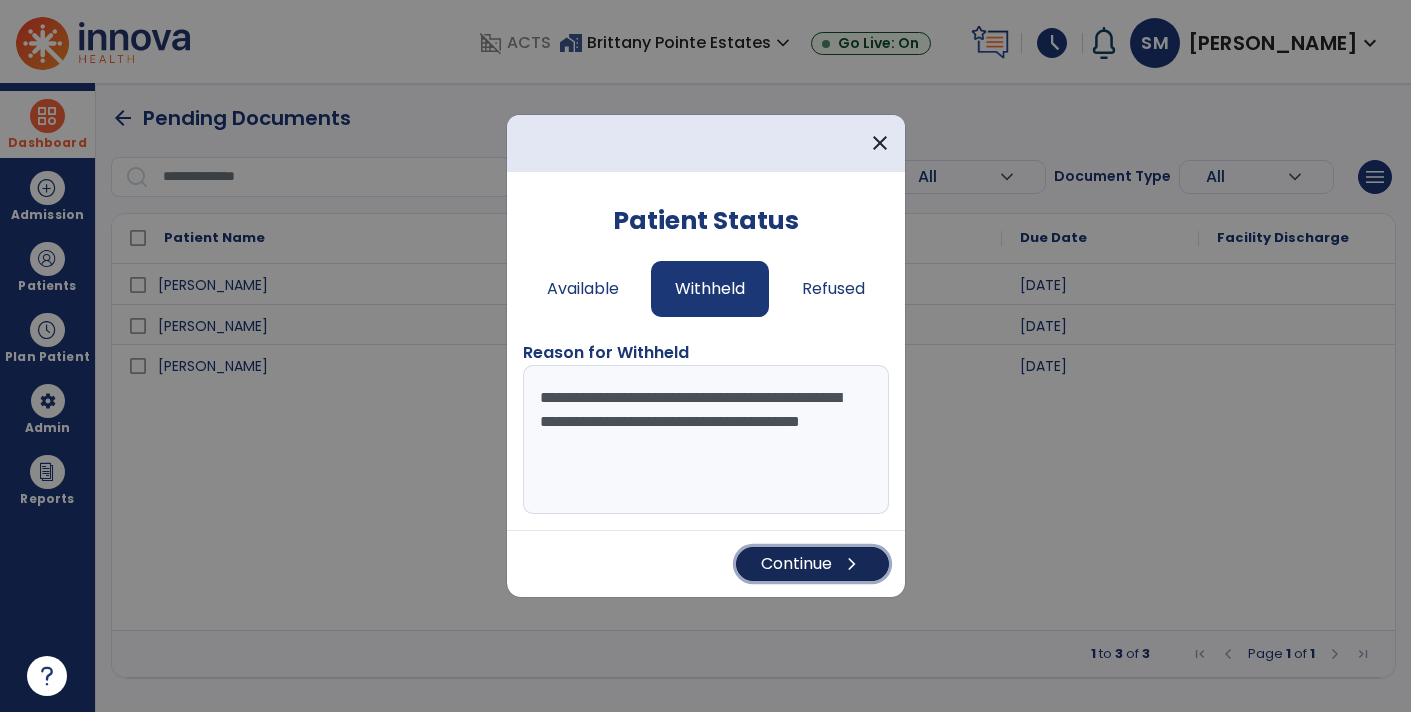 click on "Continue   chevron_right" at bounding box center [812, 564] 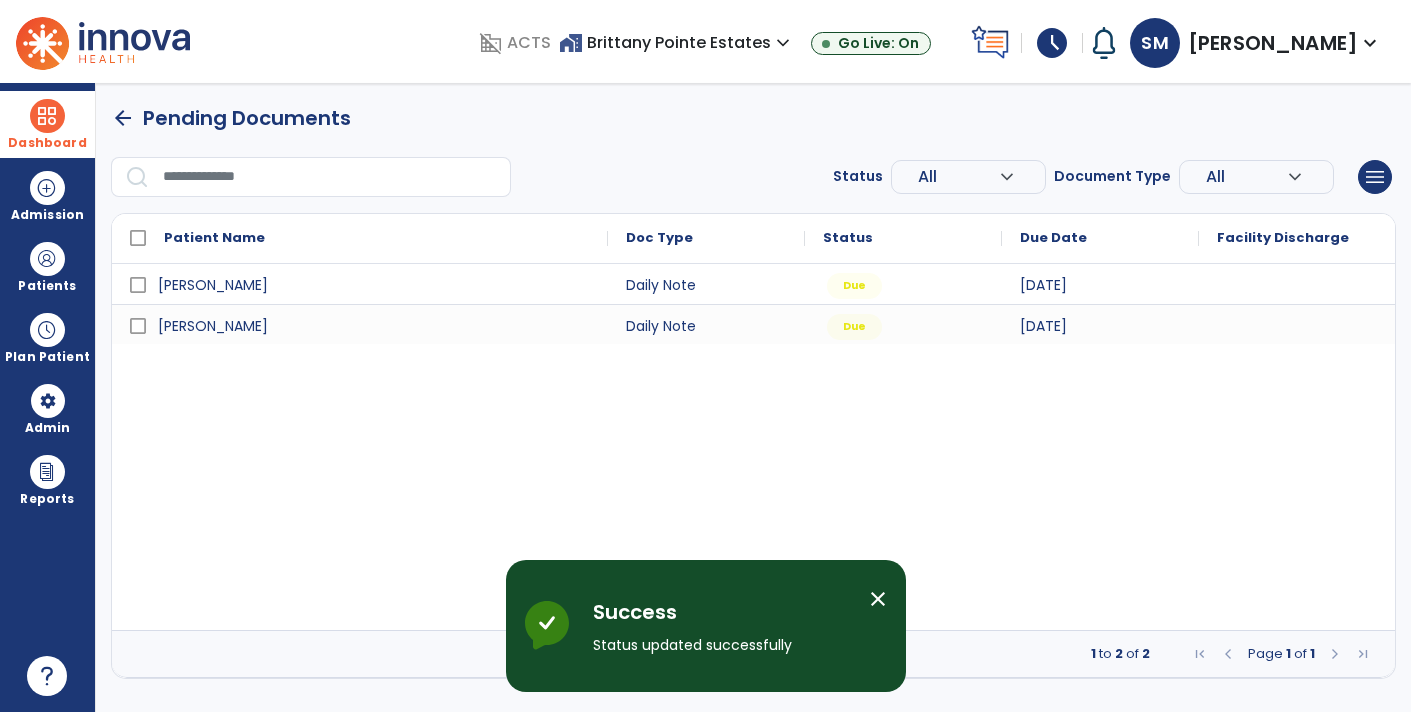 click at bounding box center [47, 116] 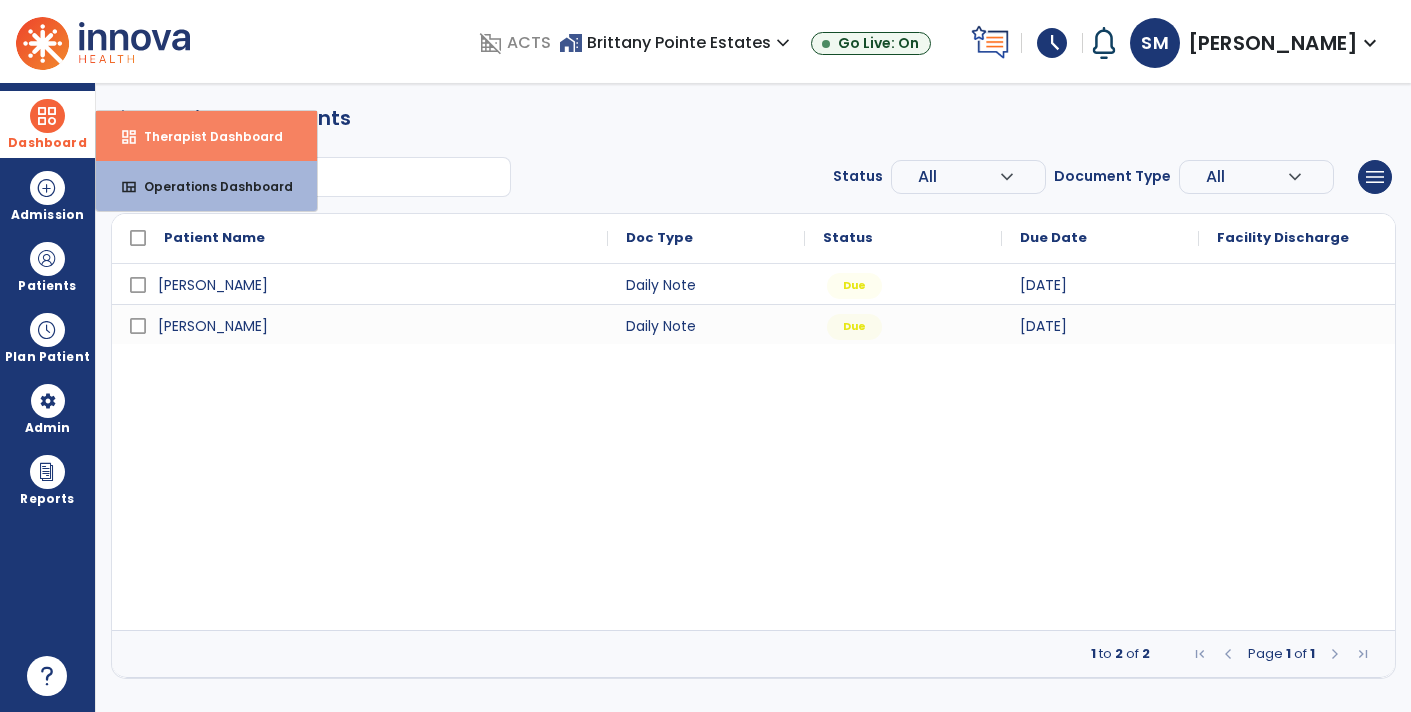 click on "Therapist Dashboard" at bounding box center (205, 136) 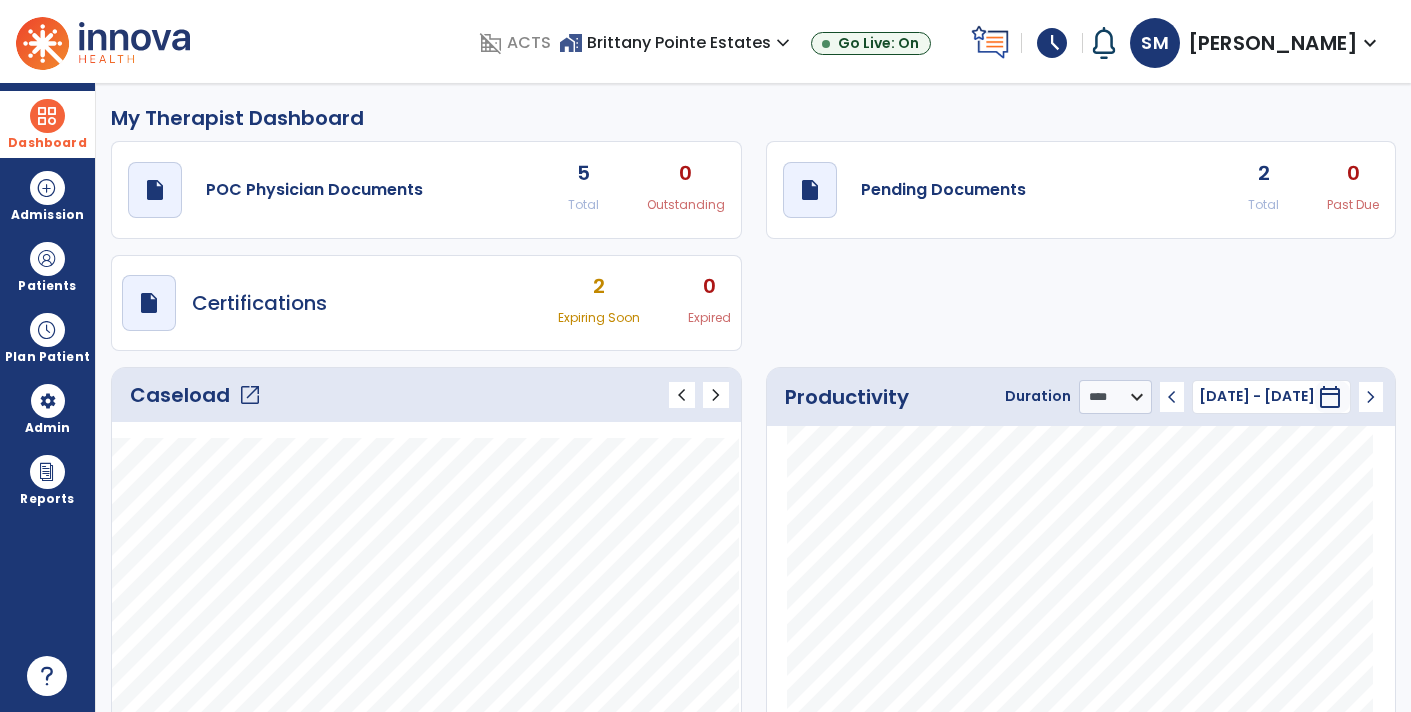 scroll, scrollTop: 51, scrollLeft: 0, axis: vertical 